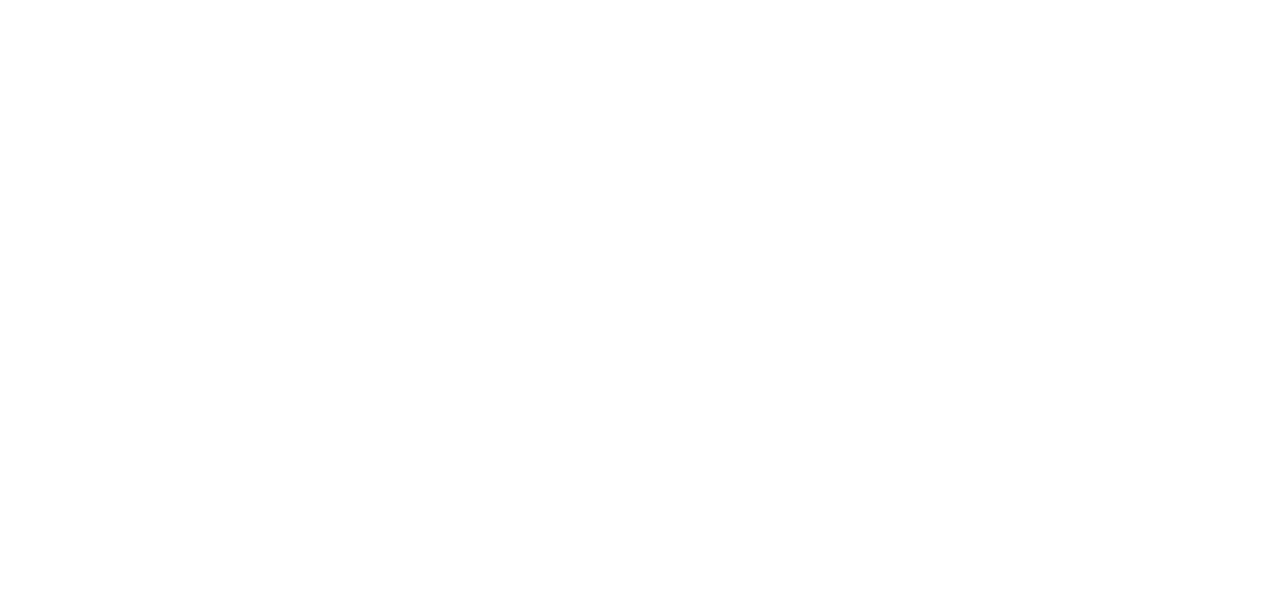 scroll, scrollTop: 0, scrollLeft: 0, axis: both 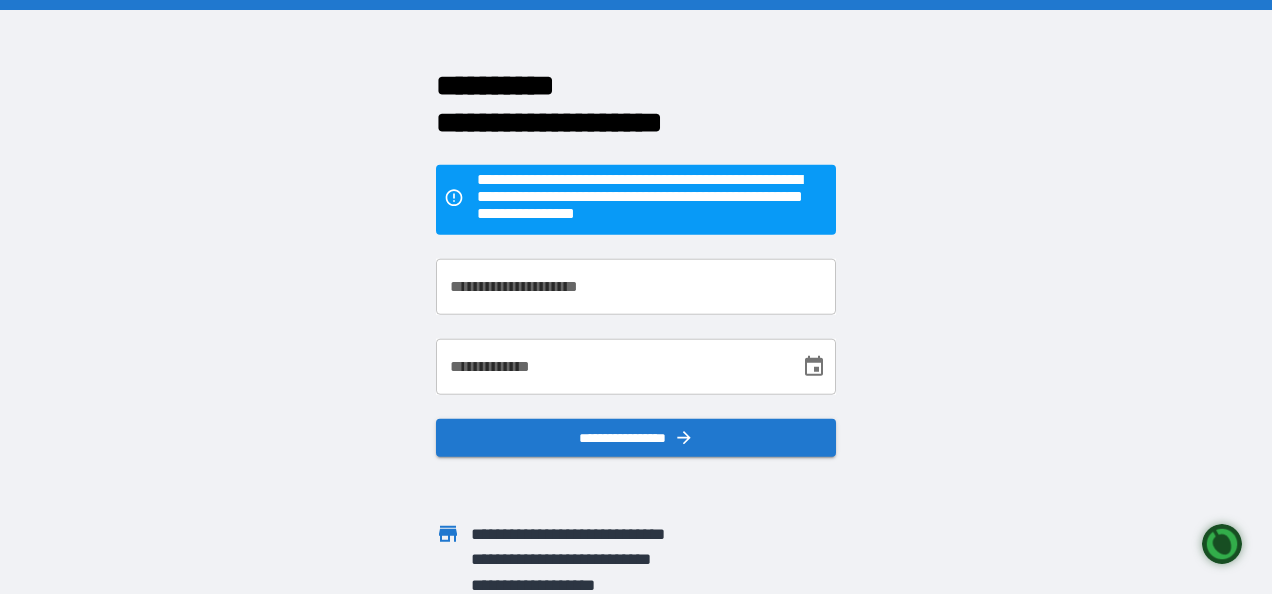 click on "**********" at bounding box center [636, 287] 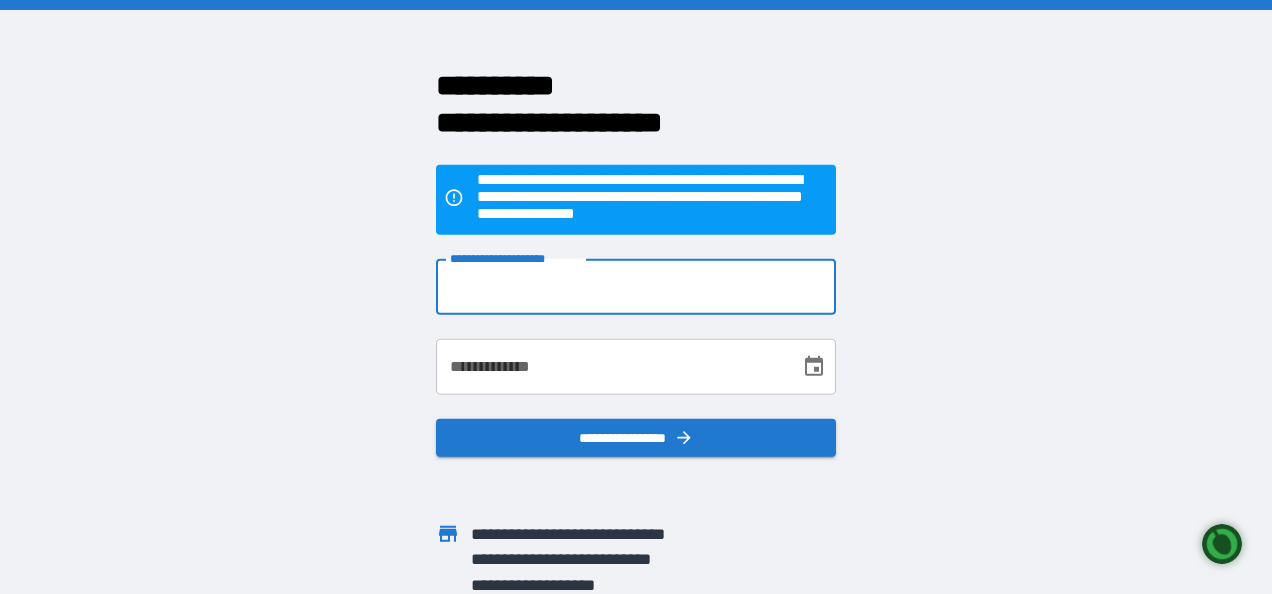 type on "**********" 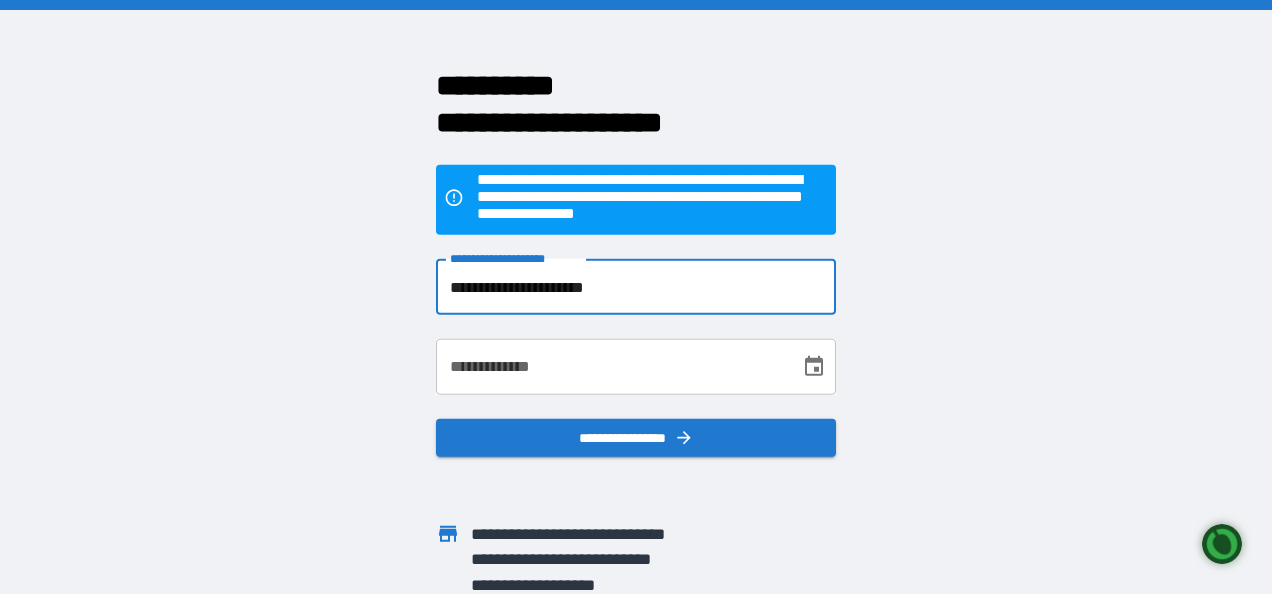 type on "**********" 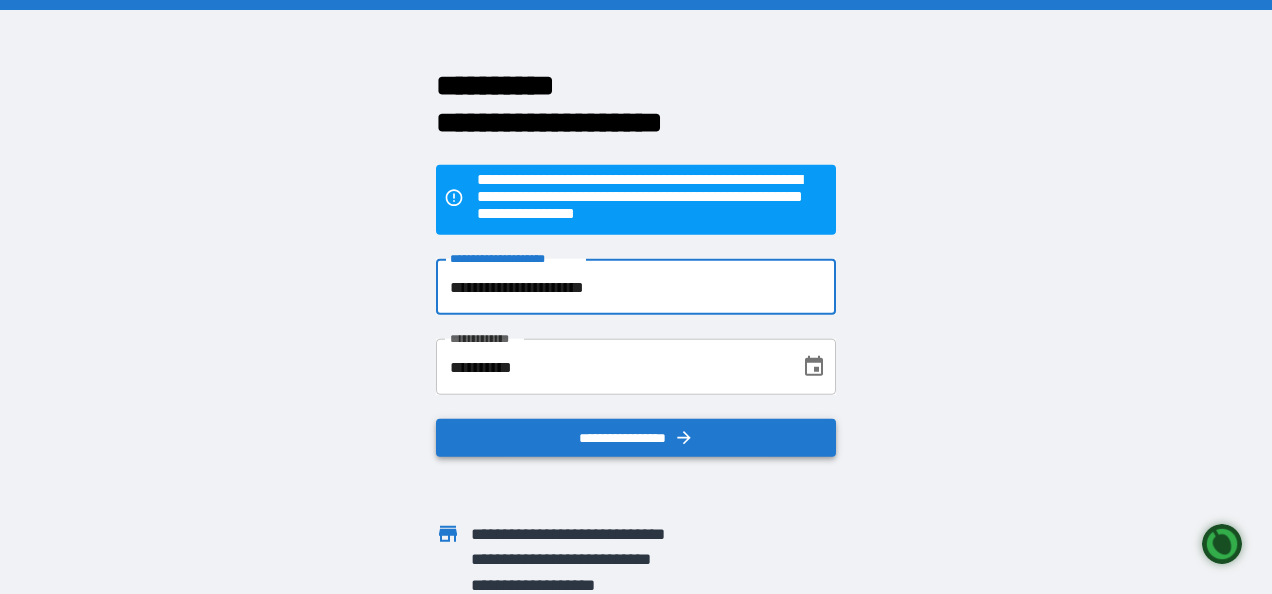 click on "**********" at bounding box center [636, 438] 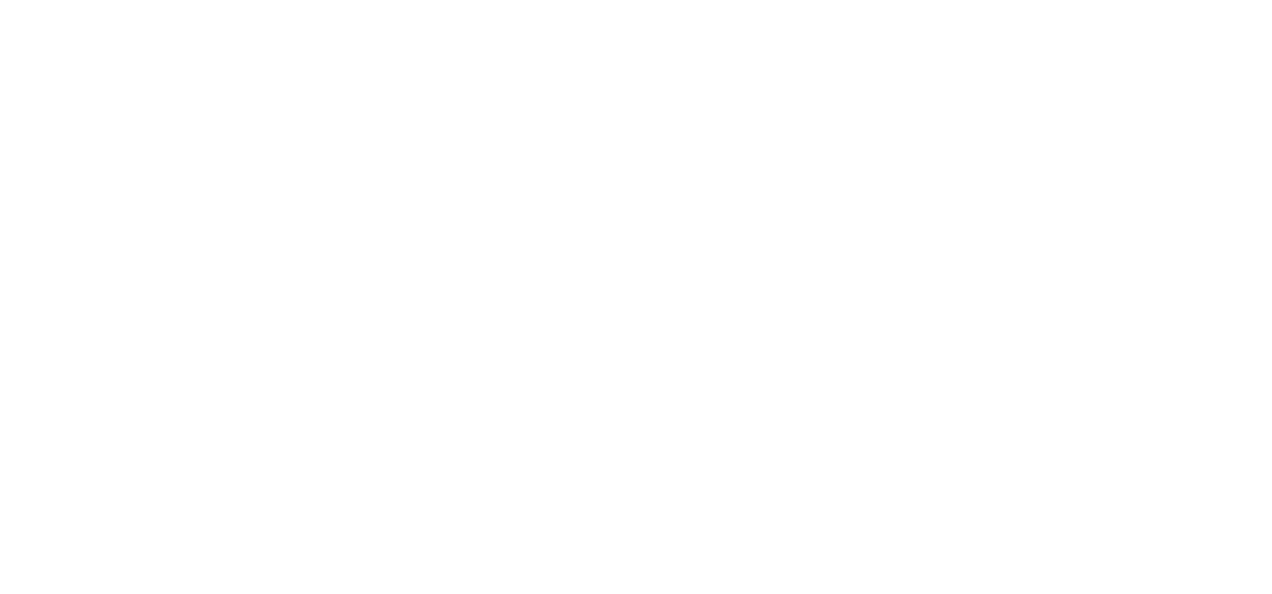 scroll, scrollTop: 0, scrollLeft: 0, axis: both 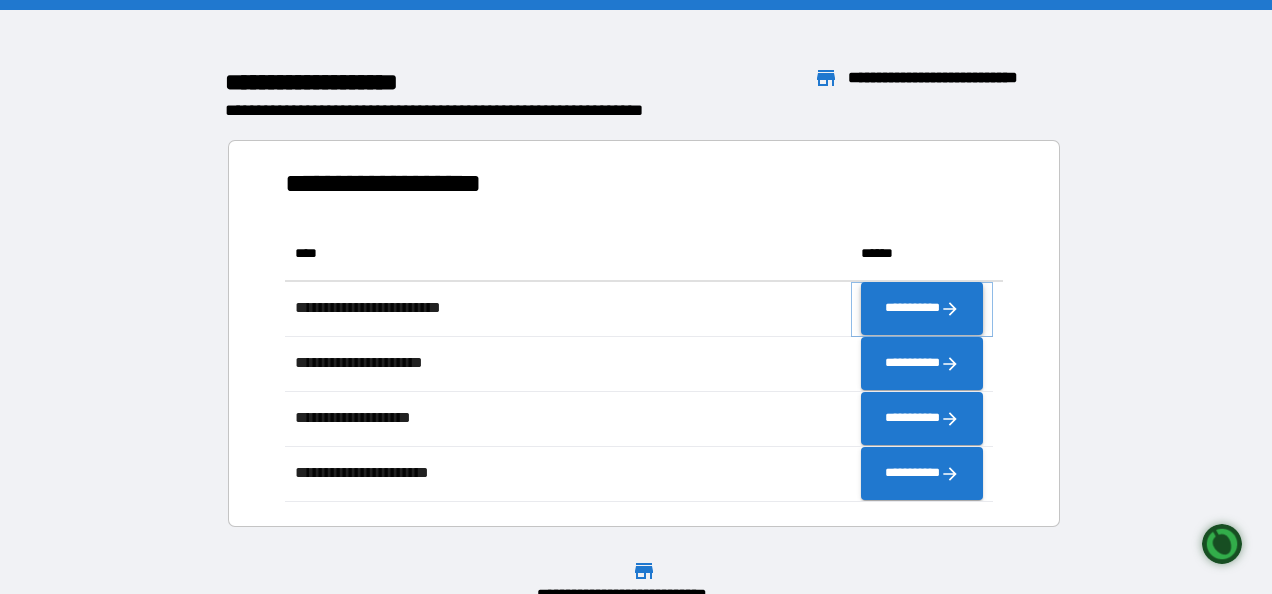 click on "**********" at bounding box center (922, 309) 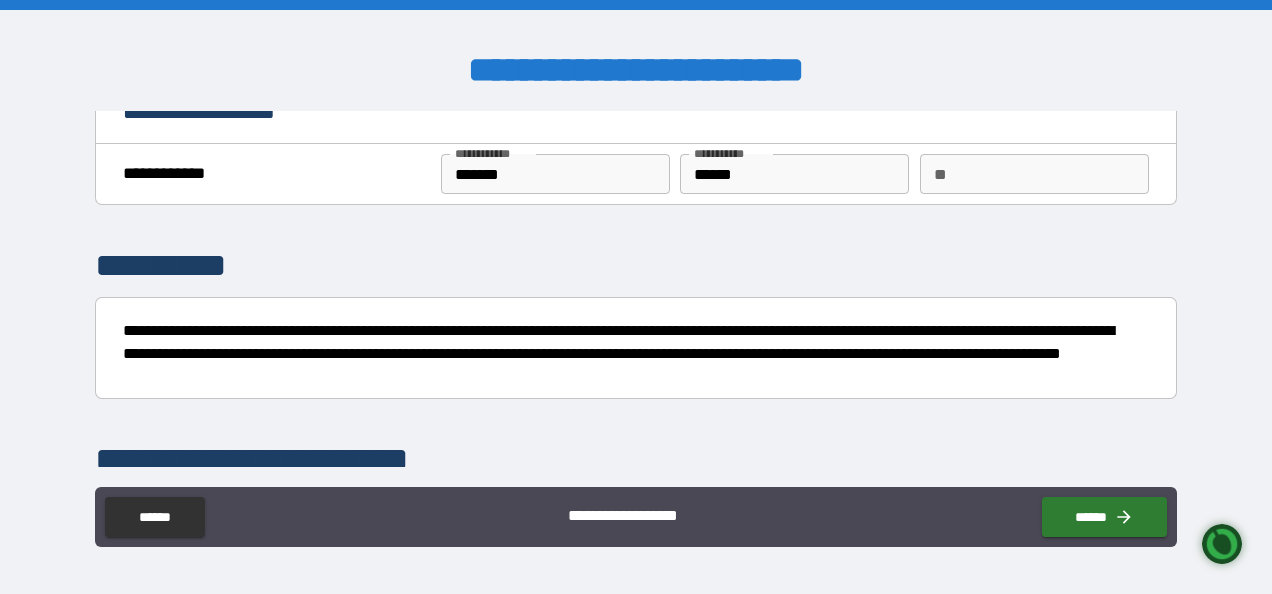scroll, scrollTop: 0, scrollLeft: 0, axis: both 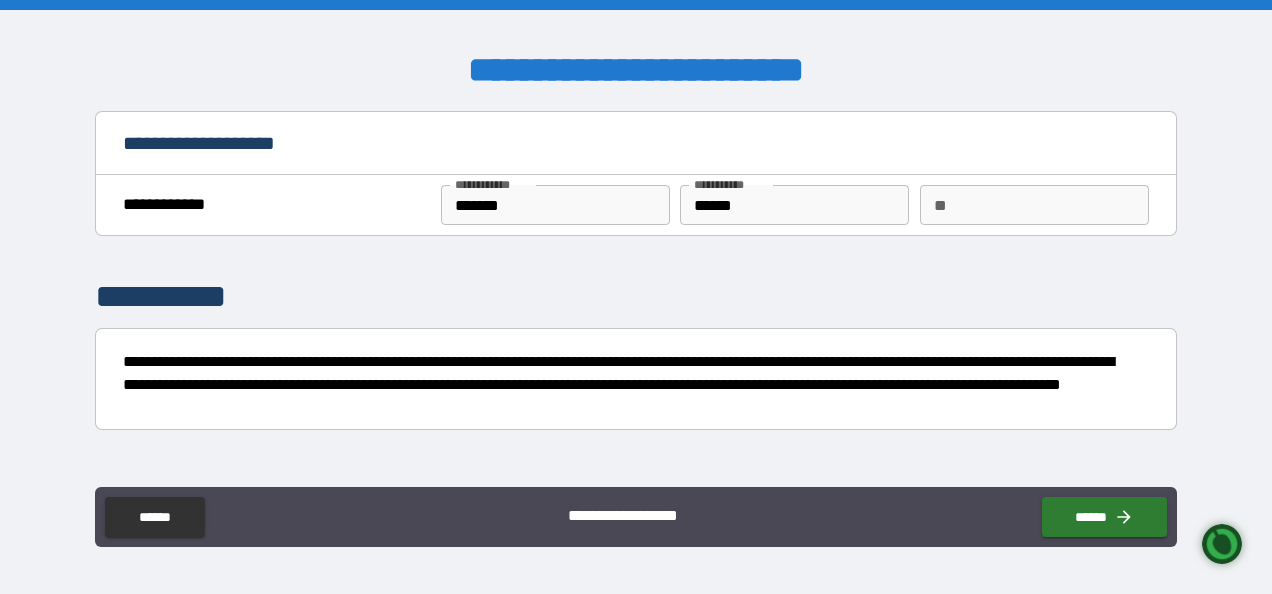 click on "**" at bounding box center [1034, 205] 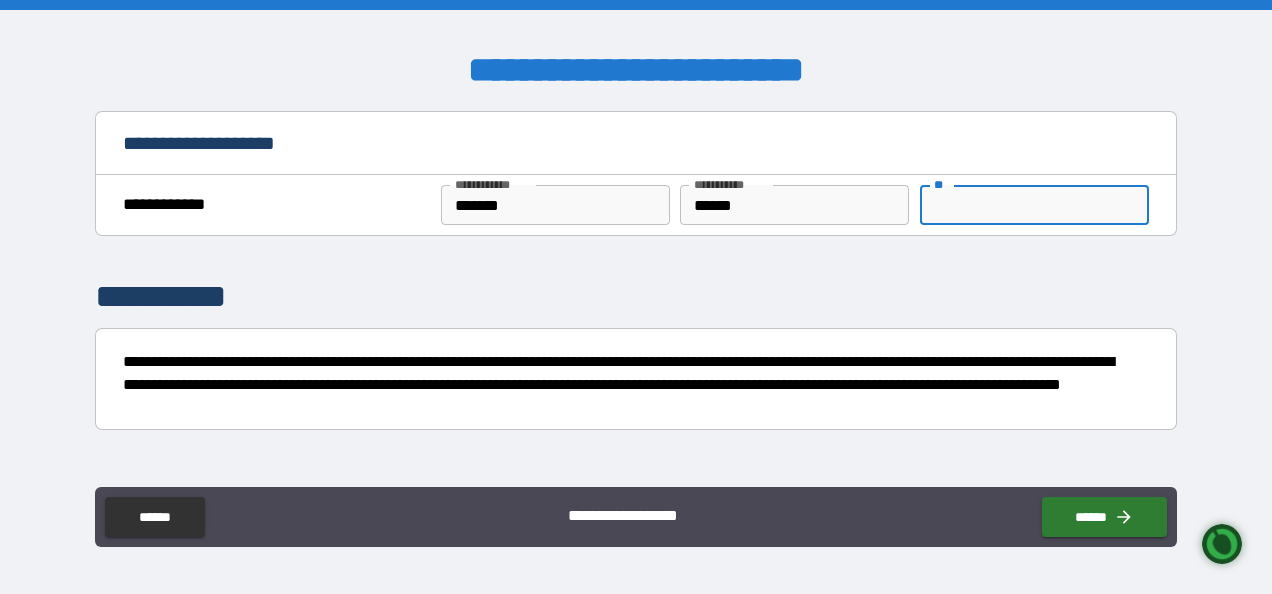 type on "**" 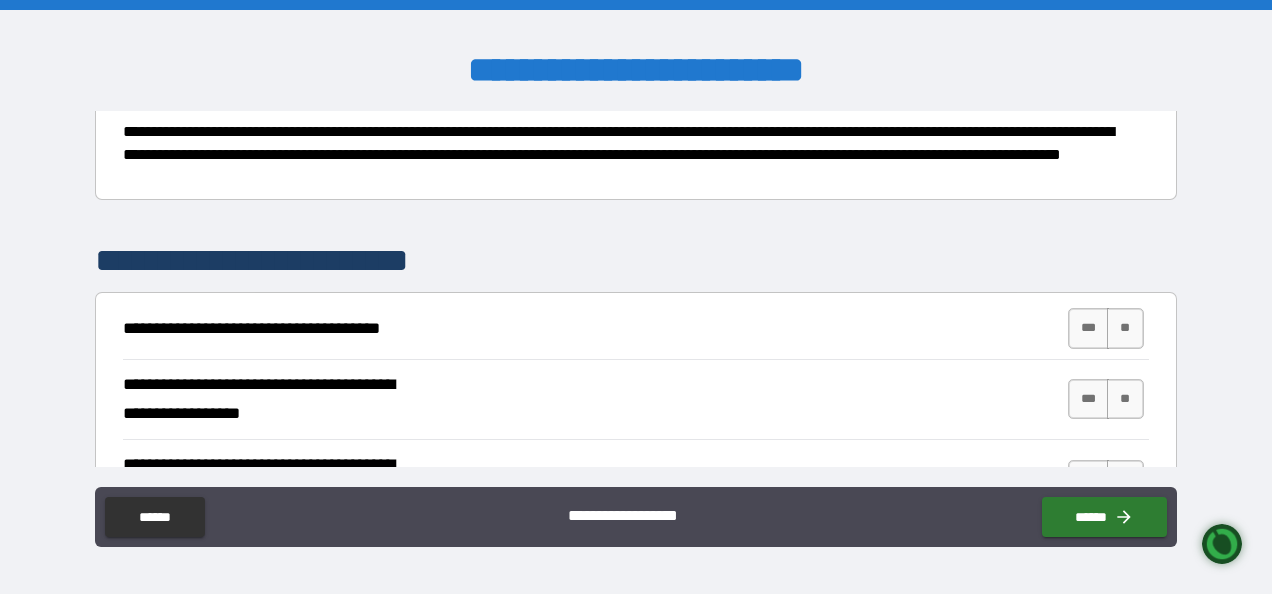 scroll, scrollTop: 300, scrollLeft: 0, axis: vertical 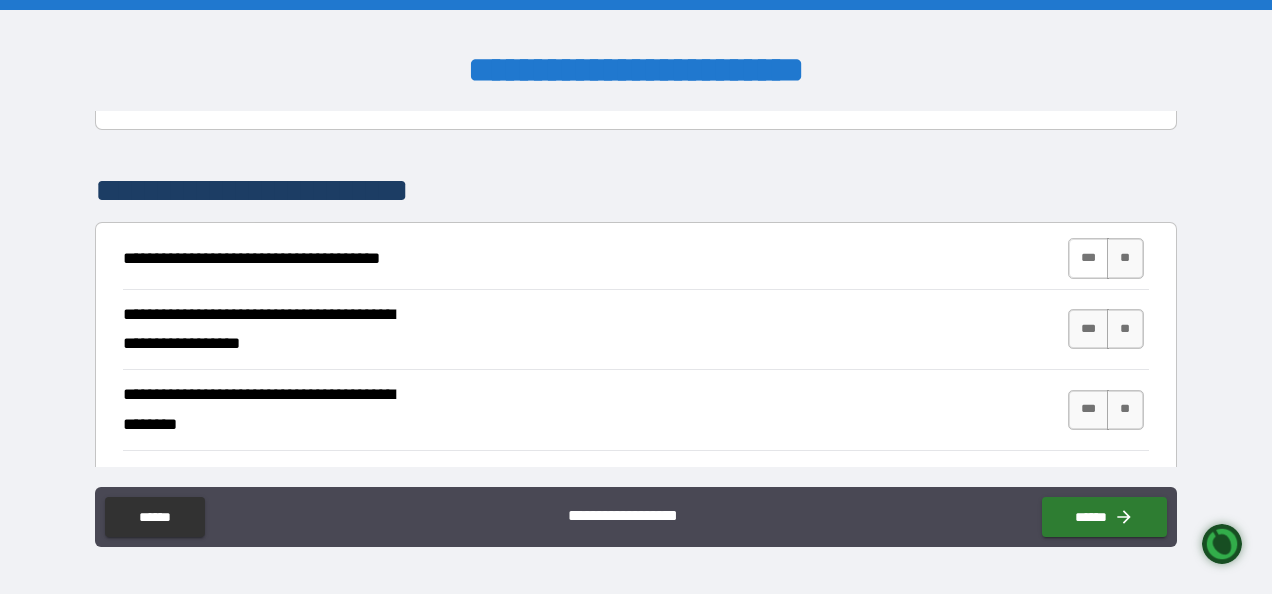 click on "***" at bounding box center (1089, 258) 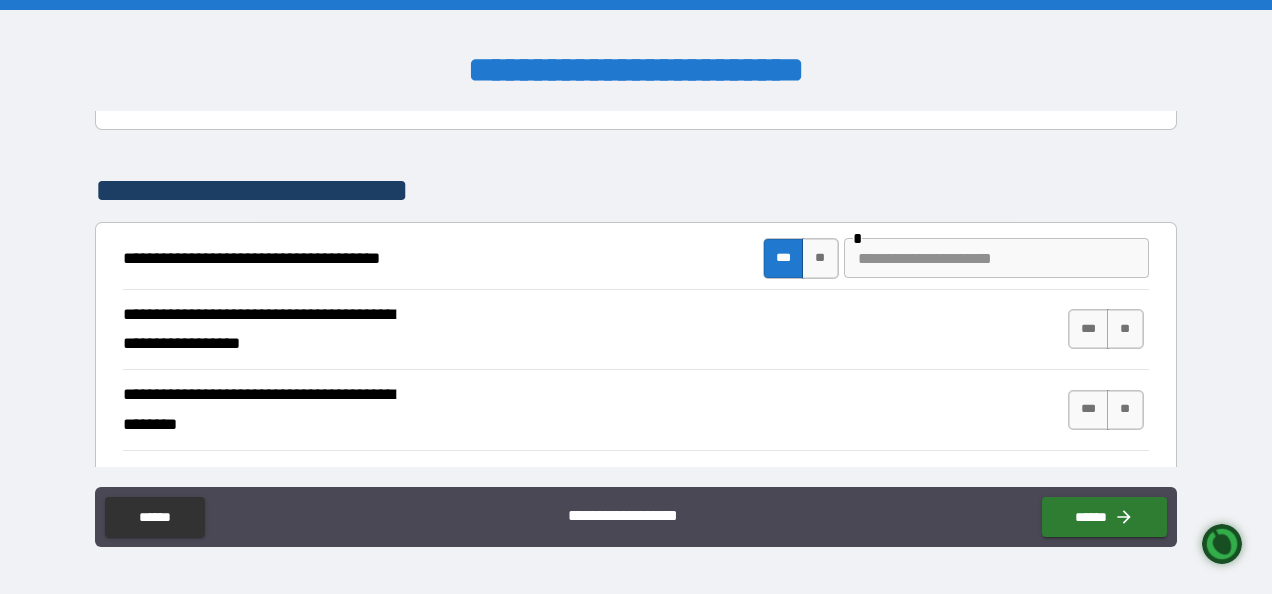 click at bounding box center (996, 258) 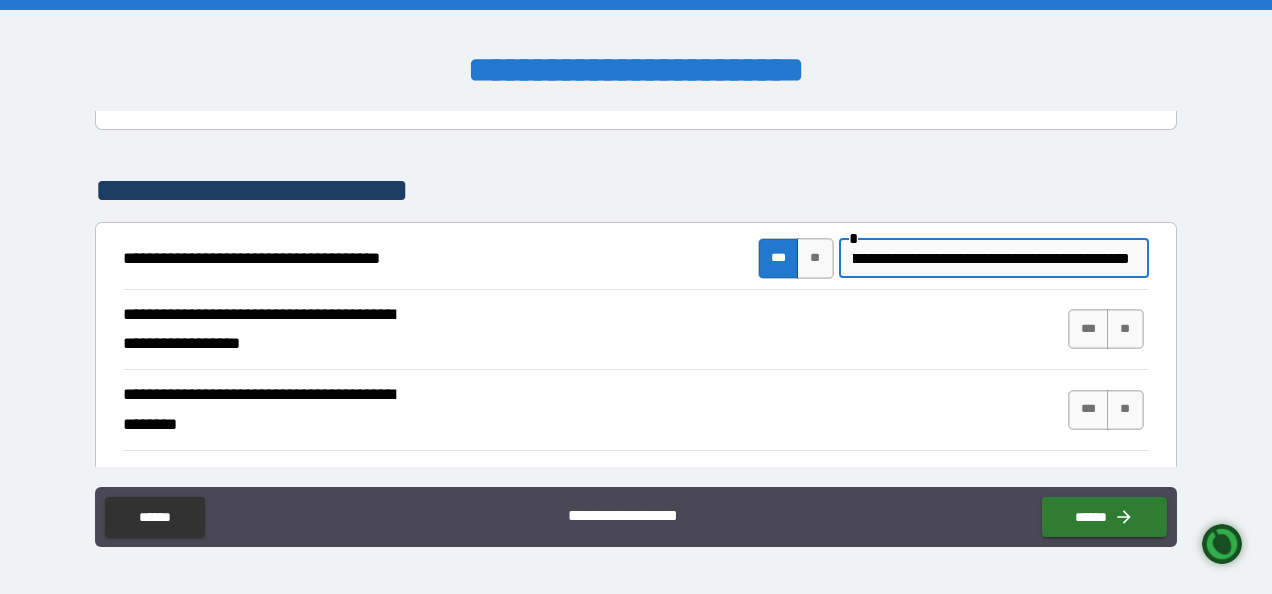 scroll, scrollTop: 0, scrollLeft: 458, axis: horizontal 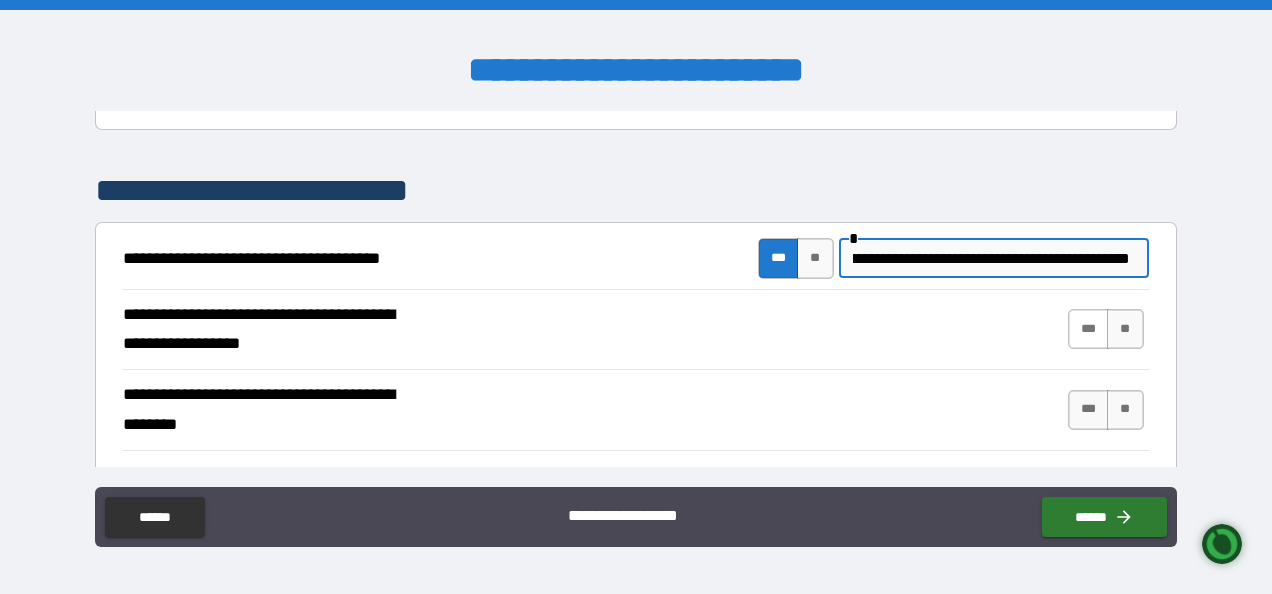 type on "**********" 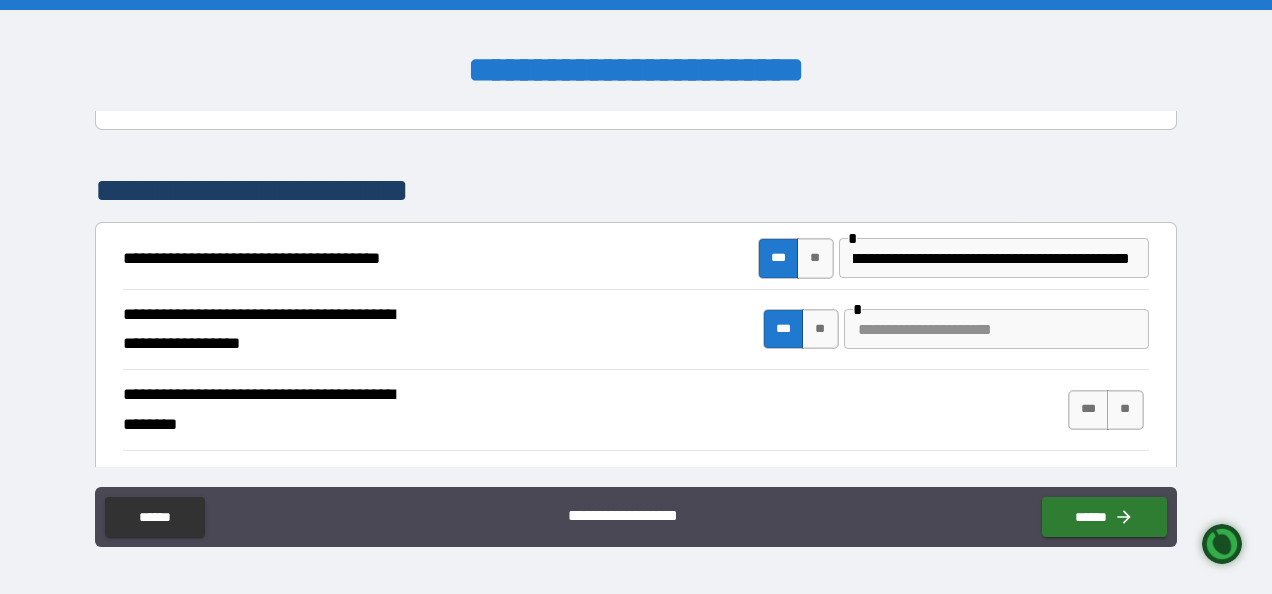 scroll, scrollTop: 0, scrollLeft: 0, axis: both 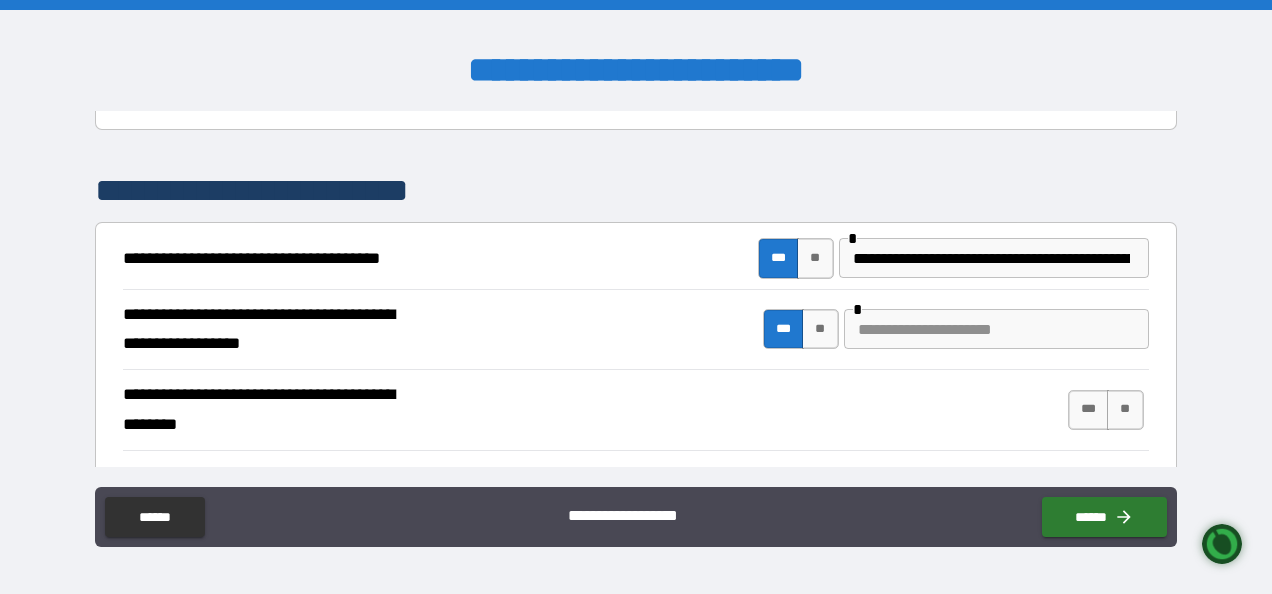 click at bounding box center (996, 329) 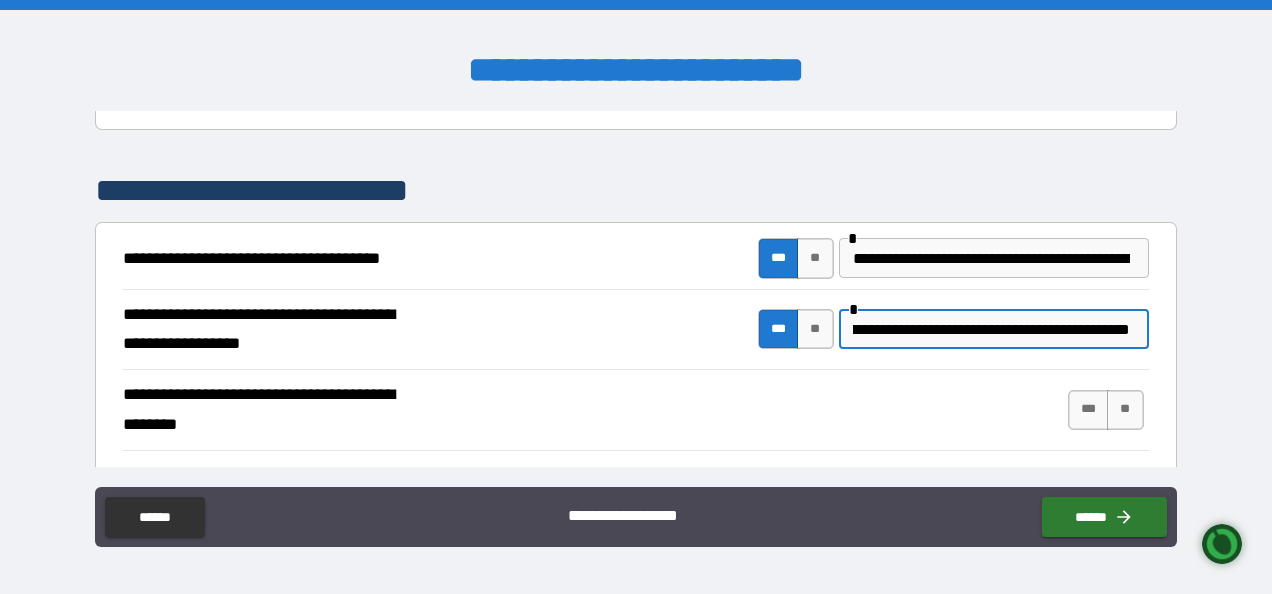 scroll, scrollTop: 0, scrollLeft: 557, axis: horizontal 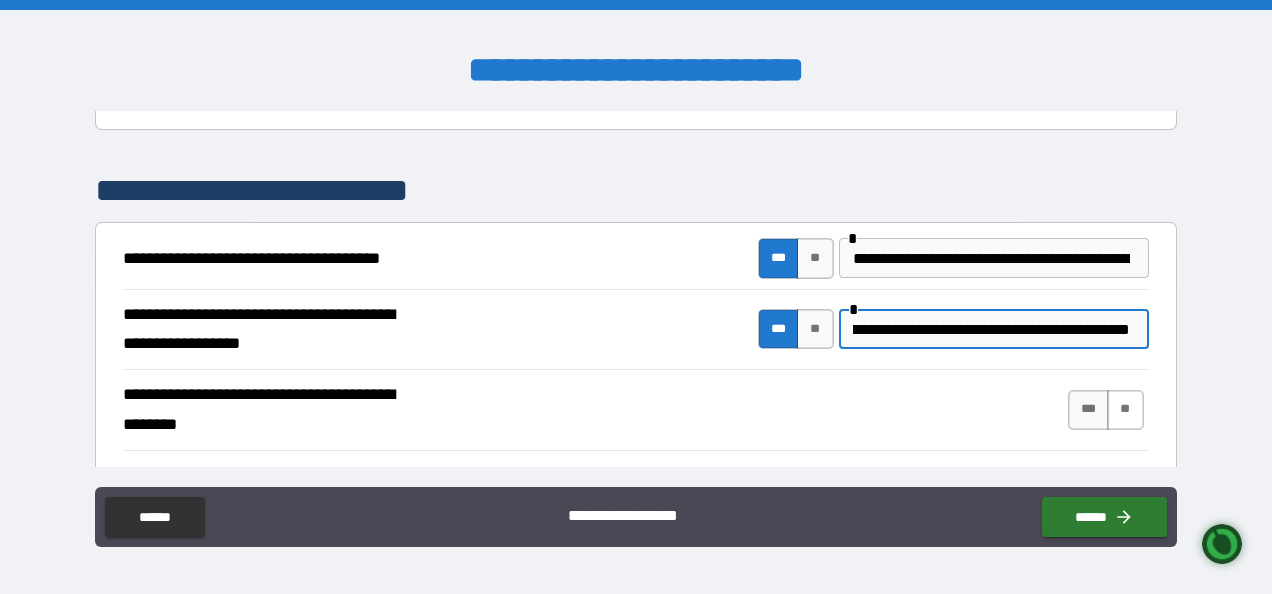 type on "**********" 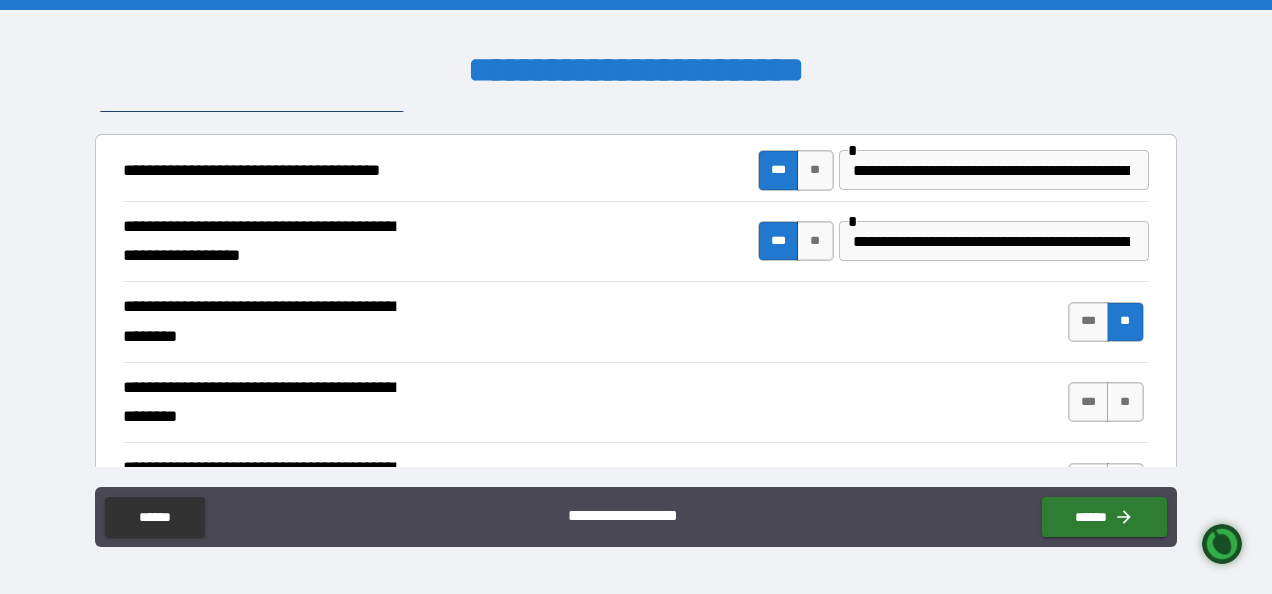 scroll, scrollTop: 500, scrollLeft: 0, axis: vertical 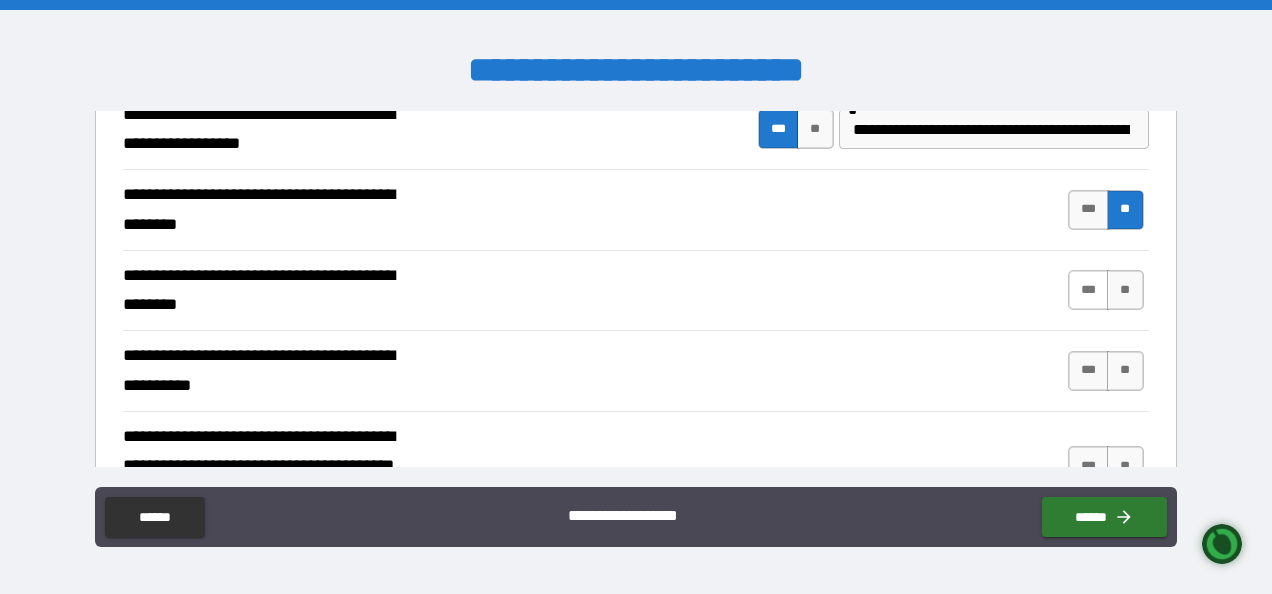 click on "***" at bounding box center (1089, 290) 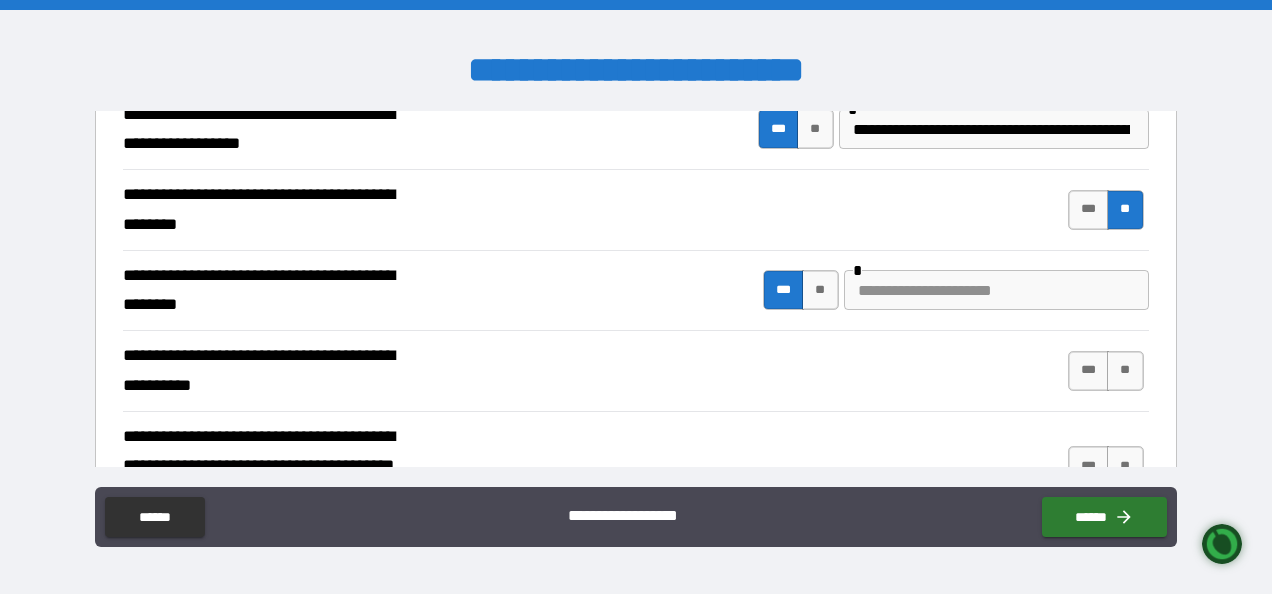 click at bounding box center [996, 290] 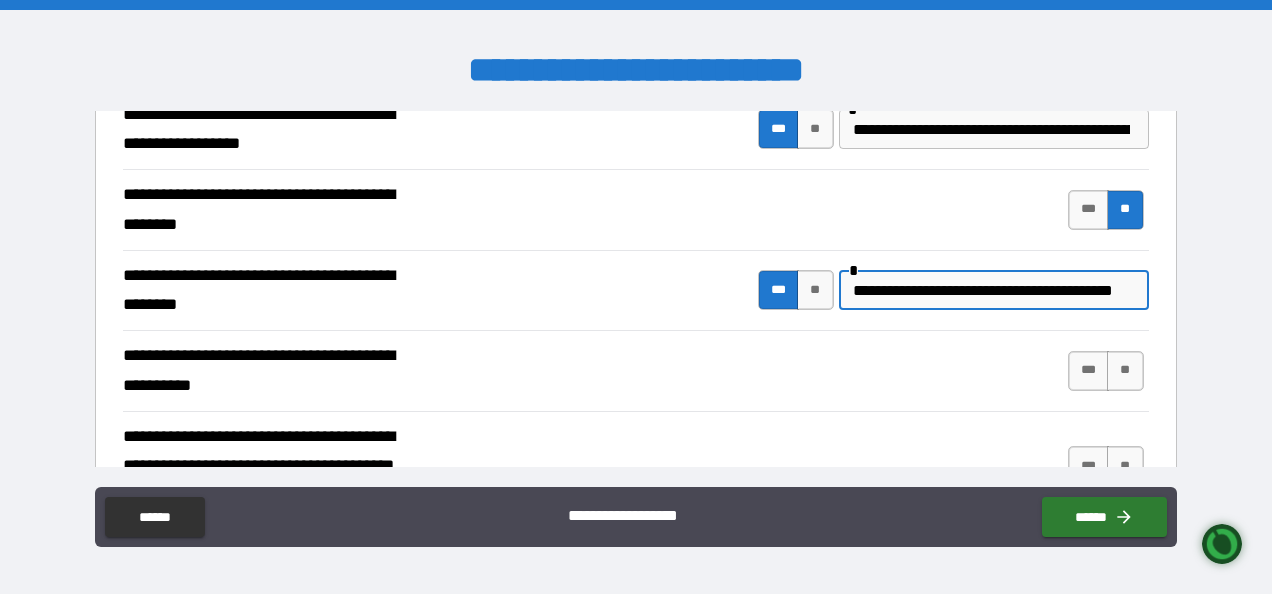 scroll, scrollTop: 0, scrollLeft: 21, axis: horizontal 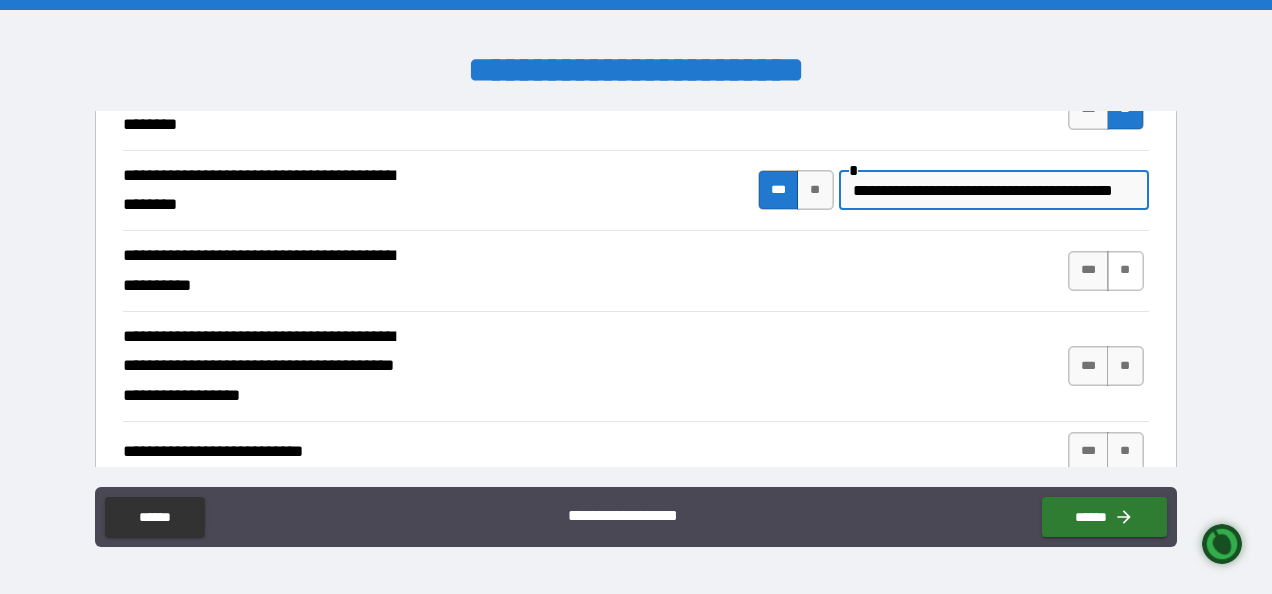 type on "**********" 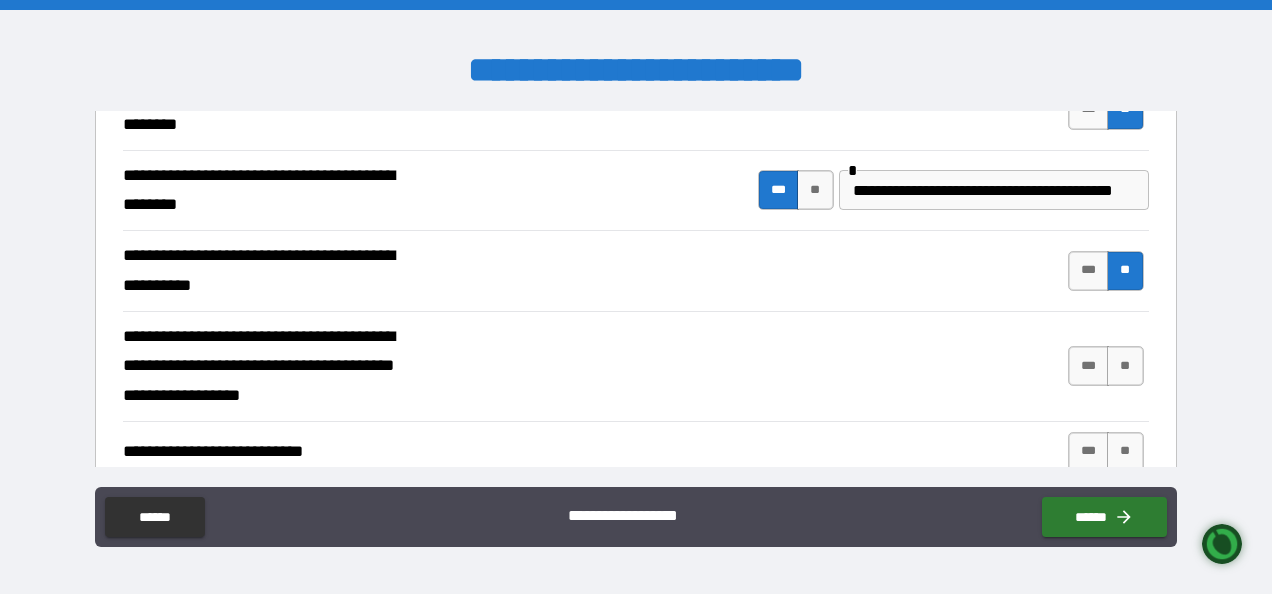 scroll, scrollTop: 0, scrollLeft: 0, axis: both 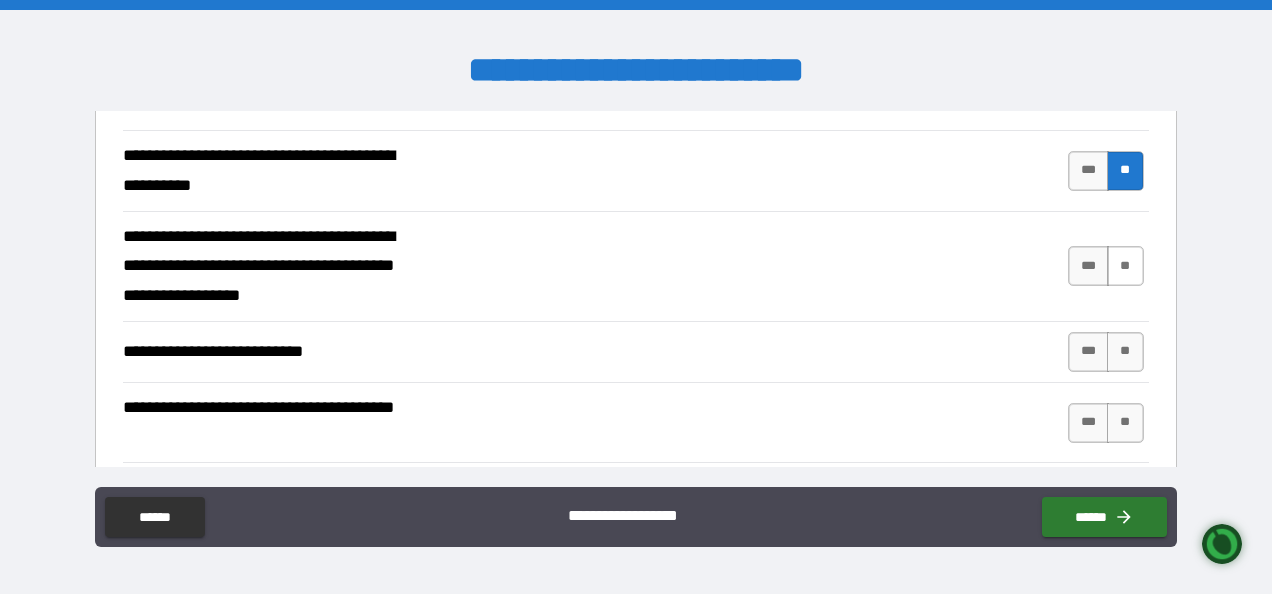 click on "**" at bounding box center [1125, 266] 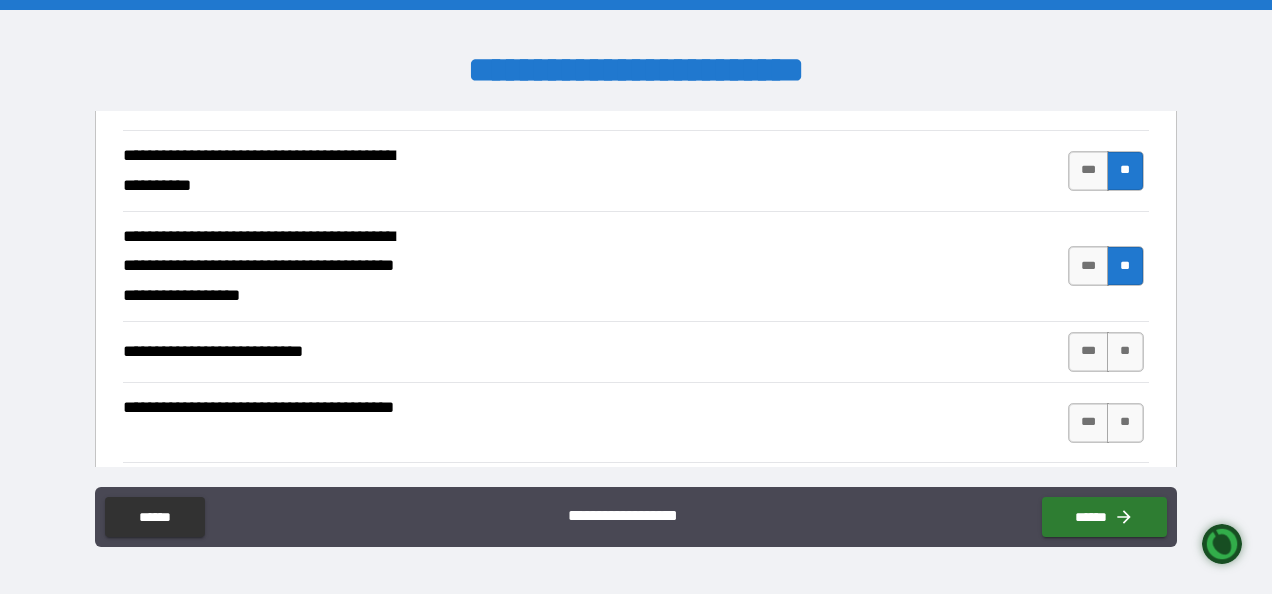 scroll, scrollTop: 800, scrollLeft: 0, axis: vertical 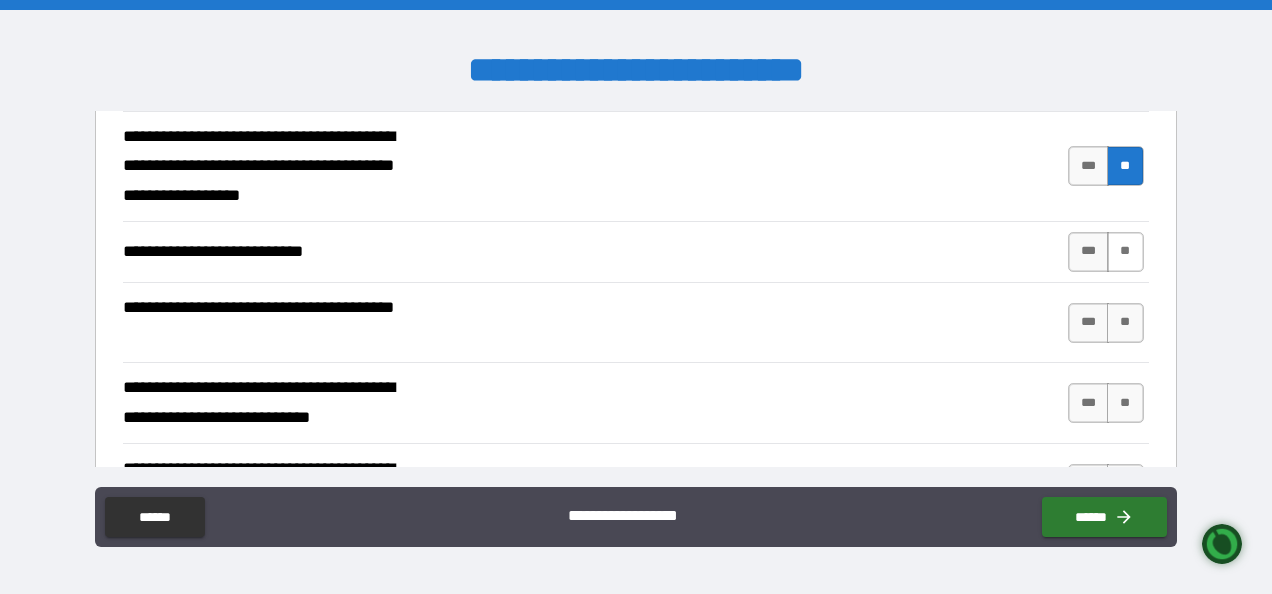 click on "**" at bounding box center [1125, 252] 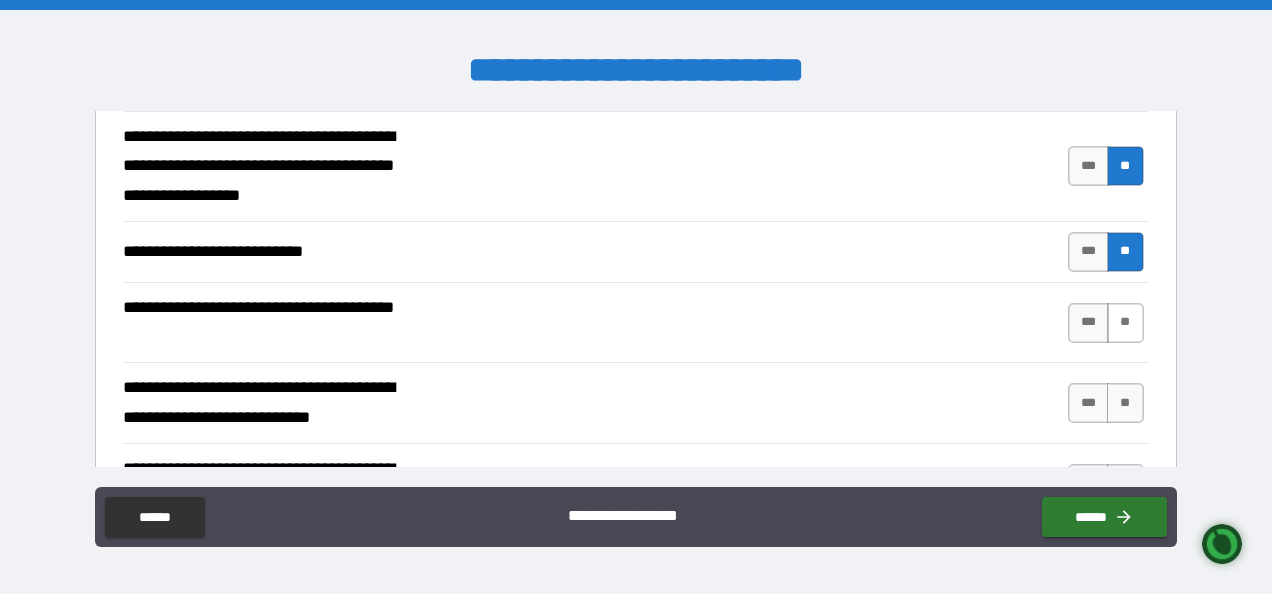 click on "**" at bounding box center (1125, 323) 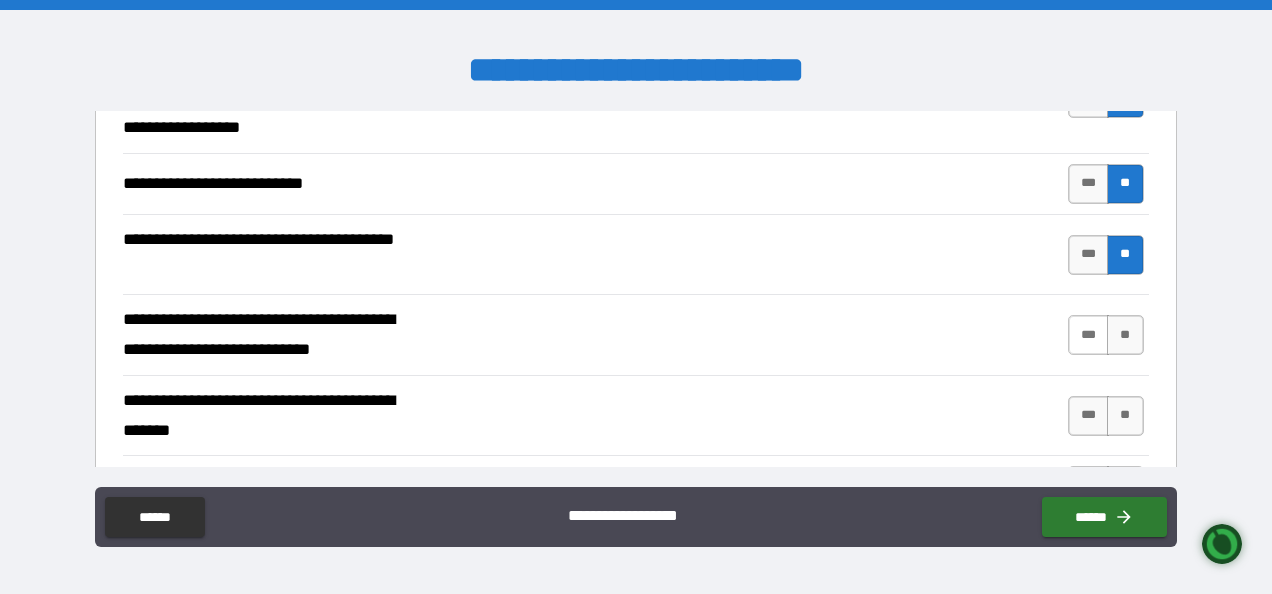 scroll, scrollTop: 900, scrollLeft: 0, axis: vertical 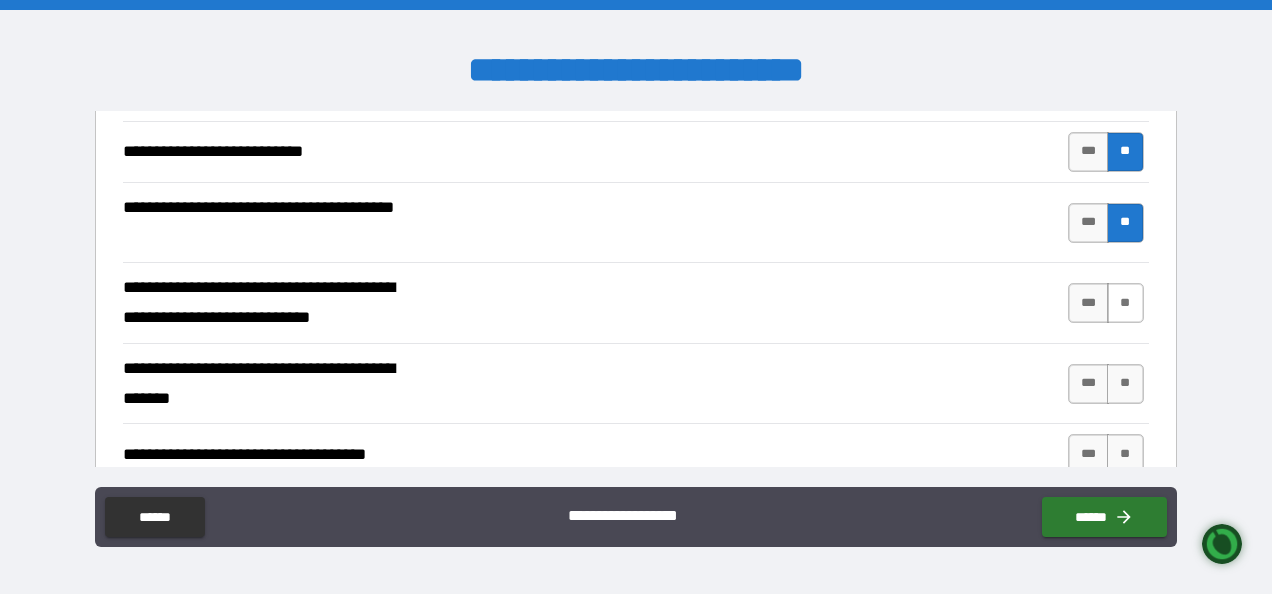 click on "**" at bounding box center [1125, 303] 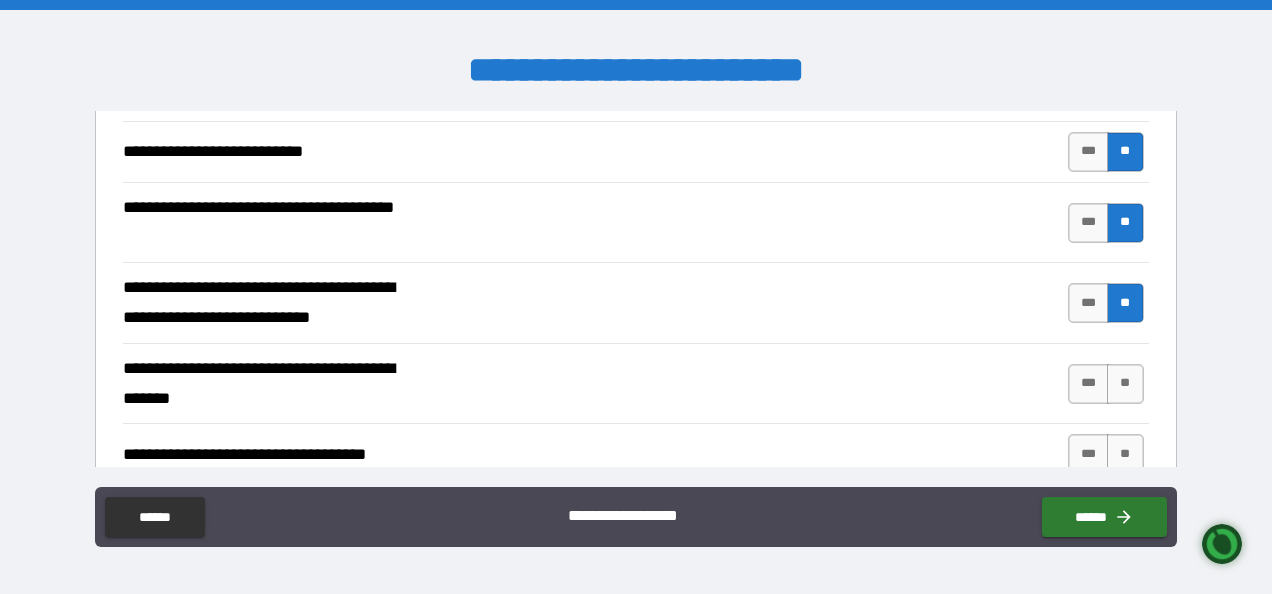 scroll, scrollTop: 1000, scrollLeft: 0, axis: vertical 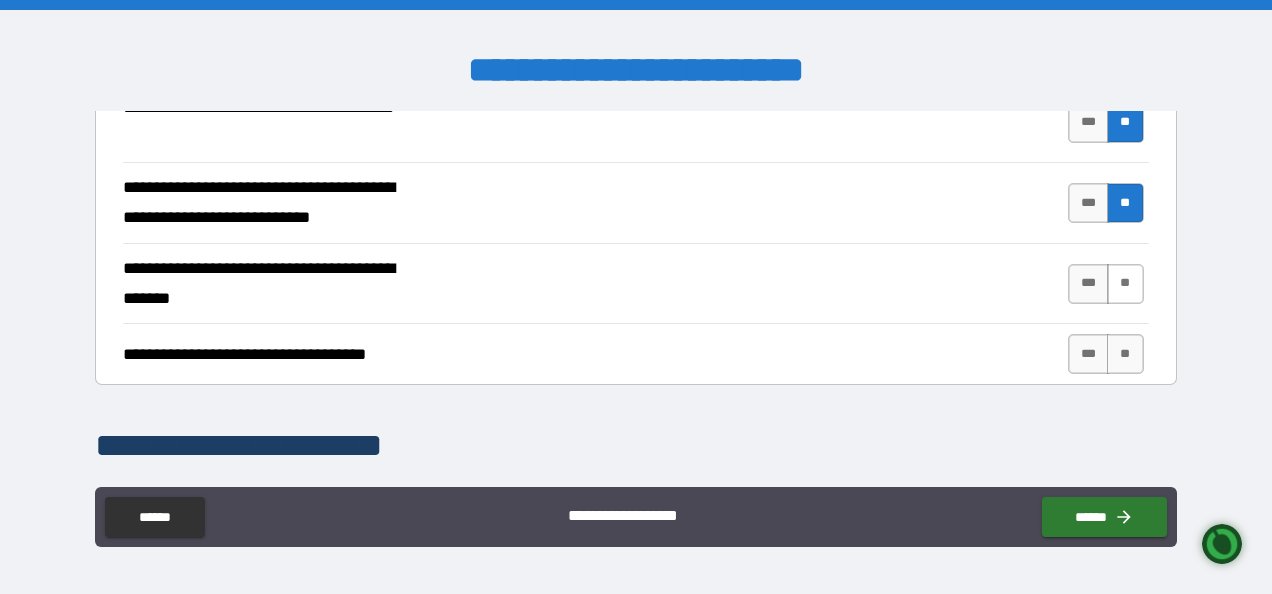 click on "**" at bounding box center [1125, 284] 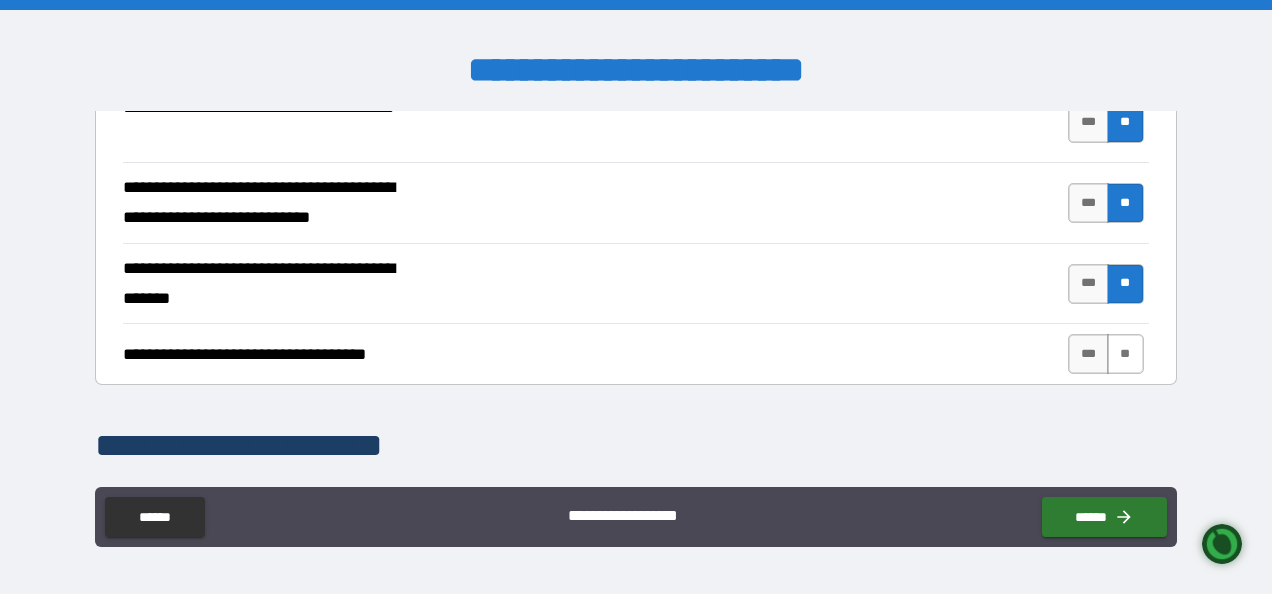 click on "**" at bounding box center [1125, 354] 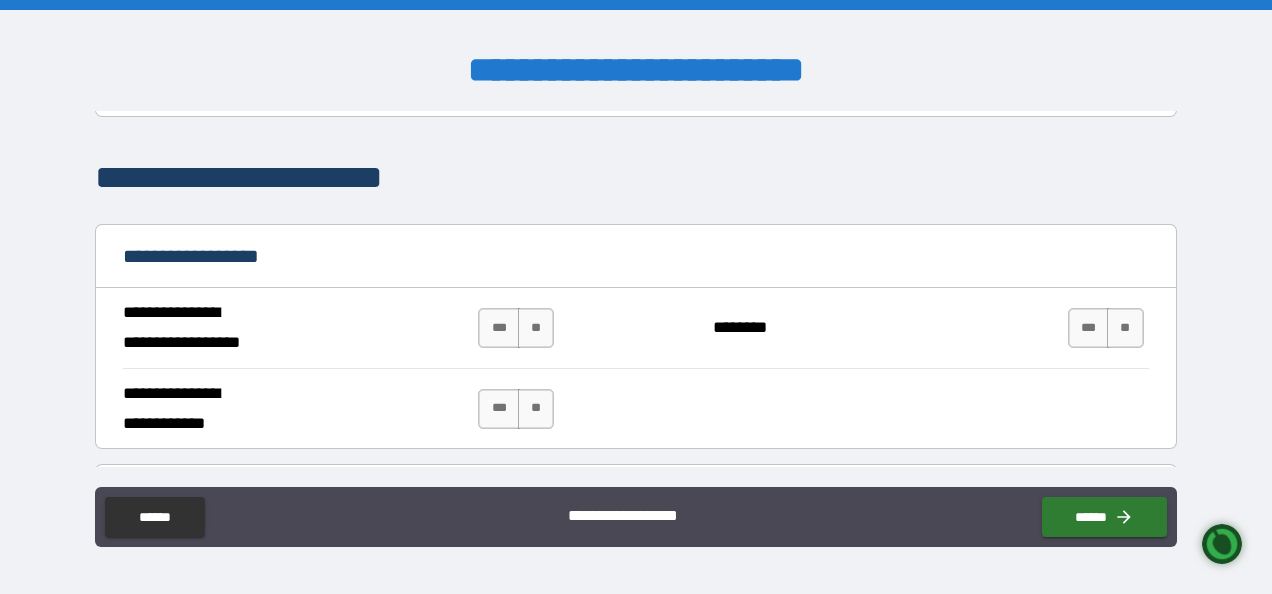 scroll, scrollTop: 1300, scrollLeft: 0, axis: vertical 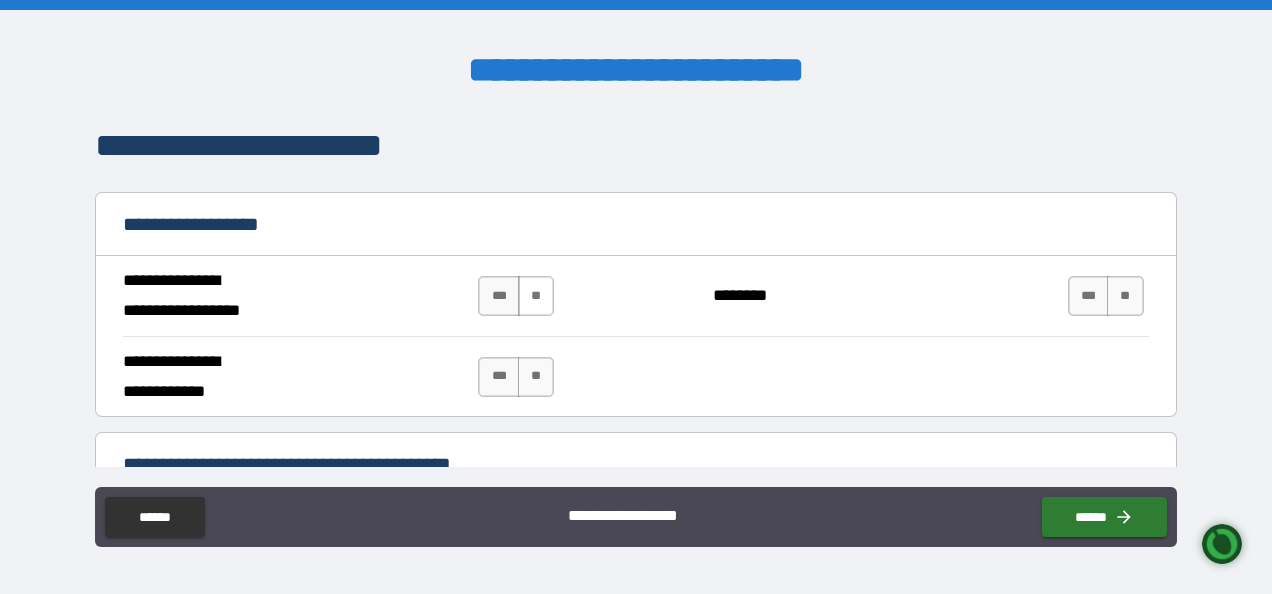 click on "**" at bounding box center [536, 296] 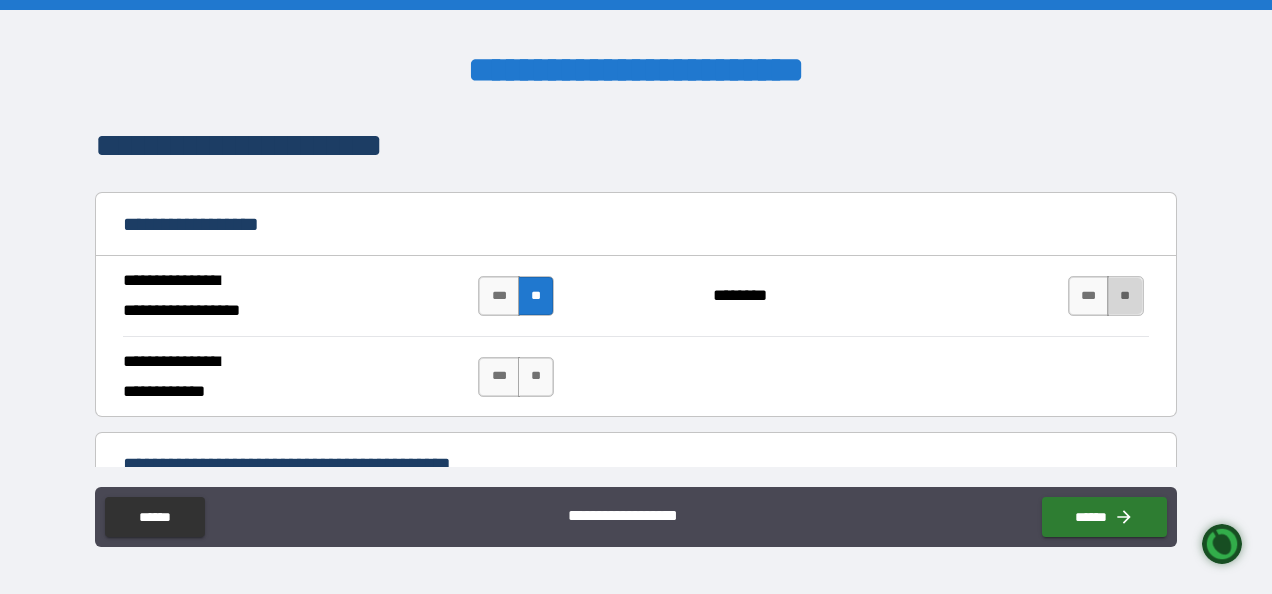 click on "**" at bounding box center [1125, 296] 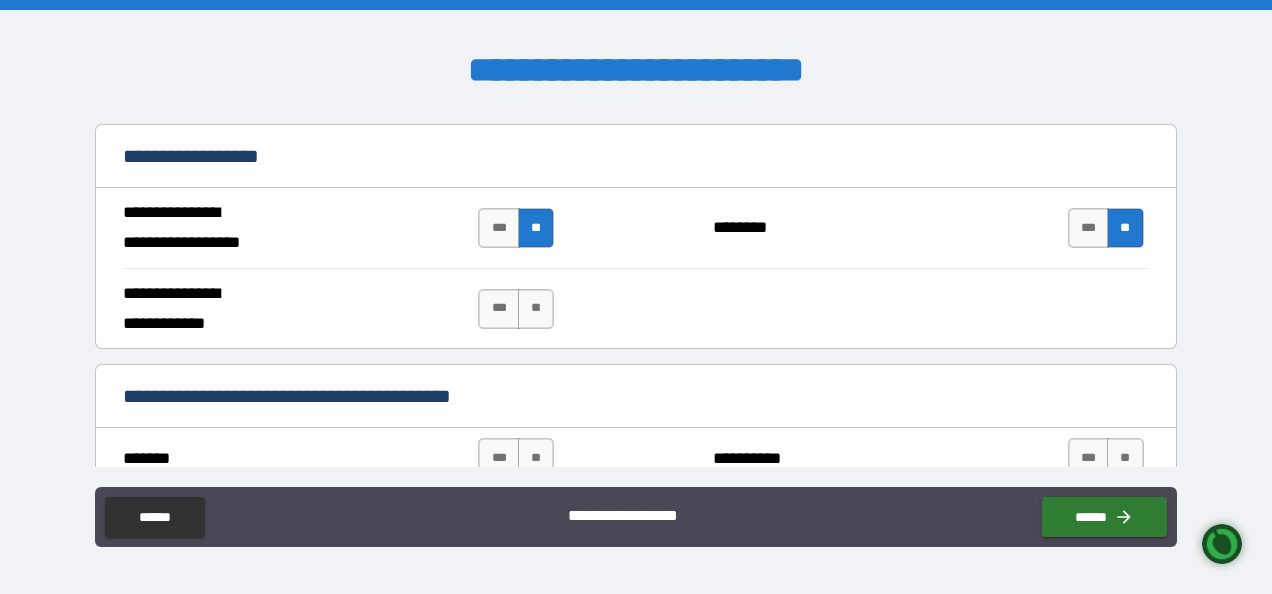 scroll, scrollTop: 1400, scrollLeft: 0, axis: vertical 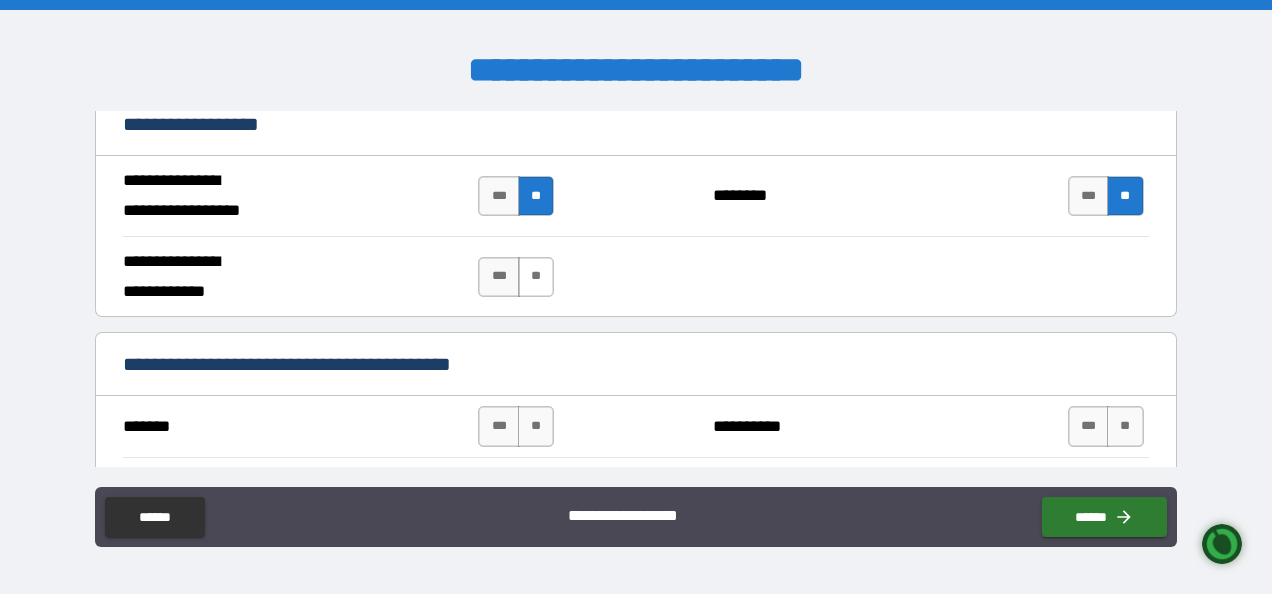 click on "**" at bounding box center [536, 277] 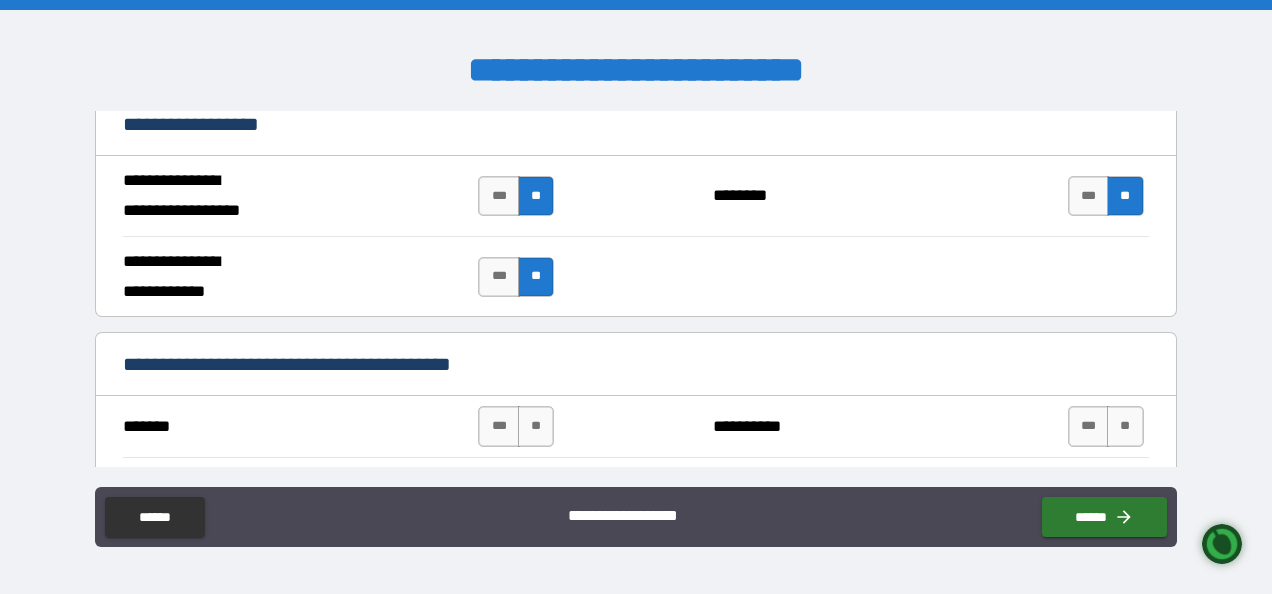 scroll, scrollTop: 1500, scrollLeft: 0, axis: vertical 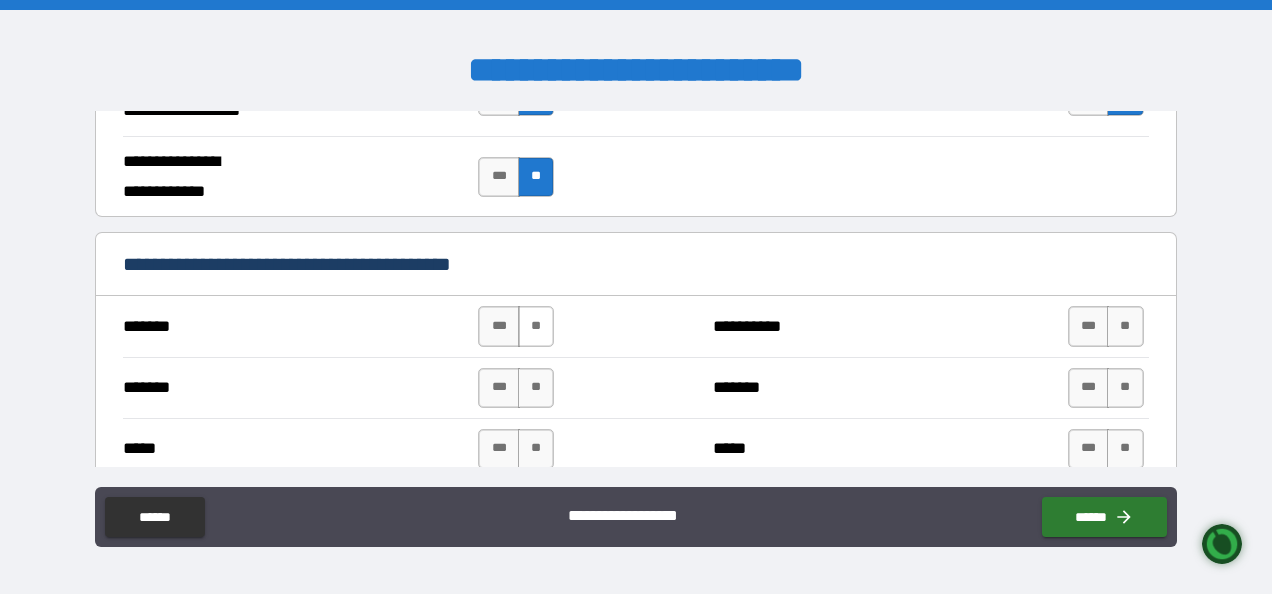 click on "**" at bounding box center (536, 326) 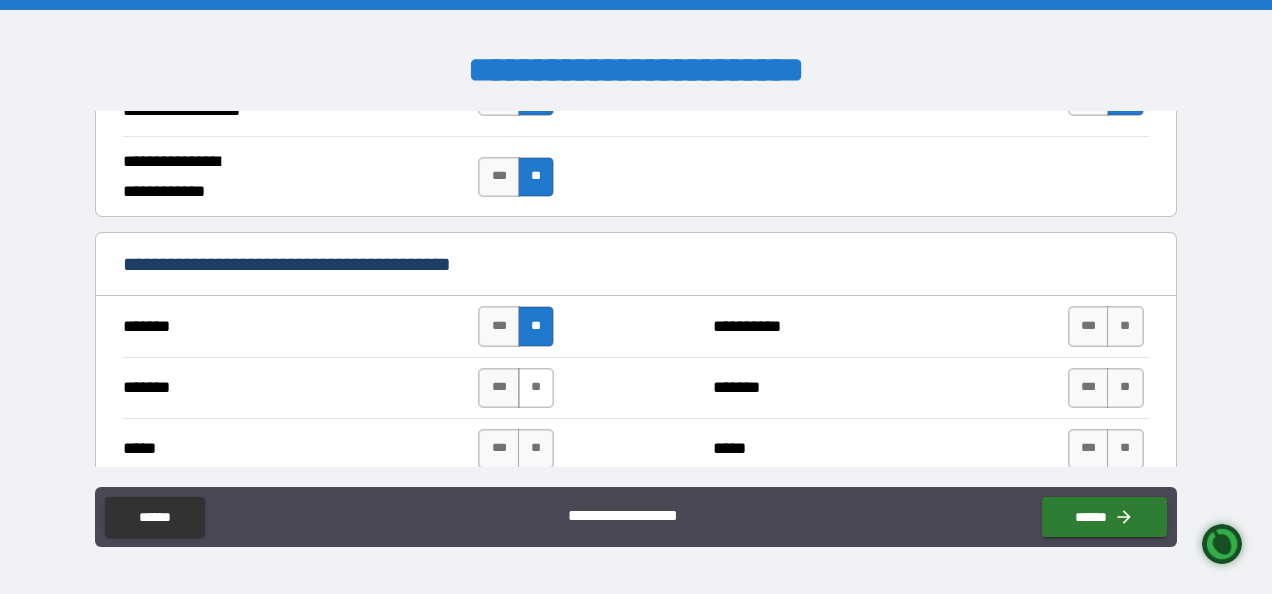 click on "**" at bounding box center (536, 388) 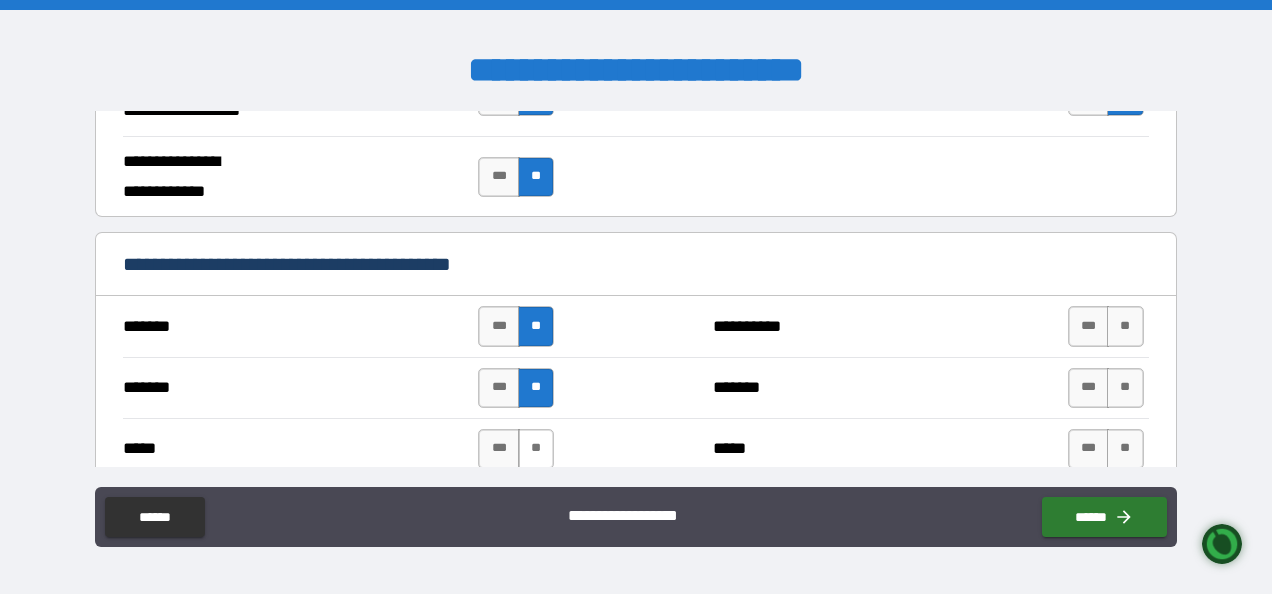 click on "**" at bounding box center [536, 449] 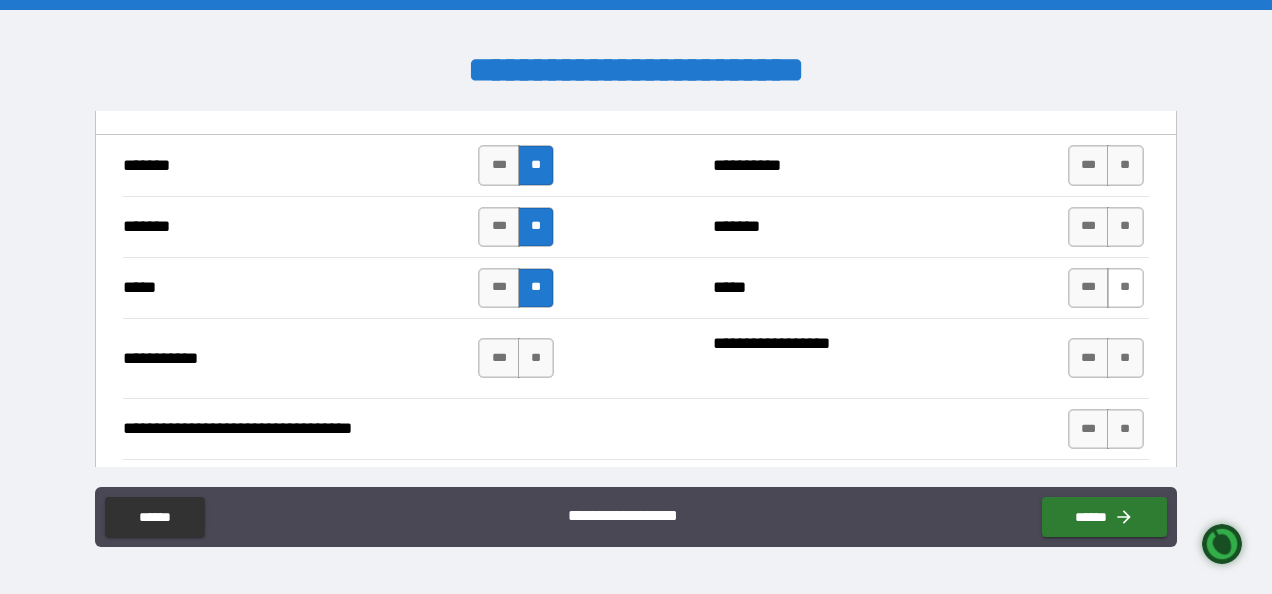 scroll, scrollTop: 1700, scrollLeft: 0, axis: vertical 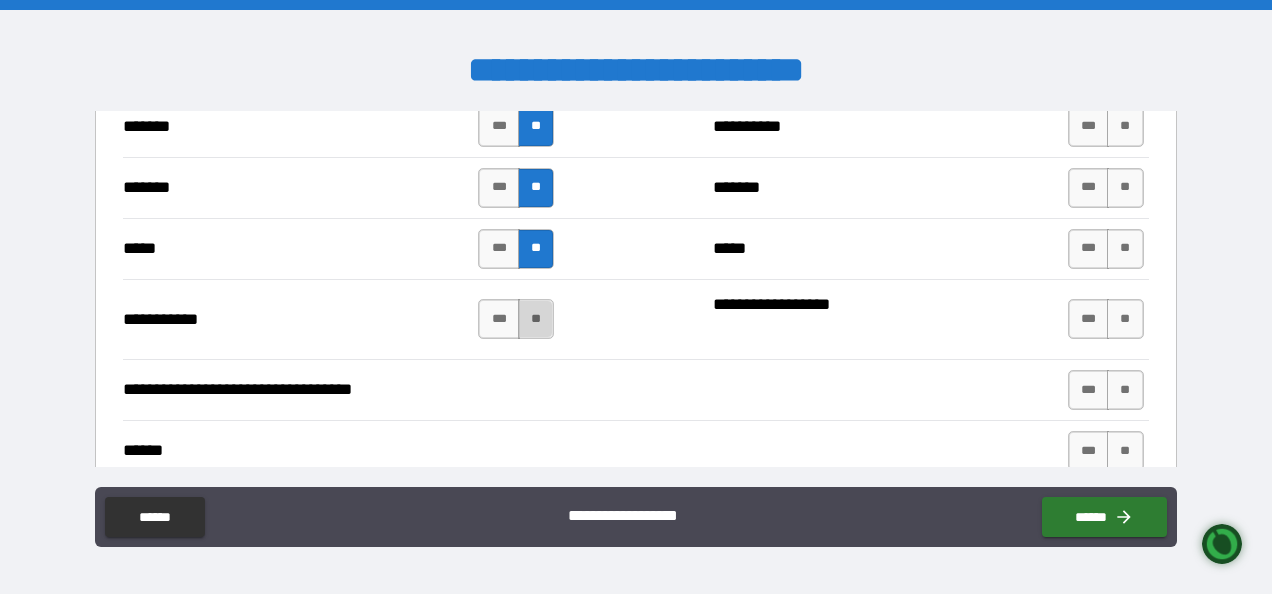 click on "**" at bounding box center (536, 319) 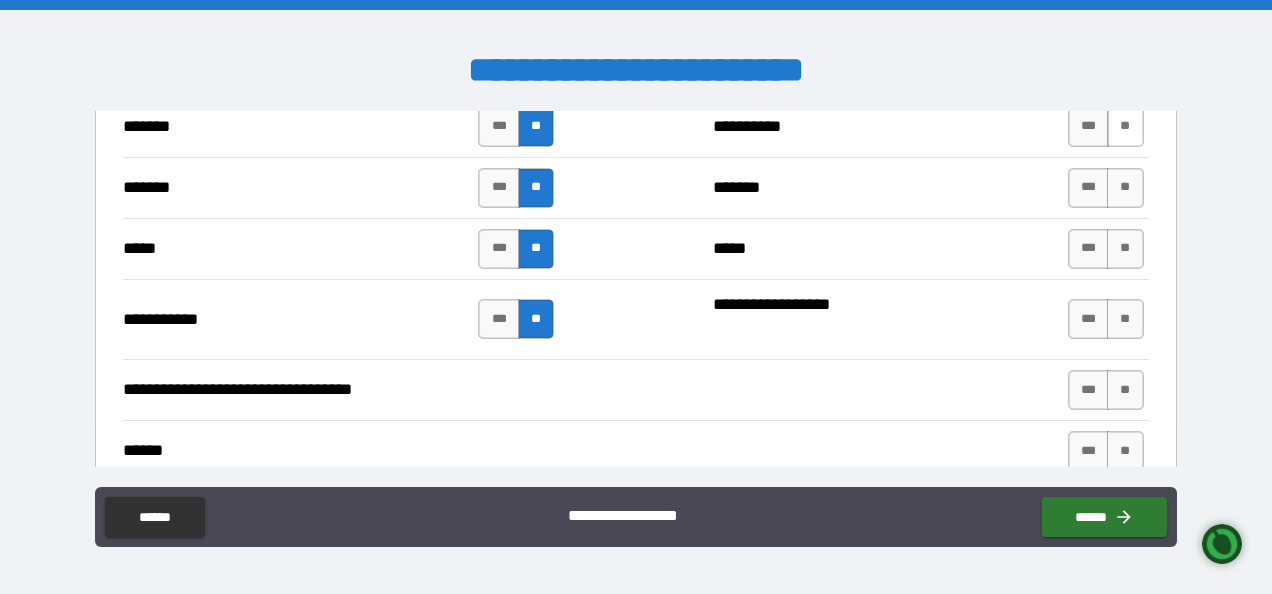 click on "**" at bounding box center [1125, 126] 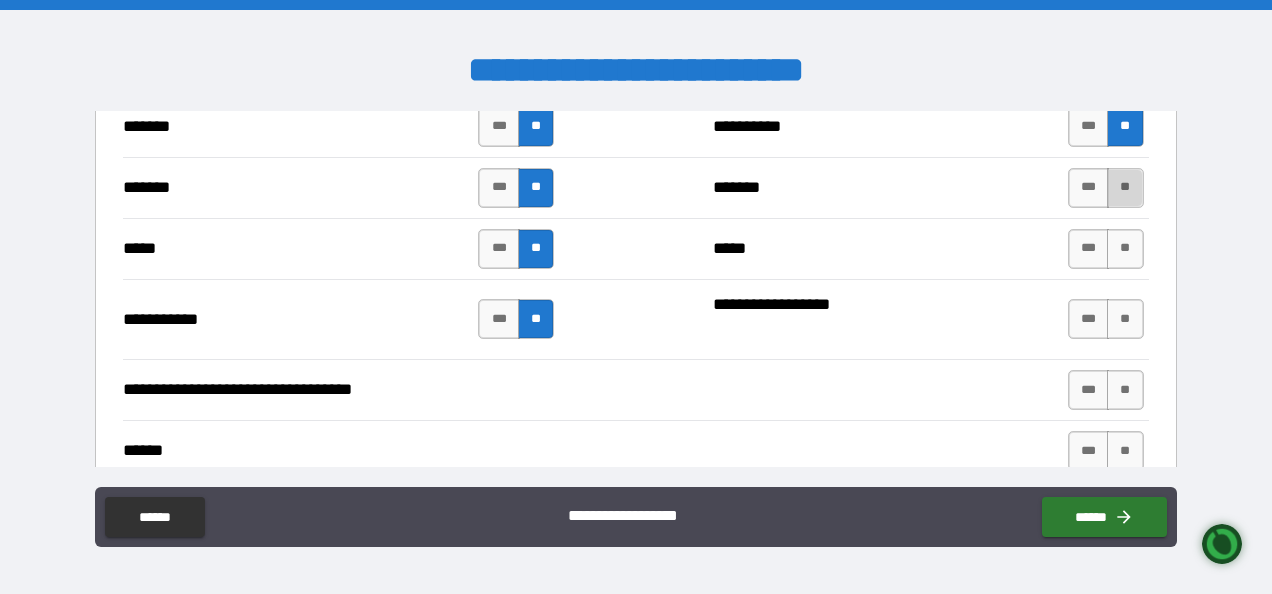 click on "**" at bounding box center (1125, 188) 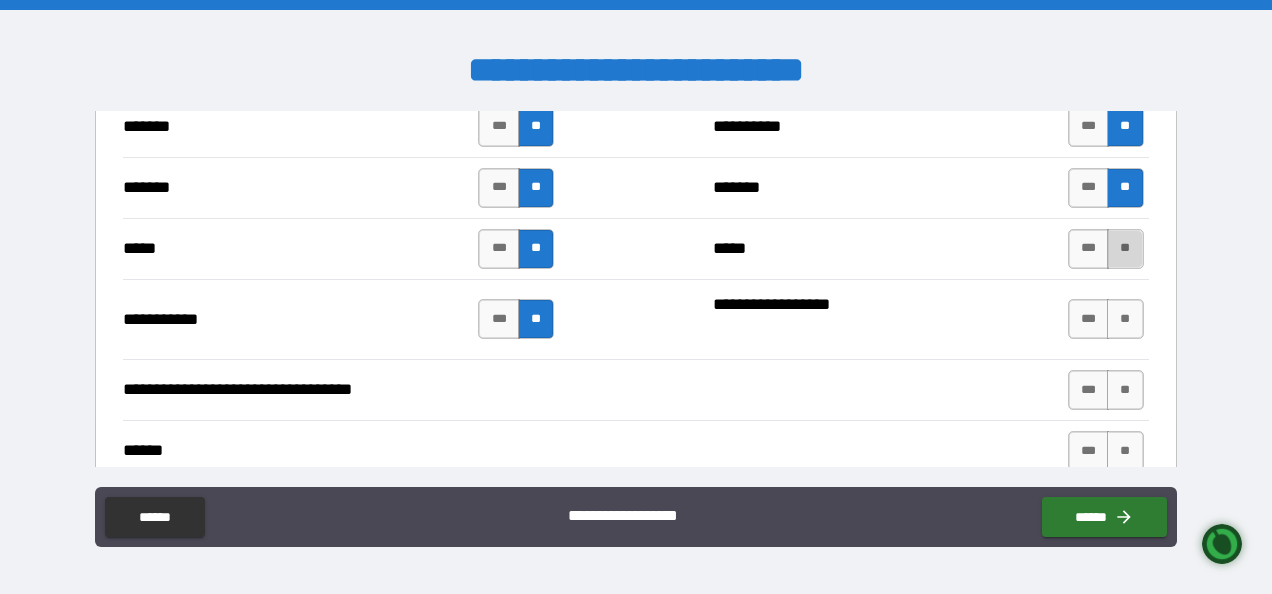 click on "**" at bounding box center (1125, 249) 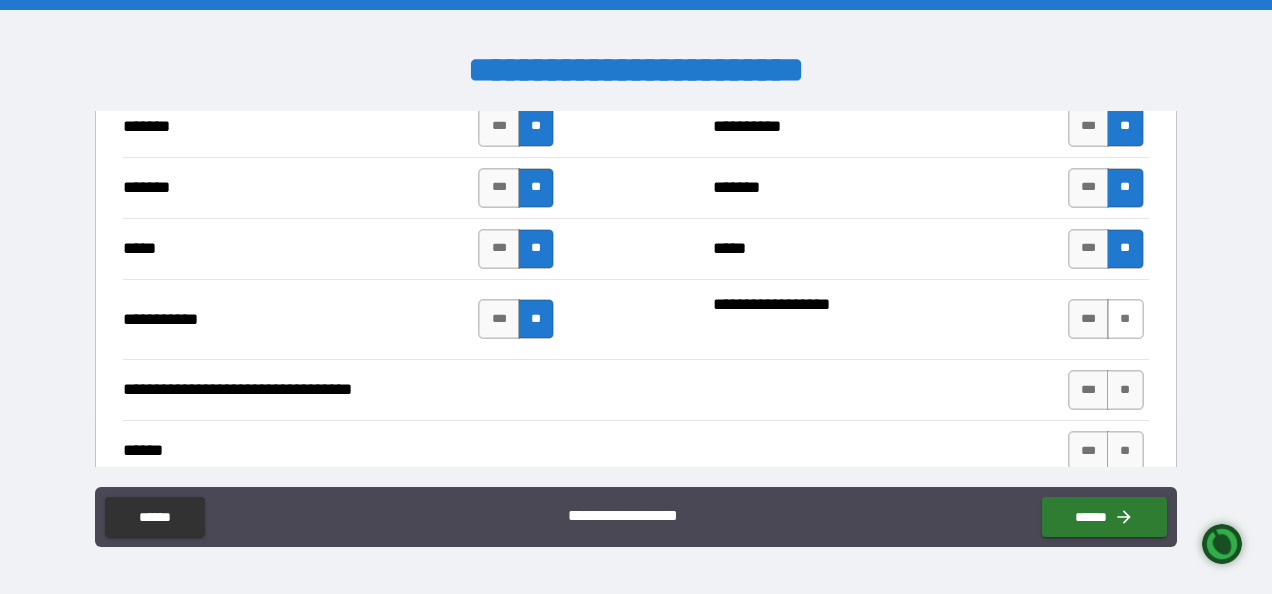 click on "**" at bounding box center (1125, 319) 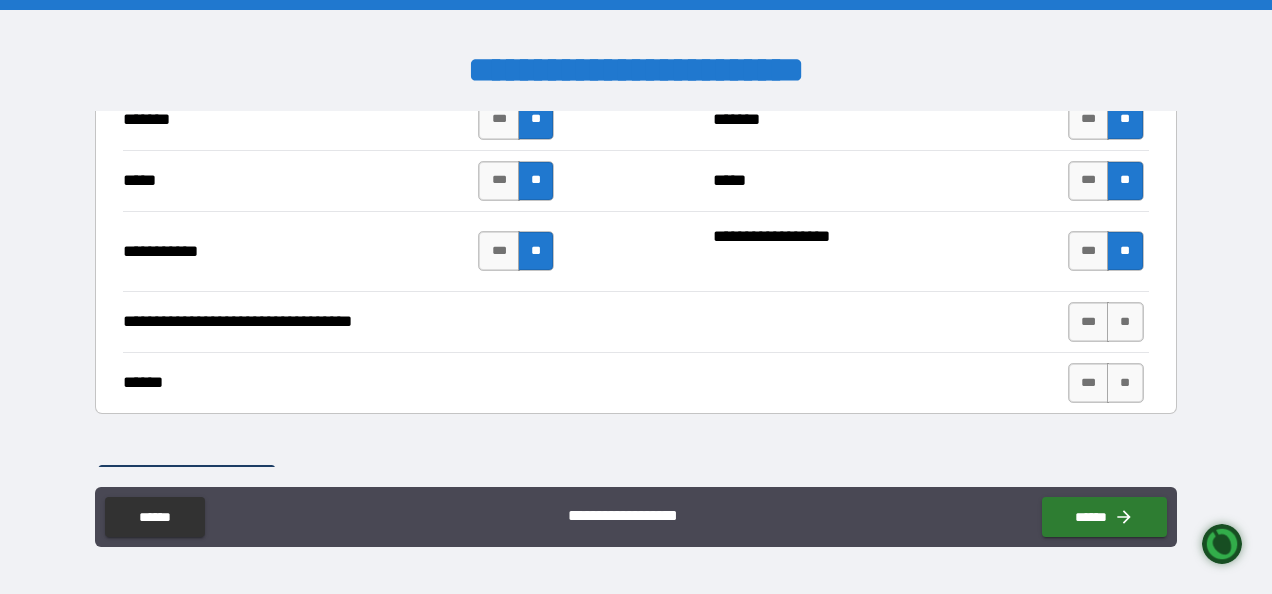 scroll, scrollTop: 1800, scrollLeft: 0, axis: vertical 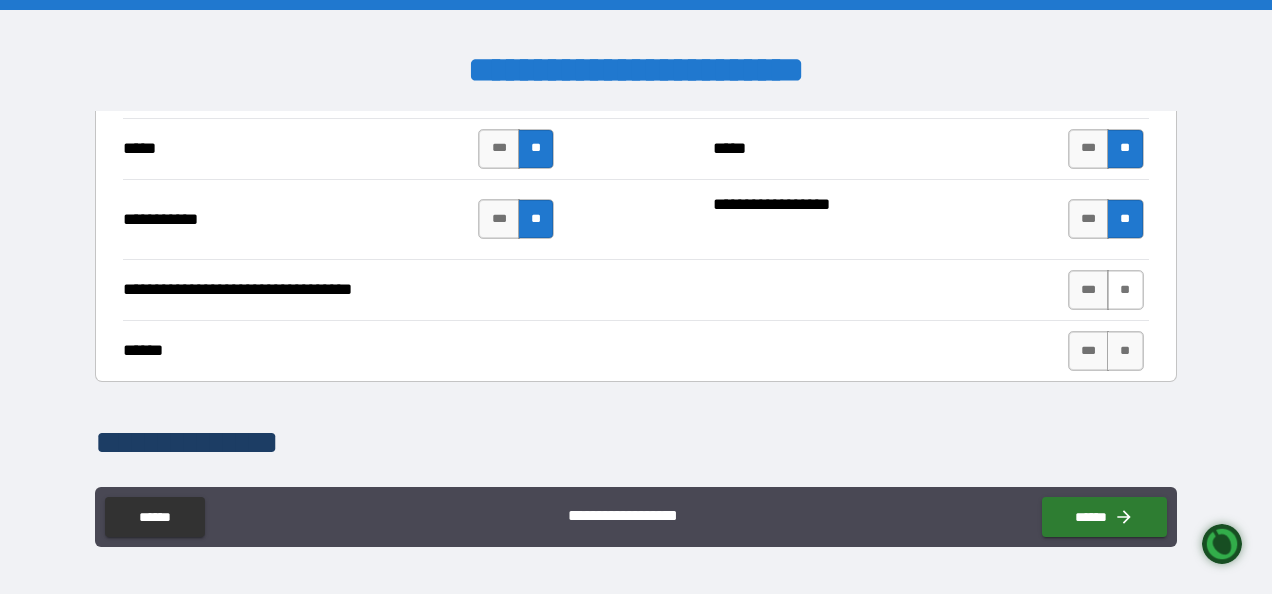 click on "**" at bounding box center (1125, 290) 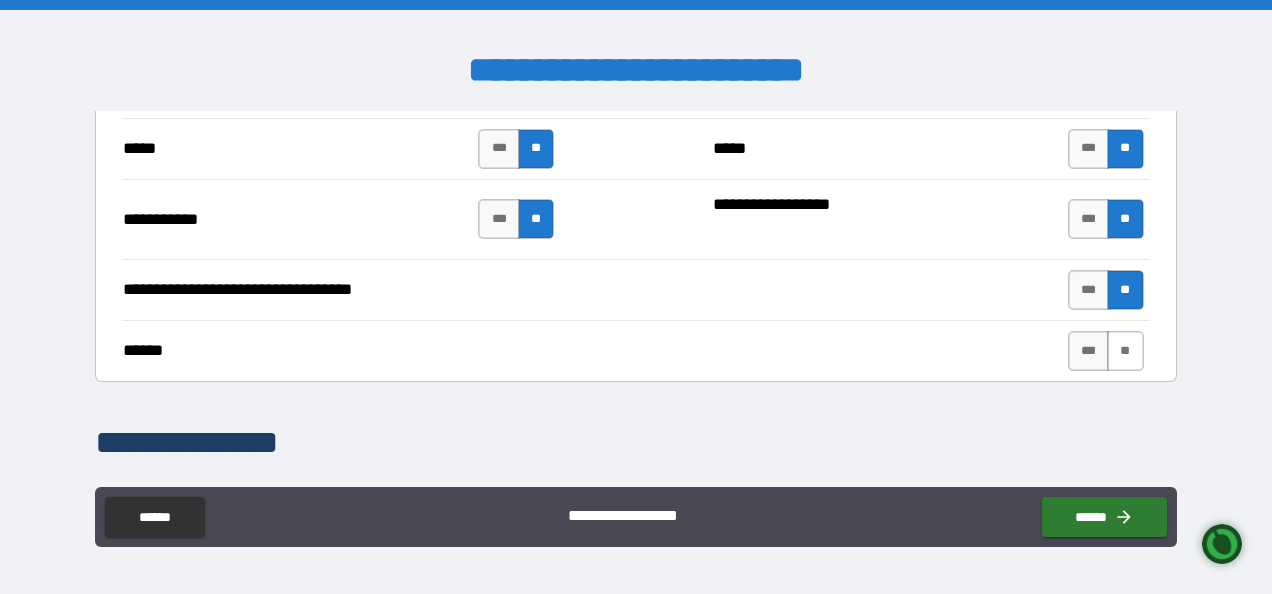click on "**" at bounding box center [1125, 351] 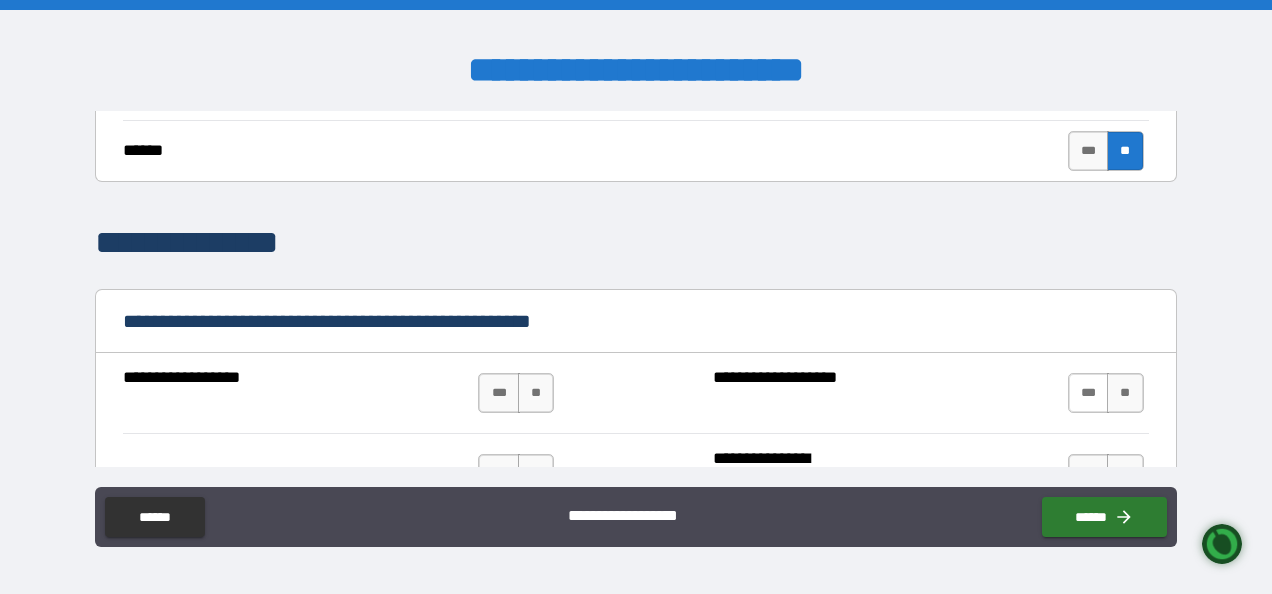 scroll, scrollTop: 2100, scrollLeft: 0, axis: vertical 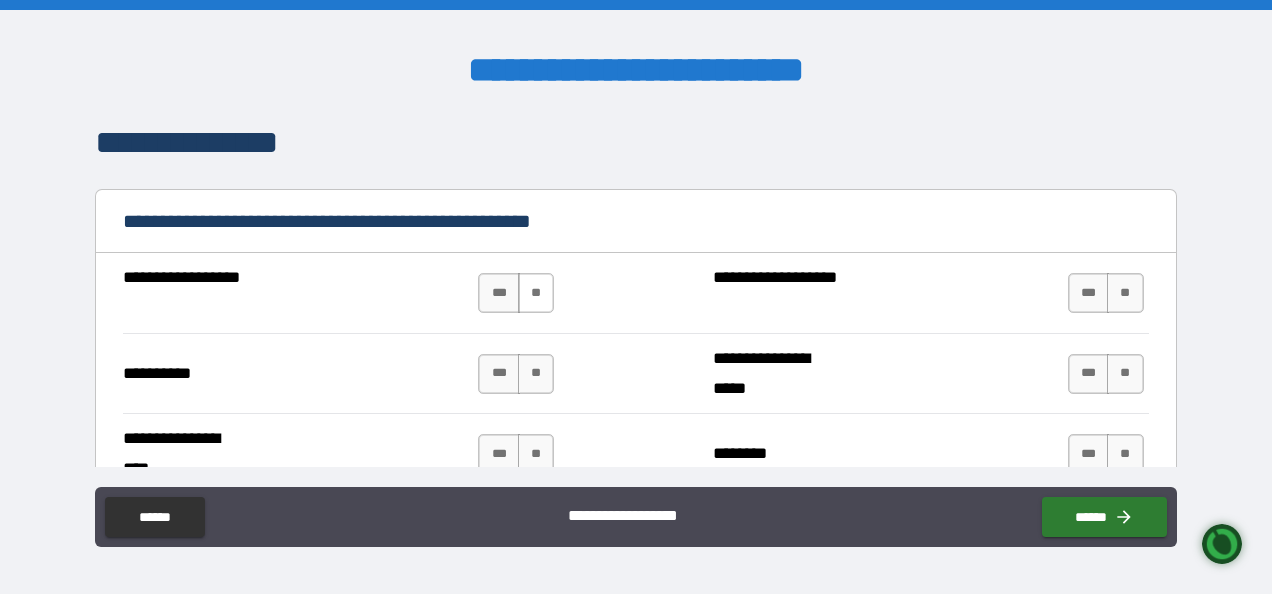 click on "**" at bounding box center [536, 293] 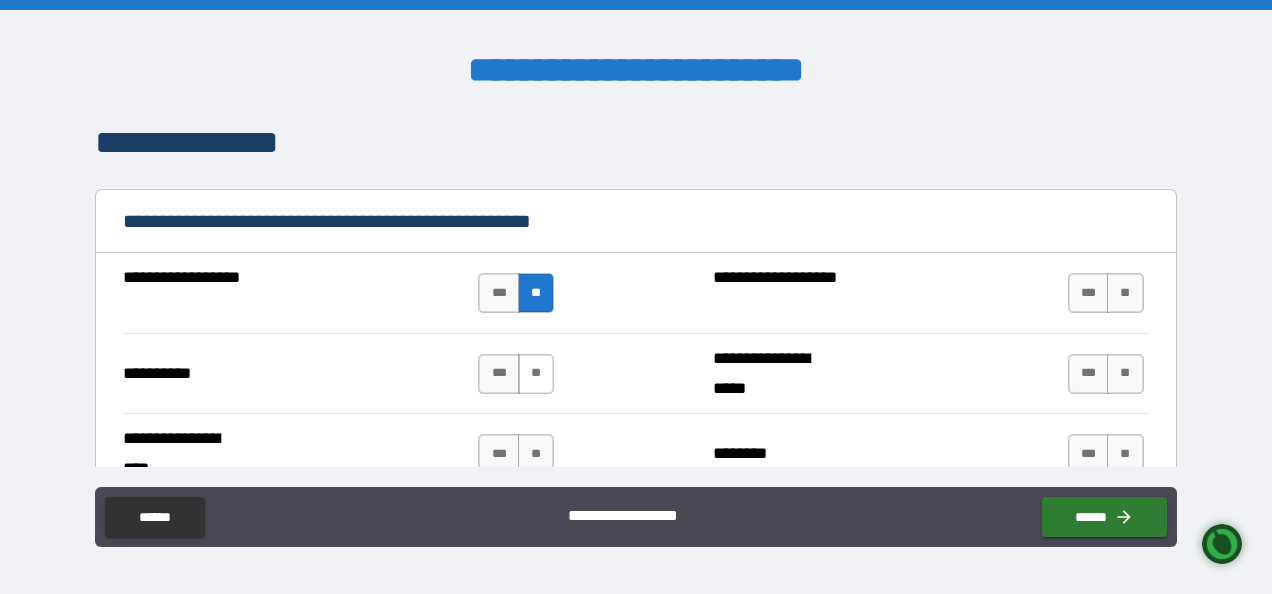 click on "**" at bounding box center (536, 374) 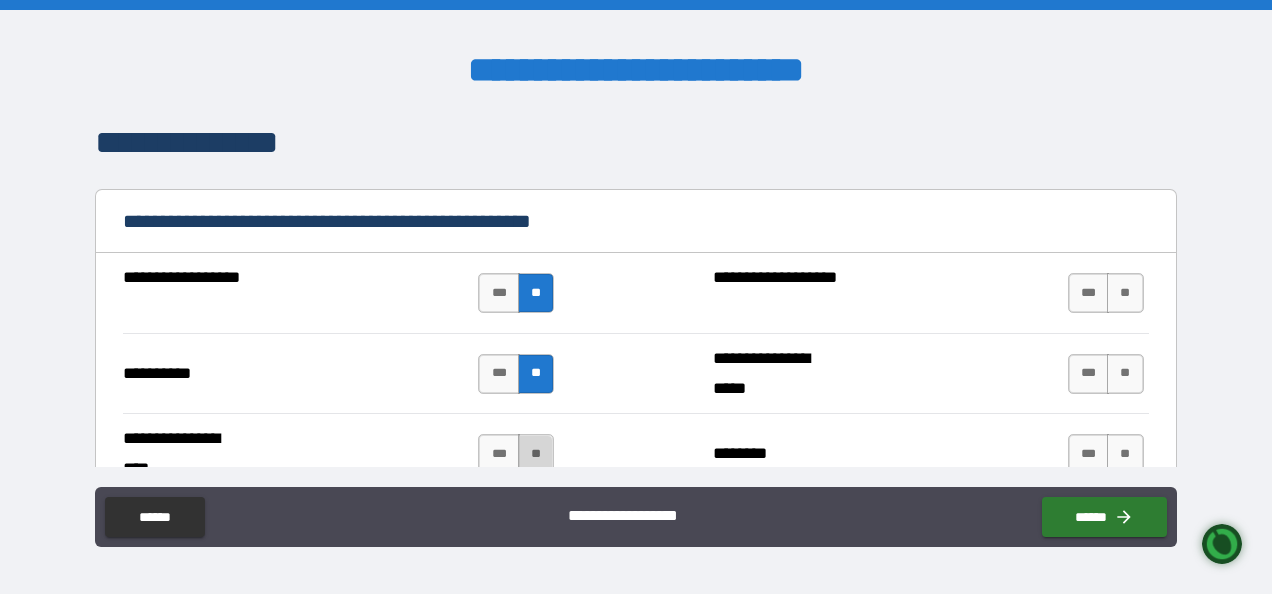 click on "**" at bounding box center (536, 454) 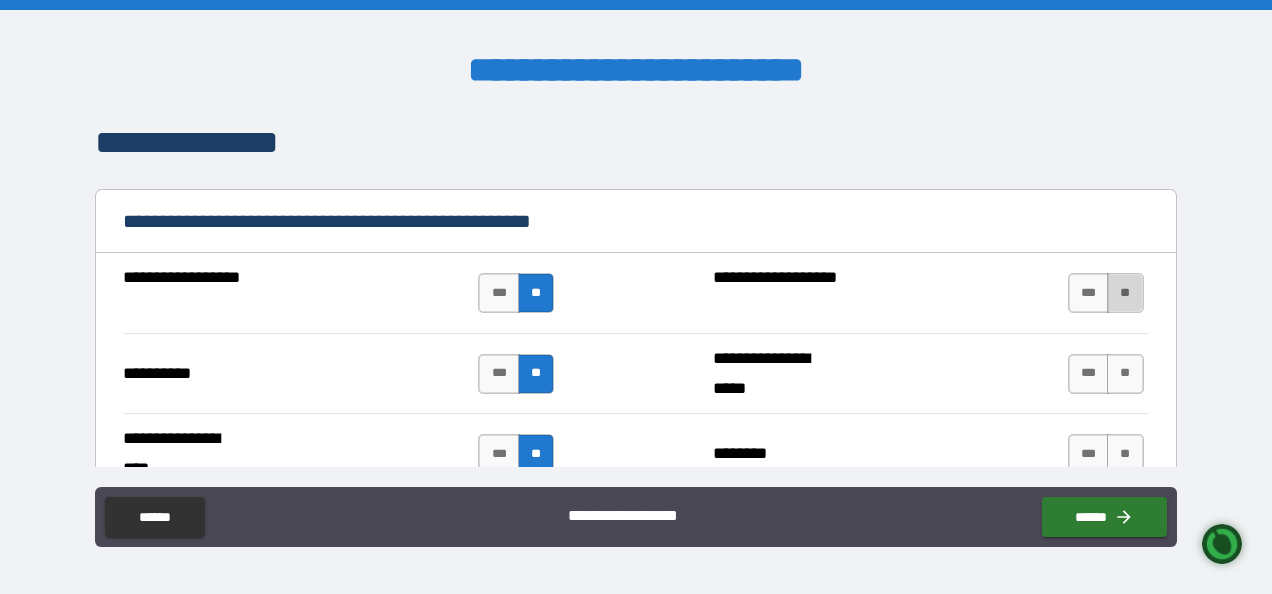 click on "**" at bounding box center (1125, 293) 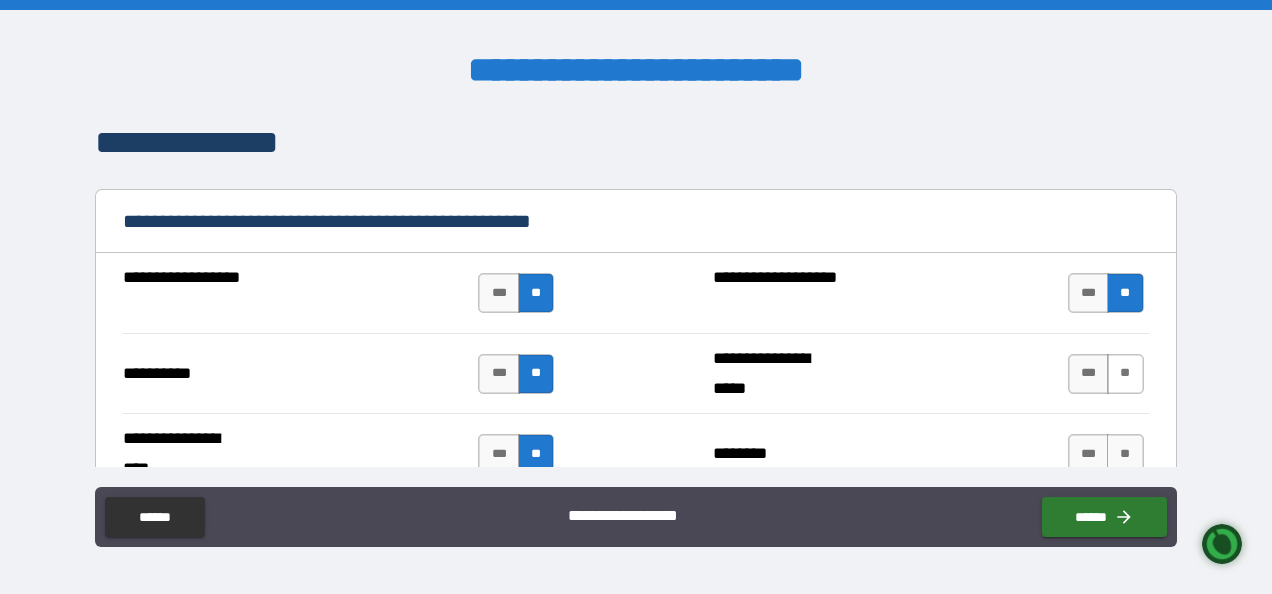 click on "**" at bounding box center [1125, 374] 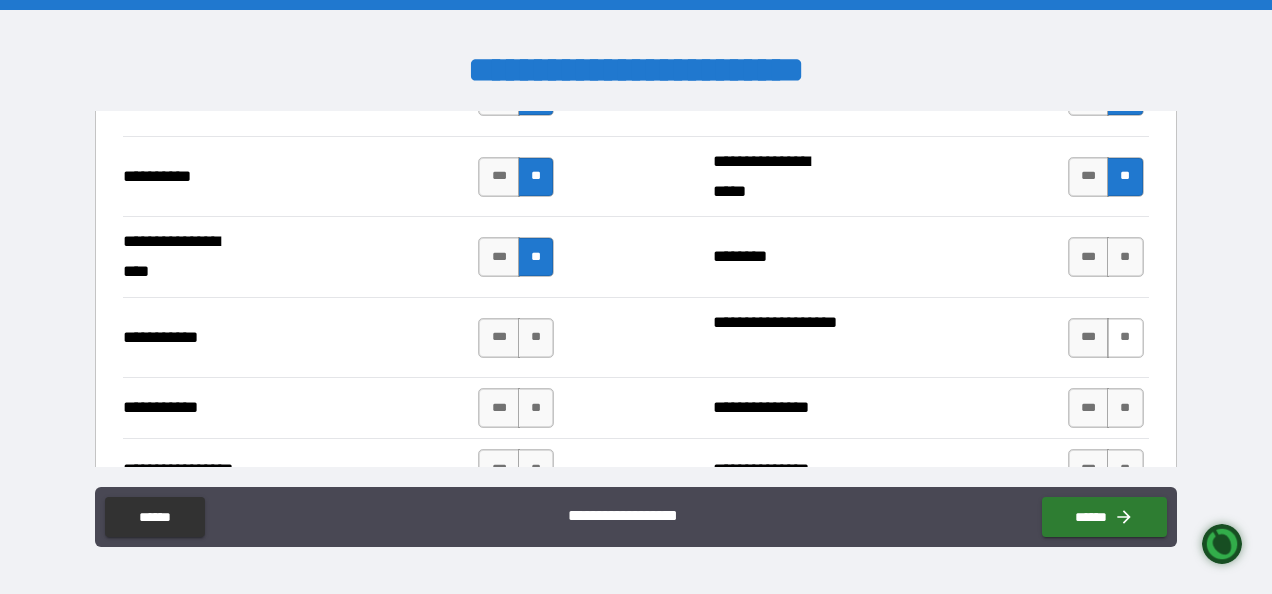 scroll, scrollTop: 2300, scrollLeft: 0, axis: vertical 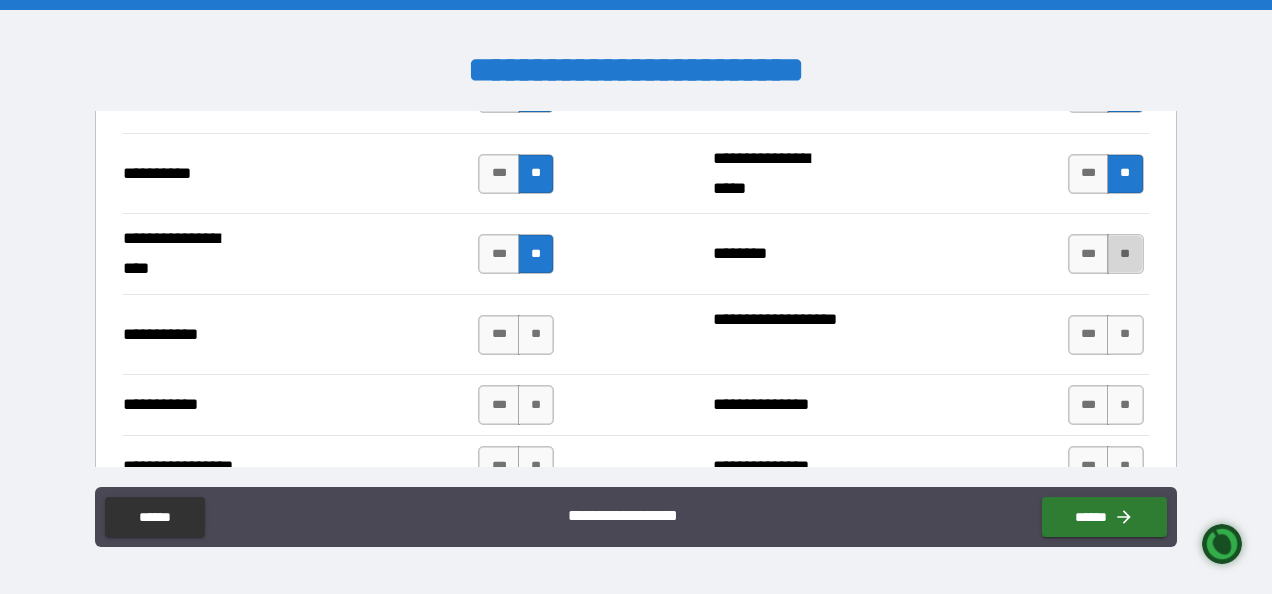 click on "**" at bounding box center [1125, 254] 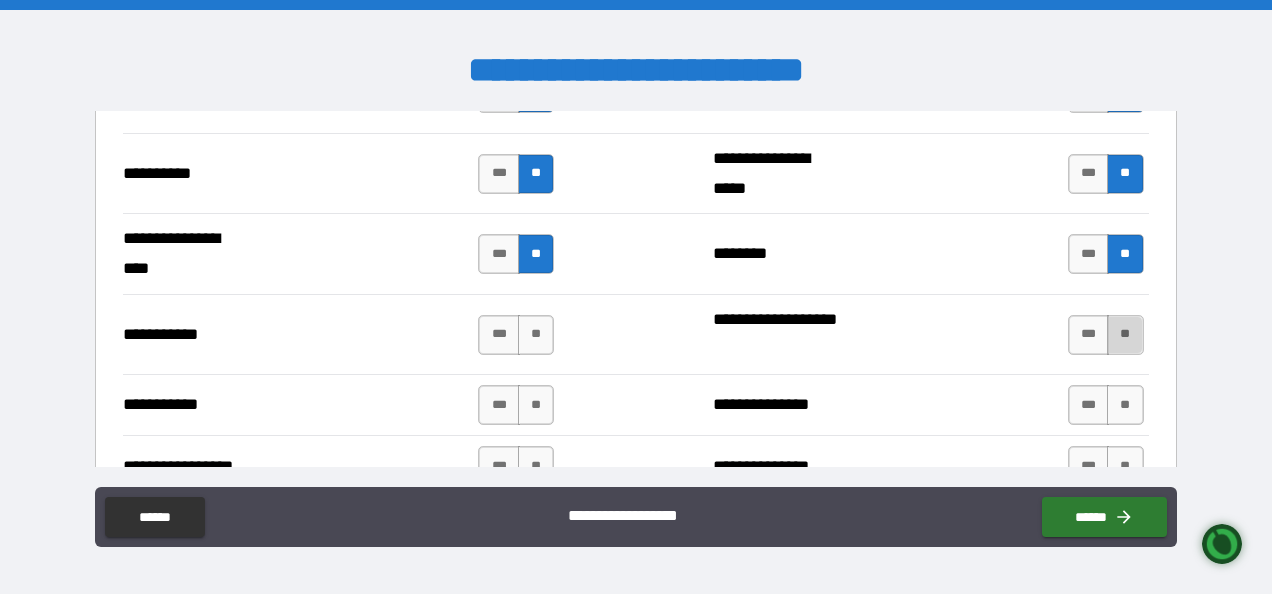 click on "**" at bounding box center (1125, 335) 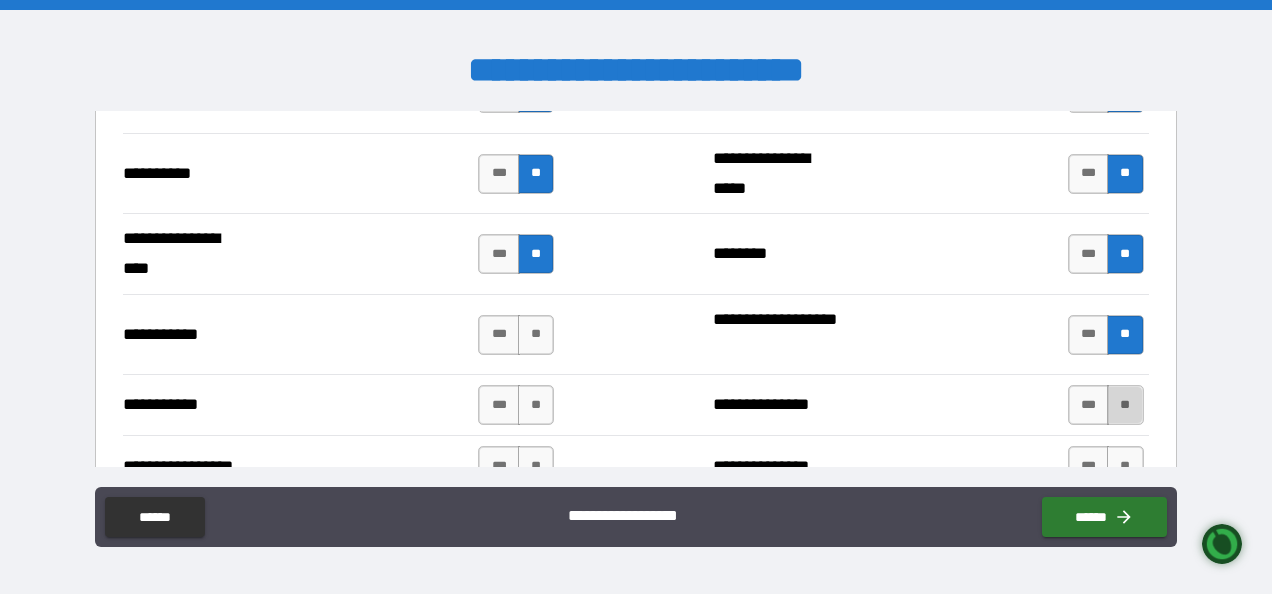 click on "**" at bounding box center [1125, 405] 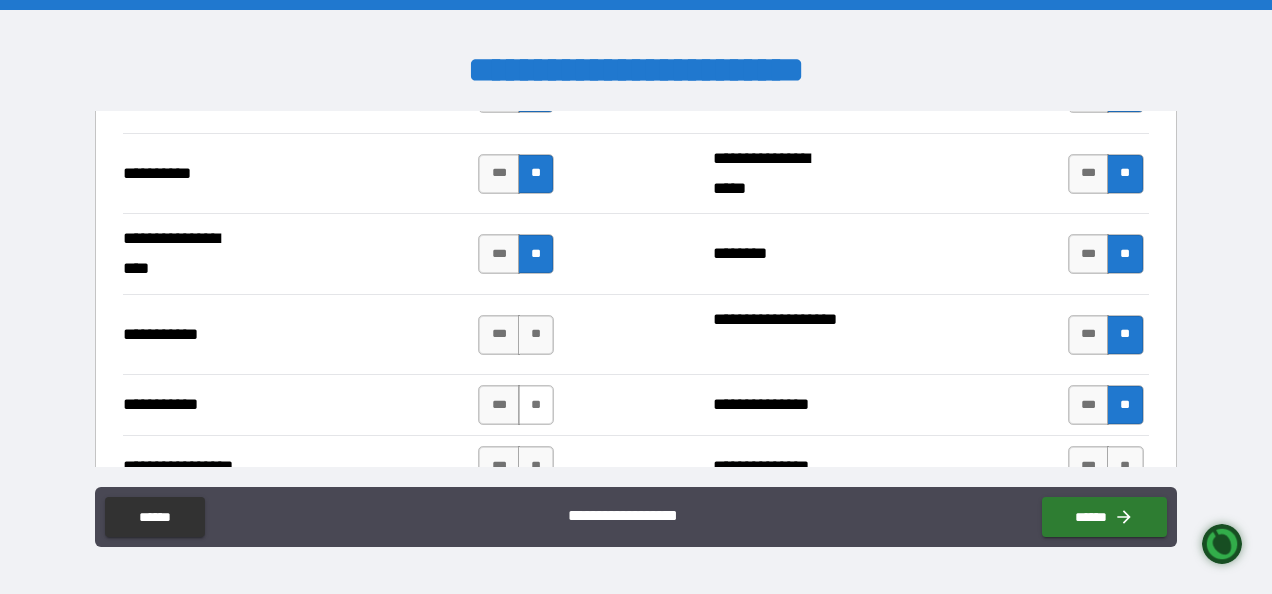 click on "**" at bounding box center [536, 405] 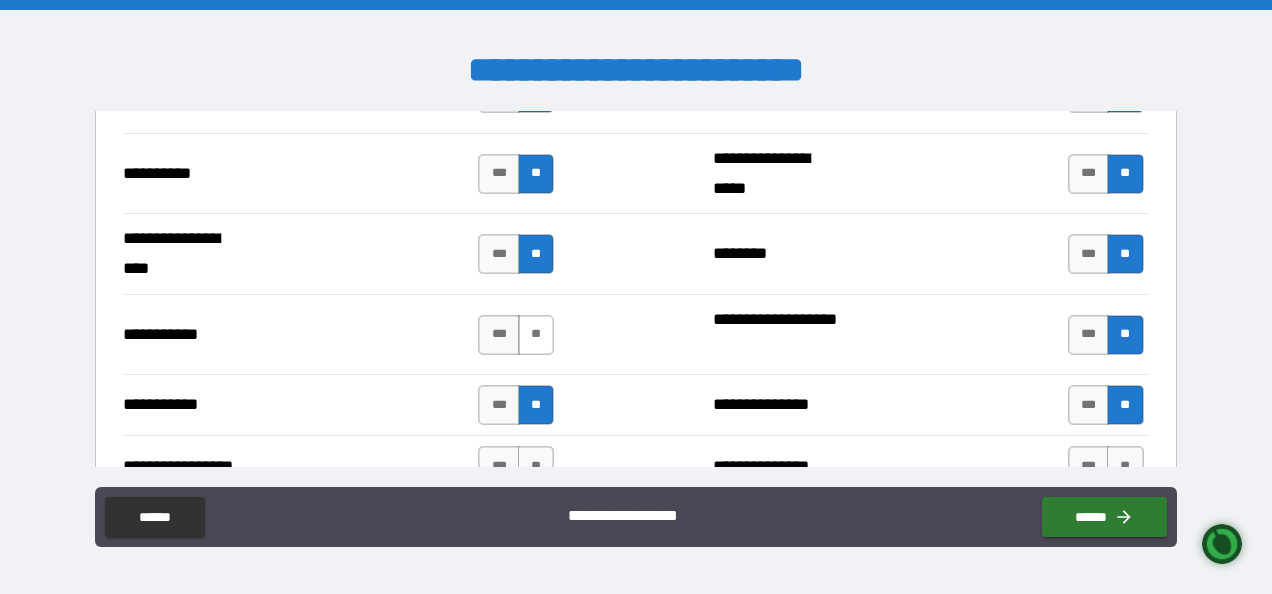 click on "**" at bounding box center [536, 335] 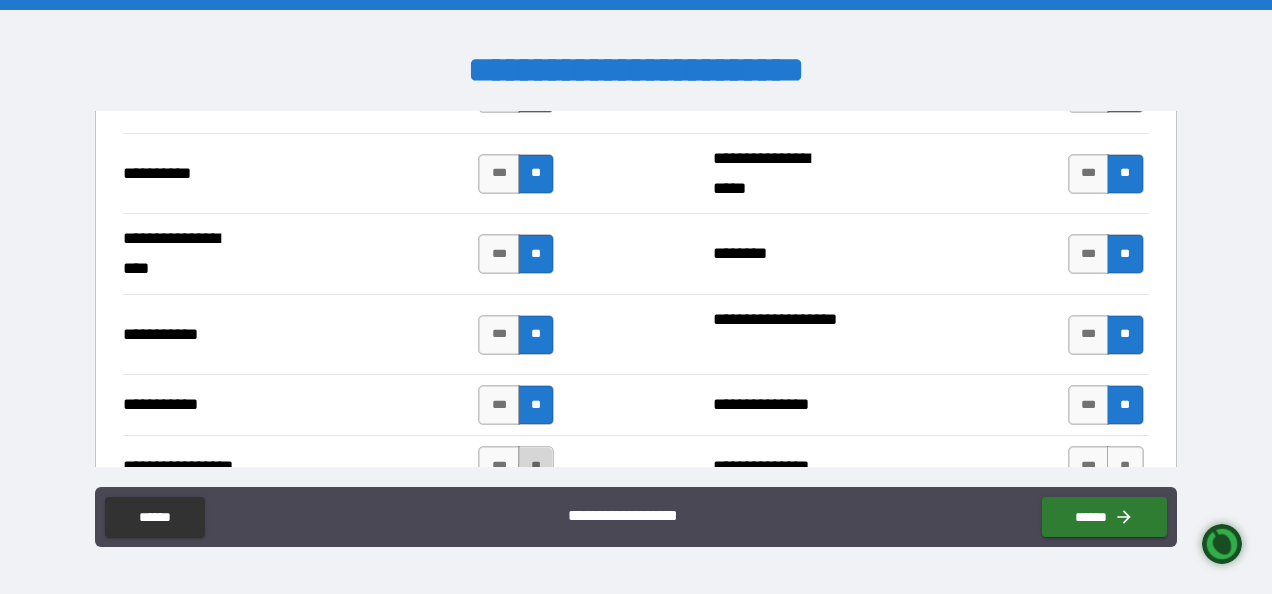 click on "**" at bounding box center [536, 466] 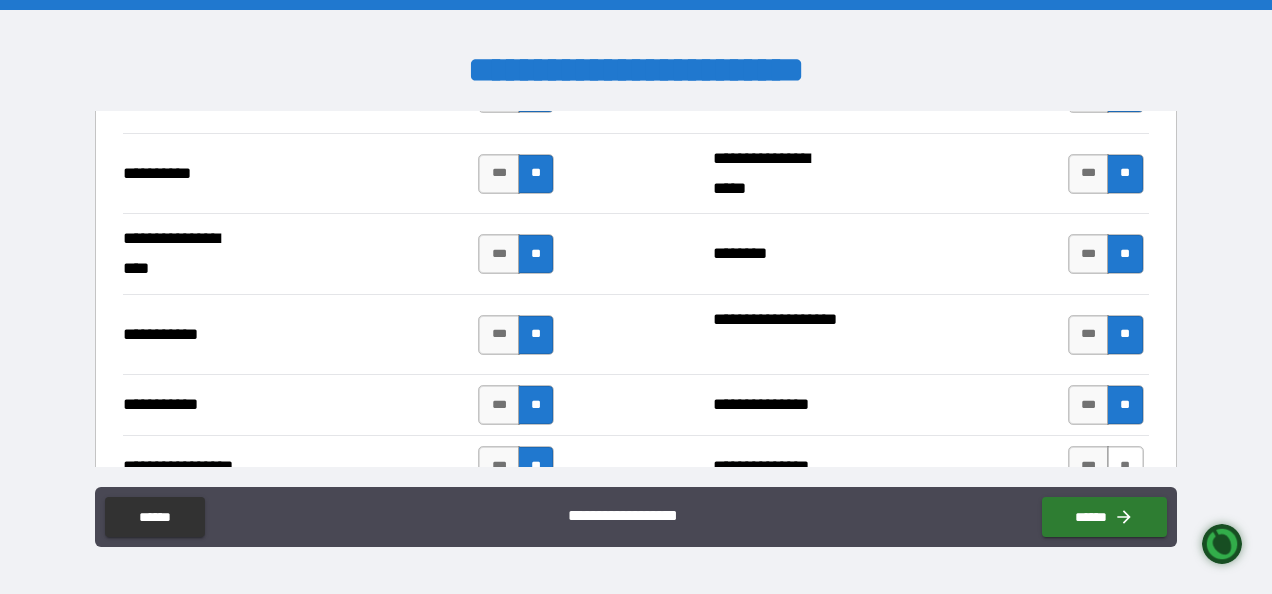 click on "**" at bounding box center (1125, 466) 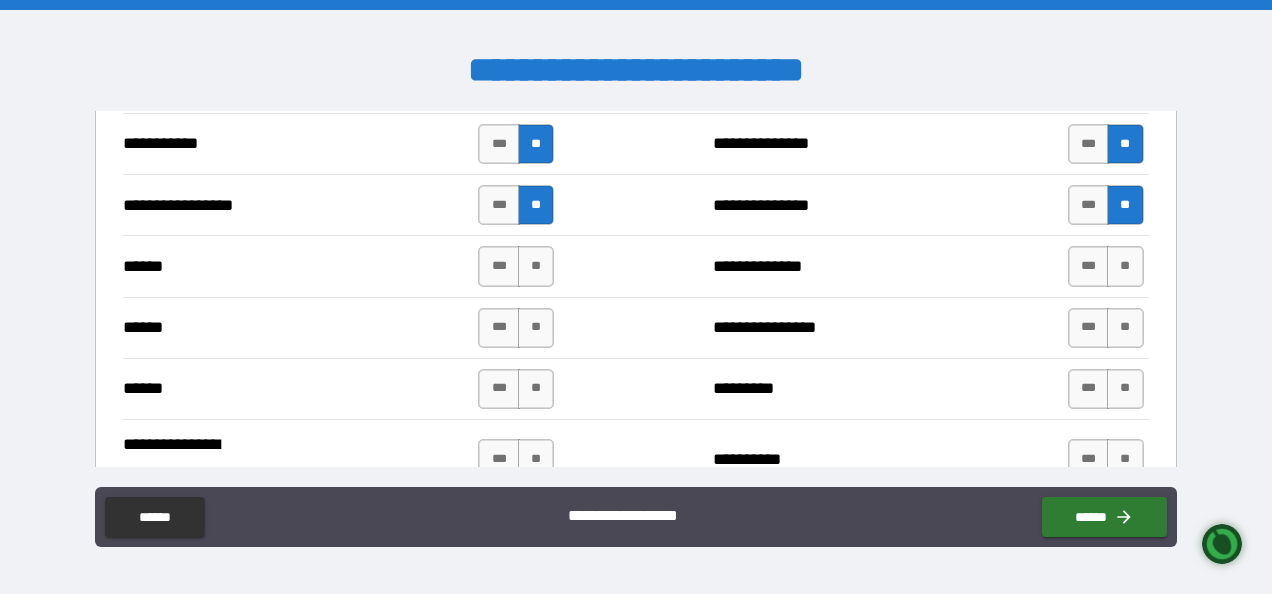 scroll, scrollTop: 2600, scrollLeft: 0, axis: vertical 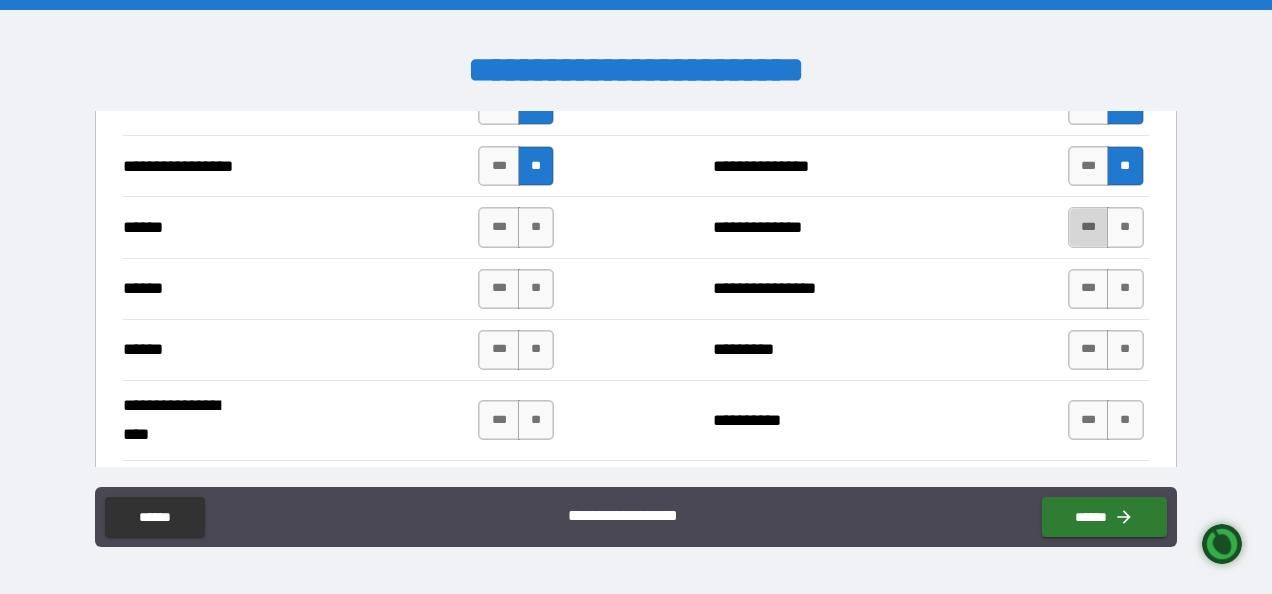 click on "***" at bounding box center [1089, 227] 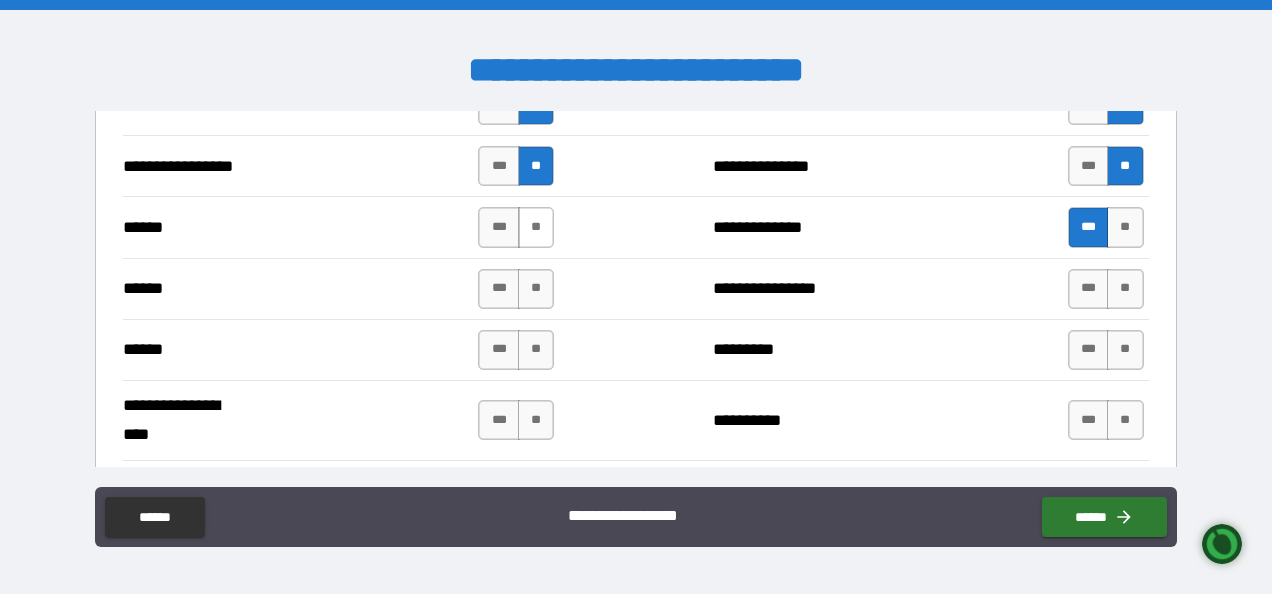 click on "**" at bounding box center [536, 227] 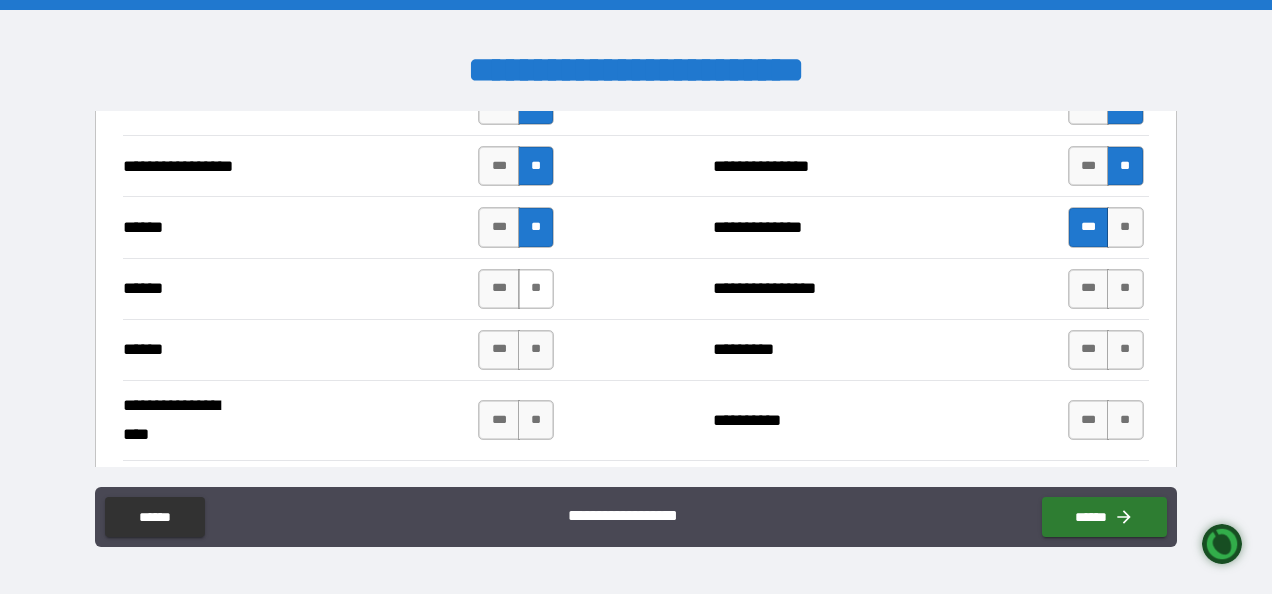 click on "**" at bounding box center [536, 289] 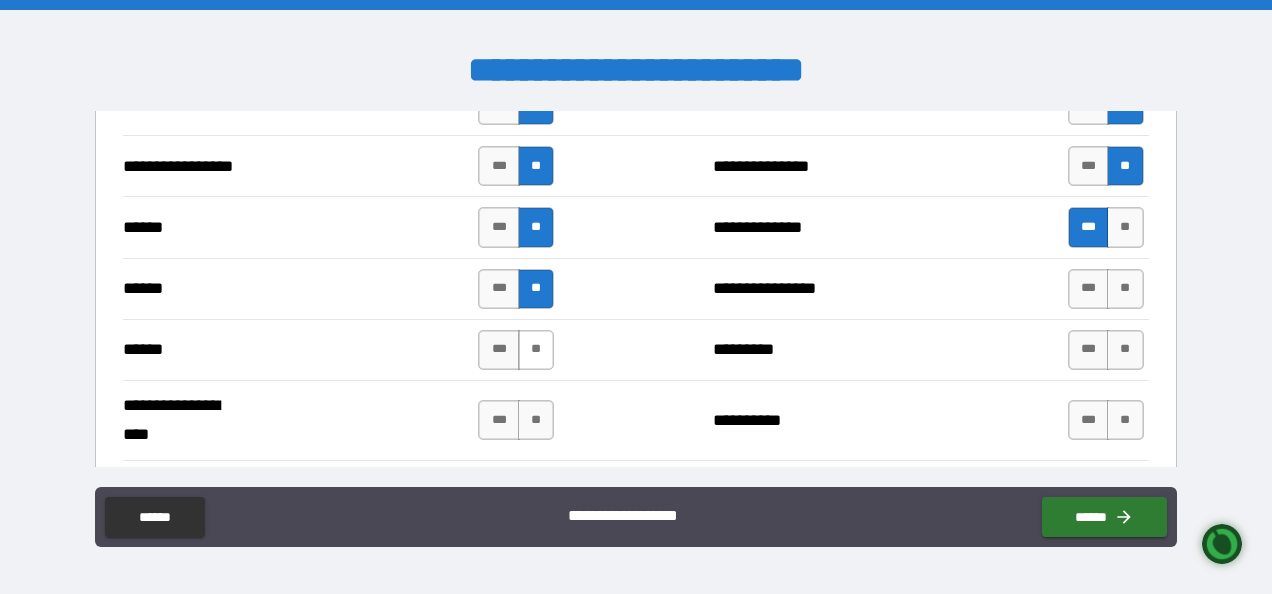 click on "**" at bounding box center (536, 350) 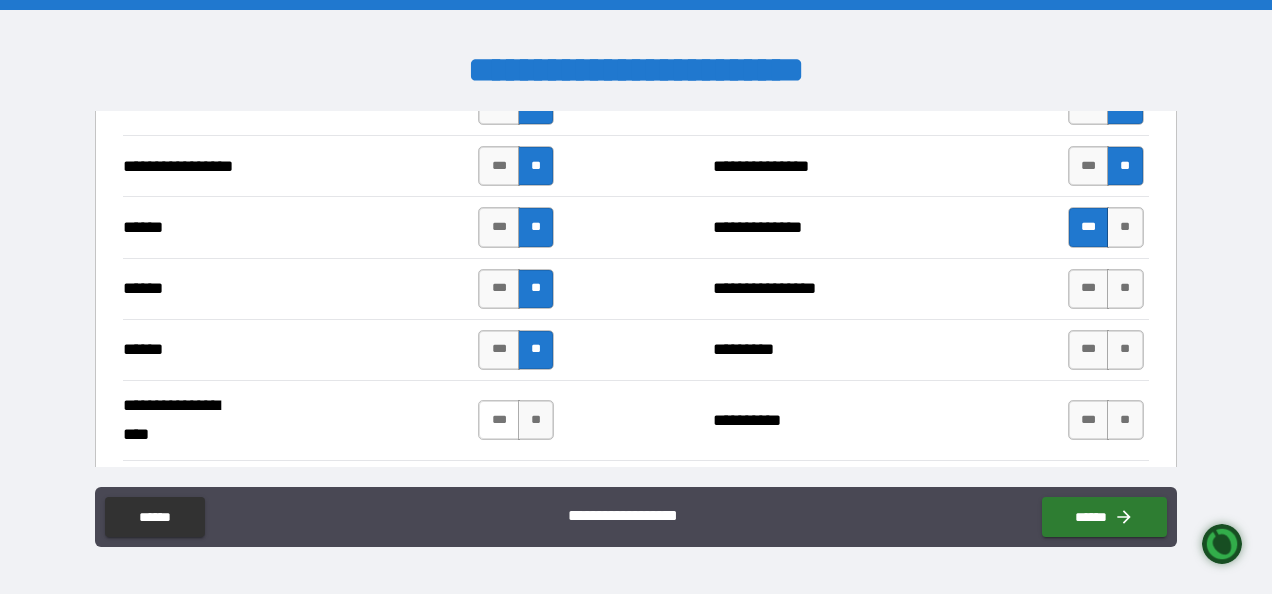 click on "***" at bounding box center [499, 420] 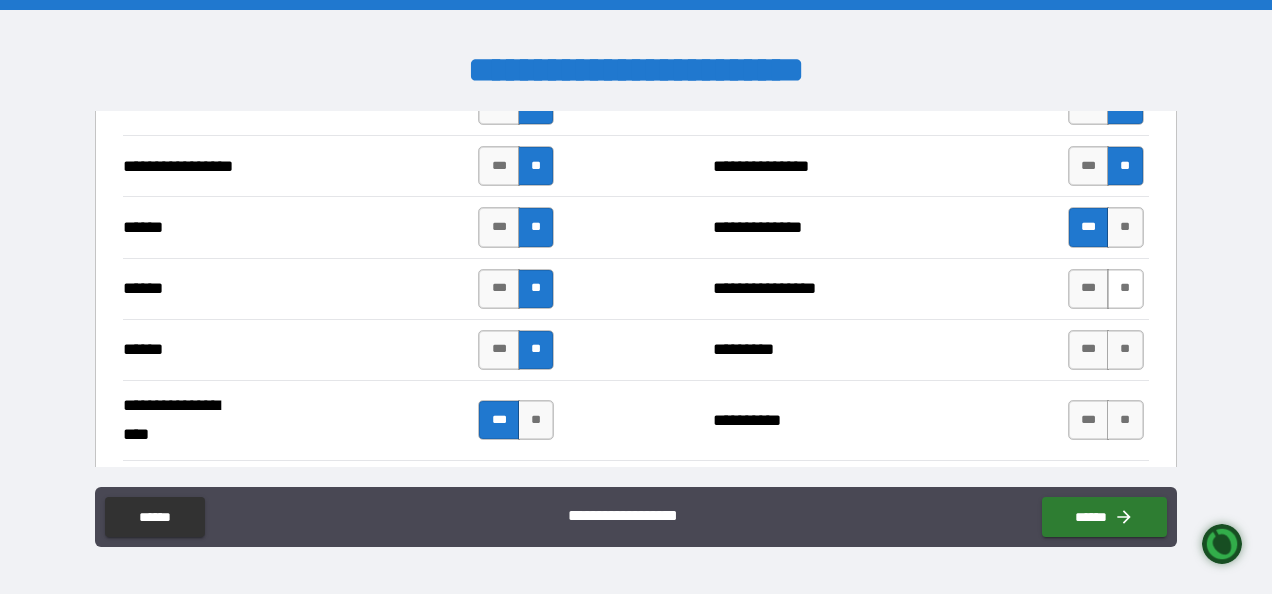 click on "**" at bounding box center [1125, 289] 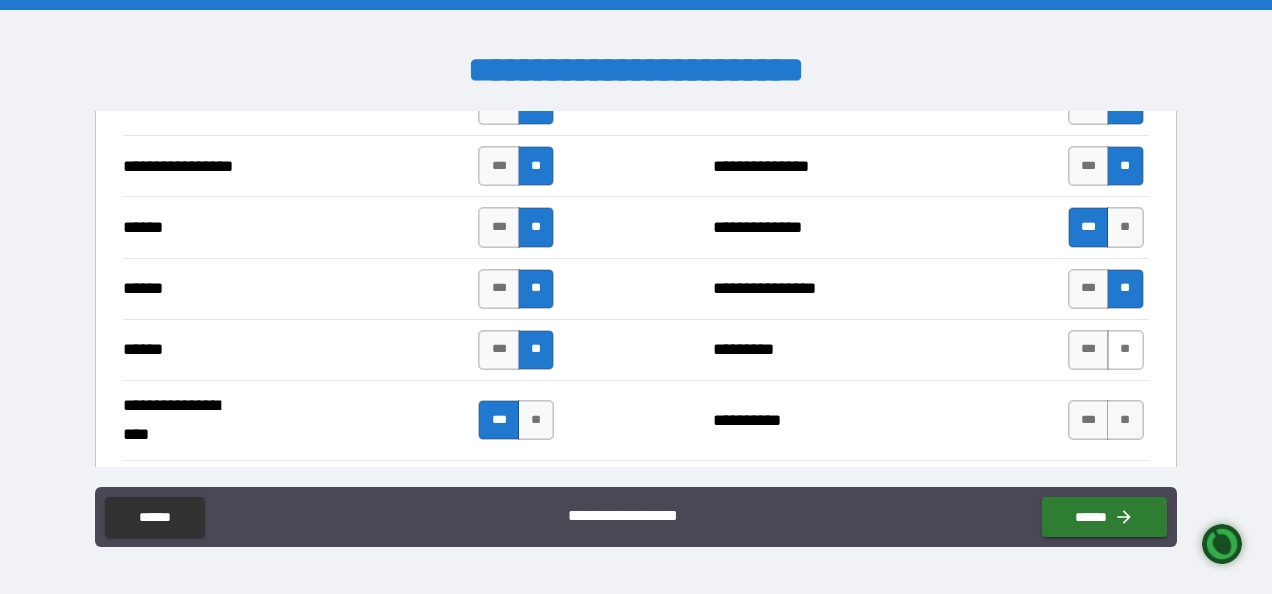 click on "**" at bounding box center [1125, 350] 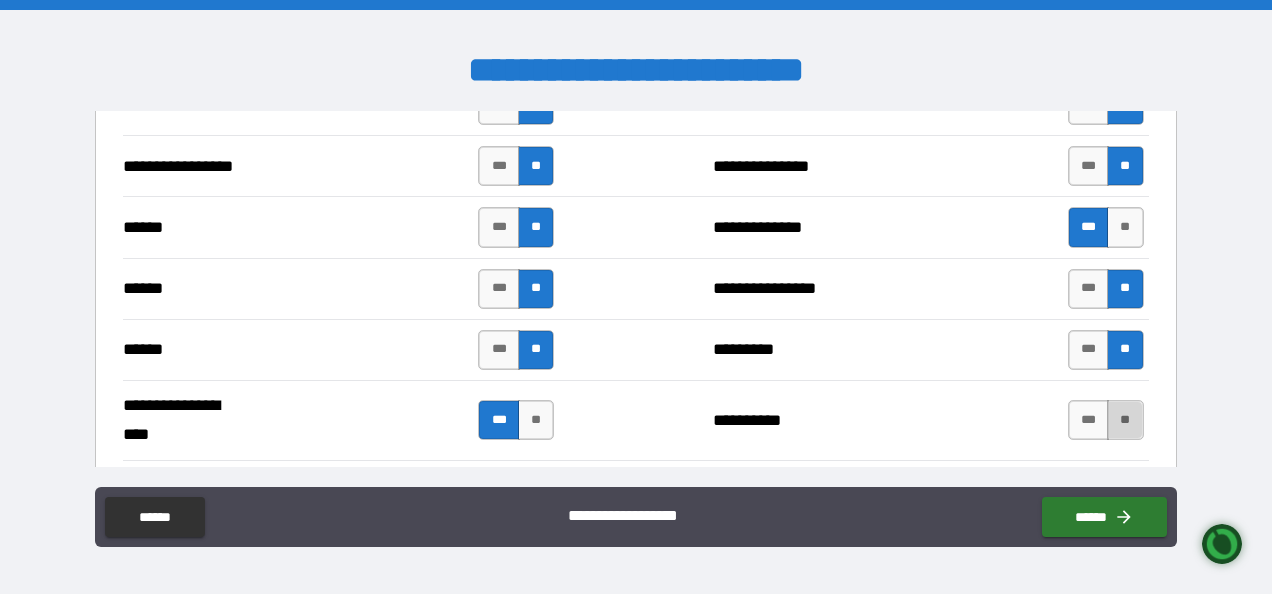 click on "**" at bounding box center (1125, 420) 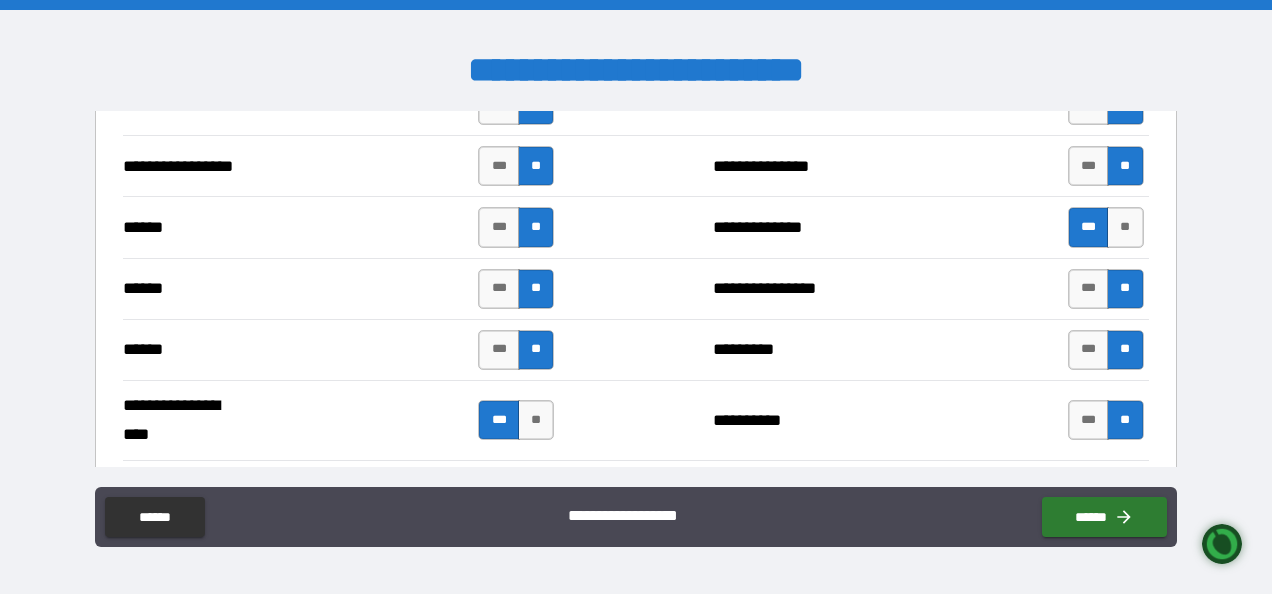 scroll, scrollTop: 2800, scrollLeft: 0, axis: vertical 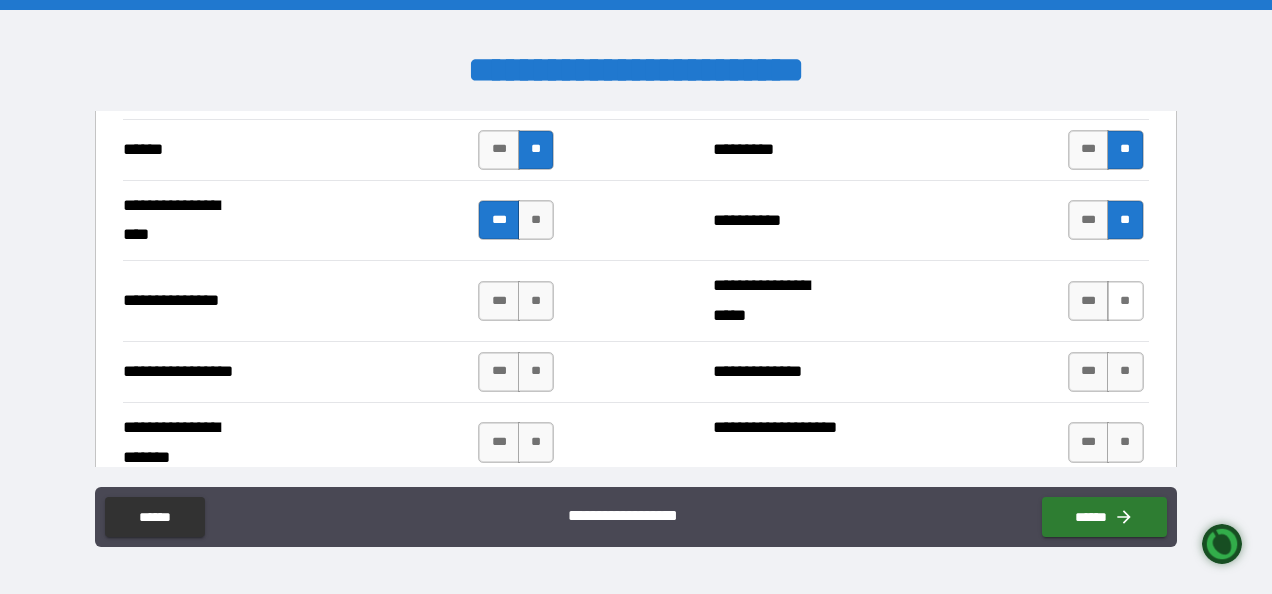 click on "**" at bounding box center (1125, 301) 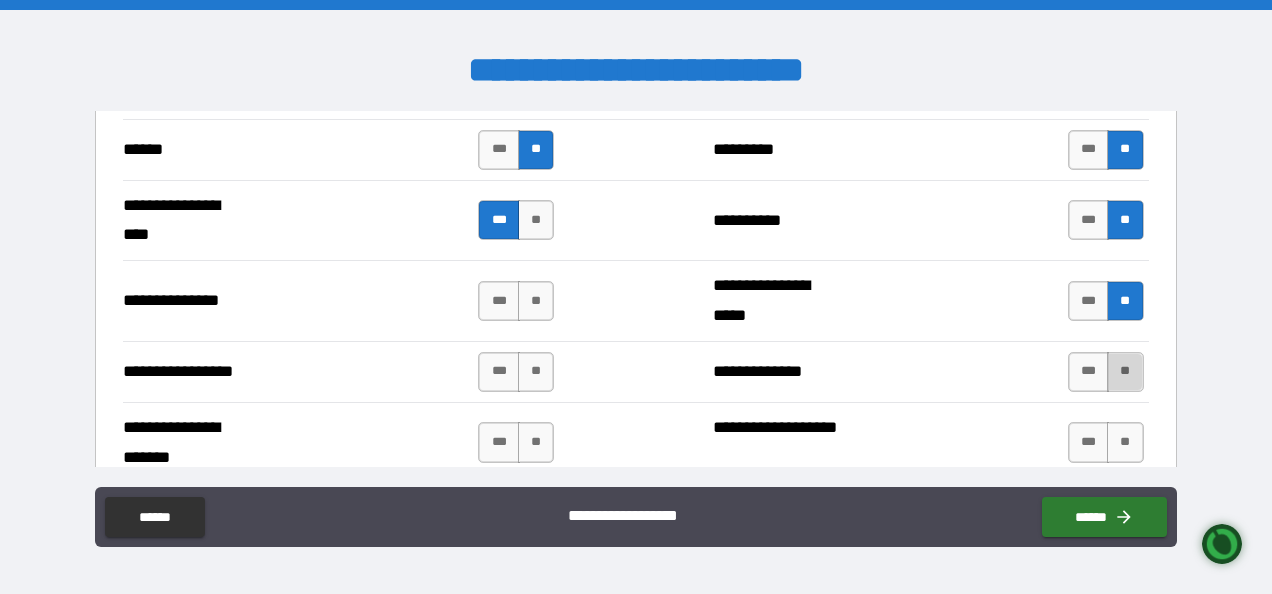click on "**" at bounding box center [1125, 372] 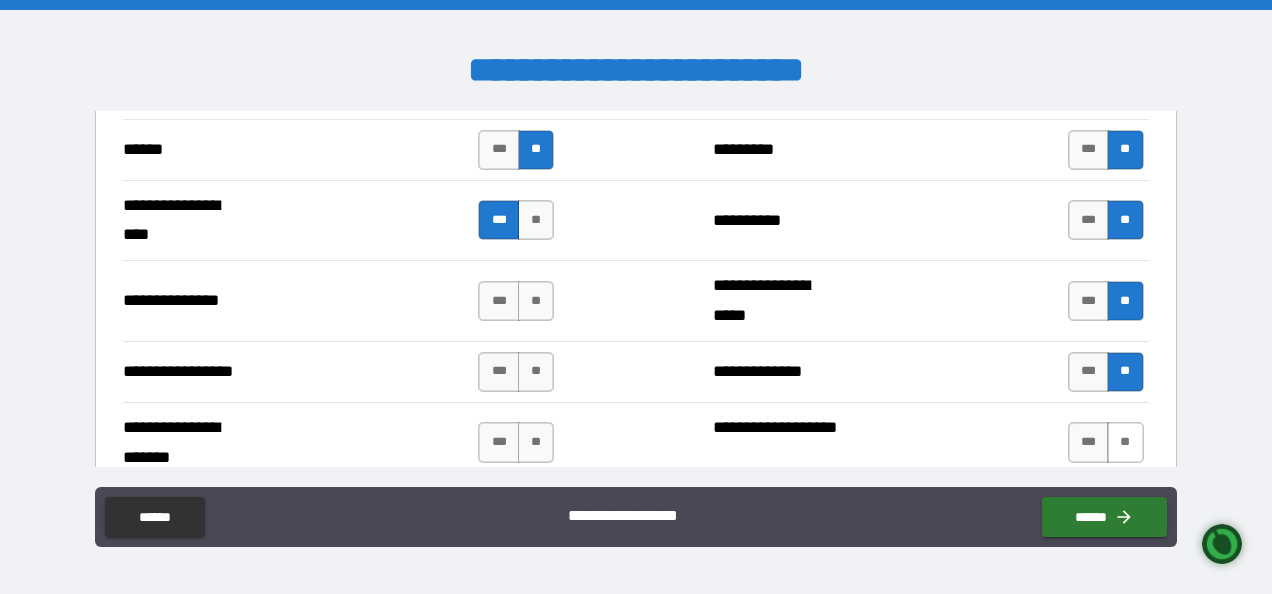 click on "**" at bounding box center [1125, 442] 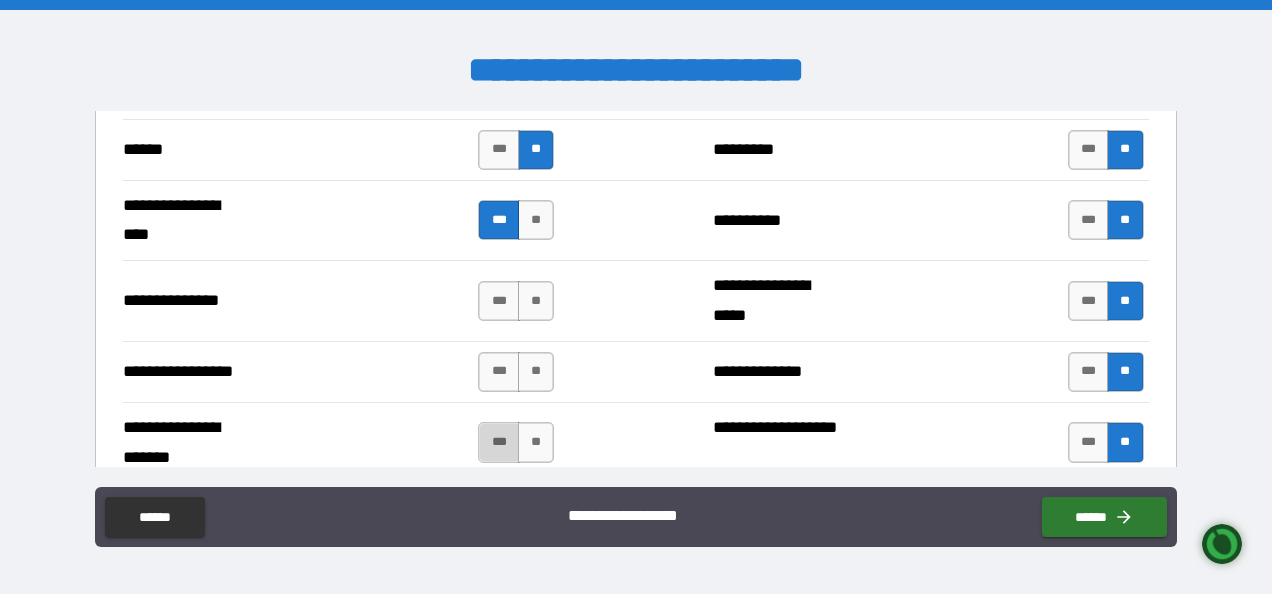 click on "***" at bounding box center (499, 442) 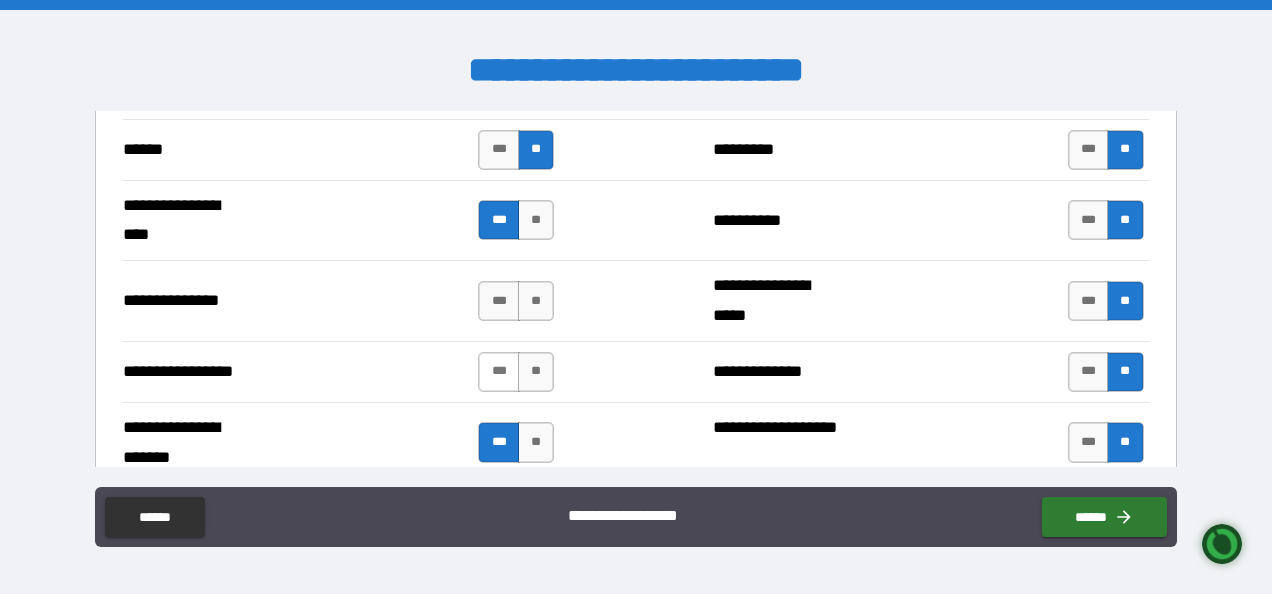click on "***" at bounding box center [499, 372] 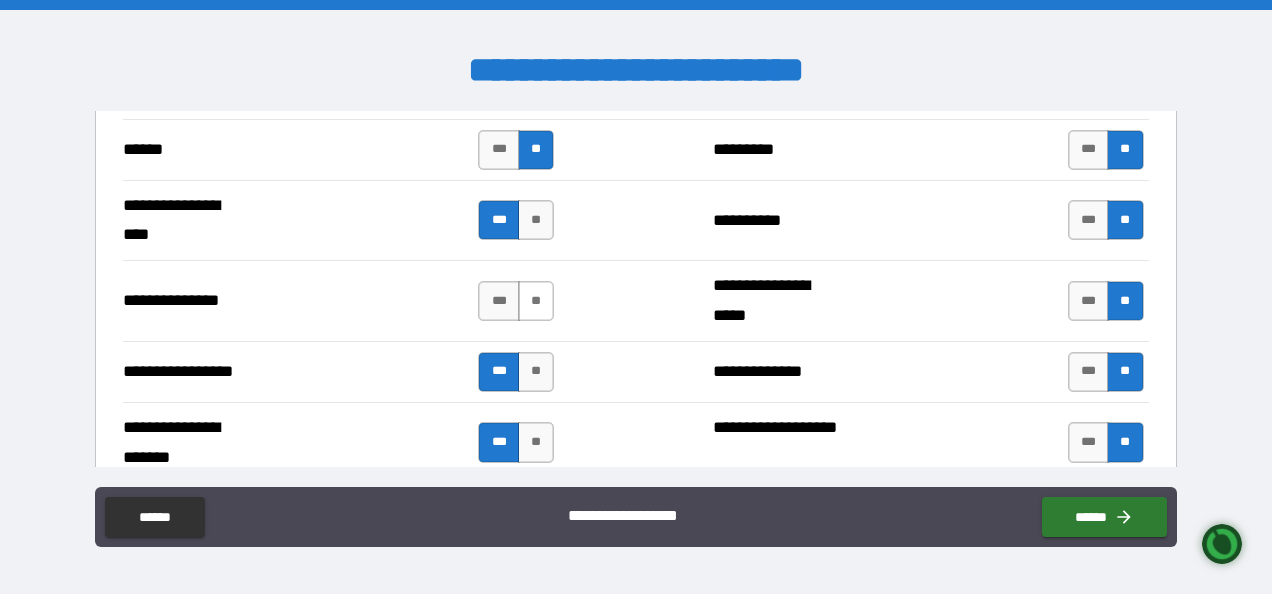 click on "**" at bounding box center [536, 301] 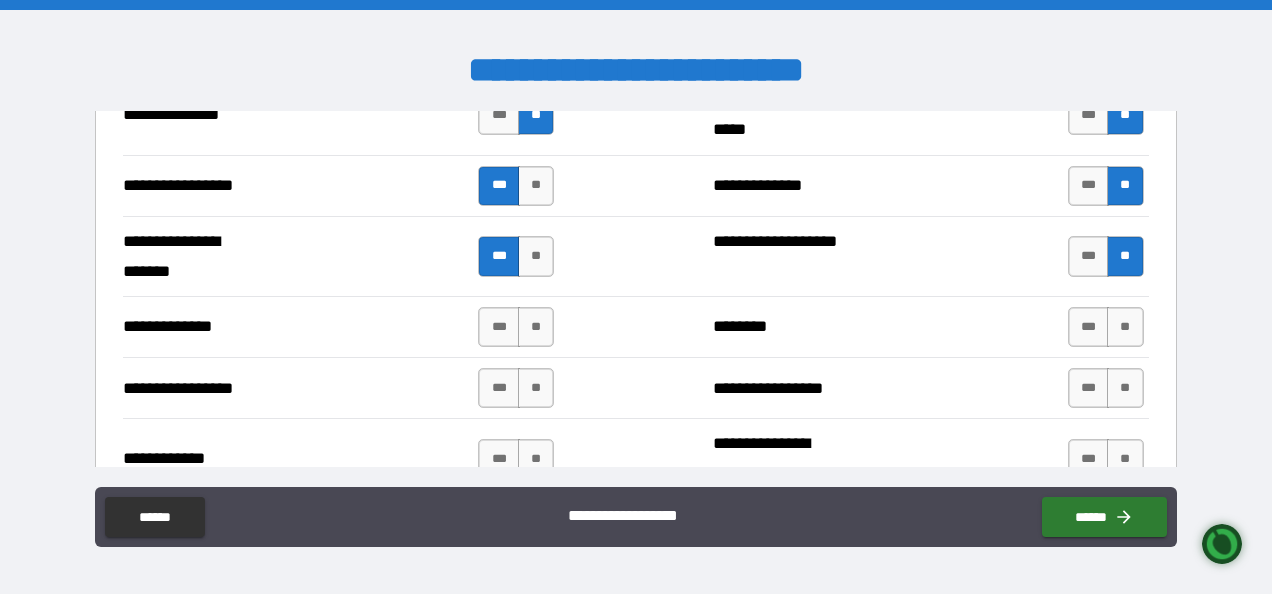 scroll, scrollTop: 3100, scrollLeft: 0, axis: vertical 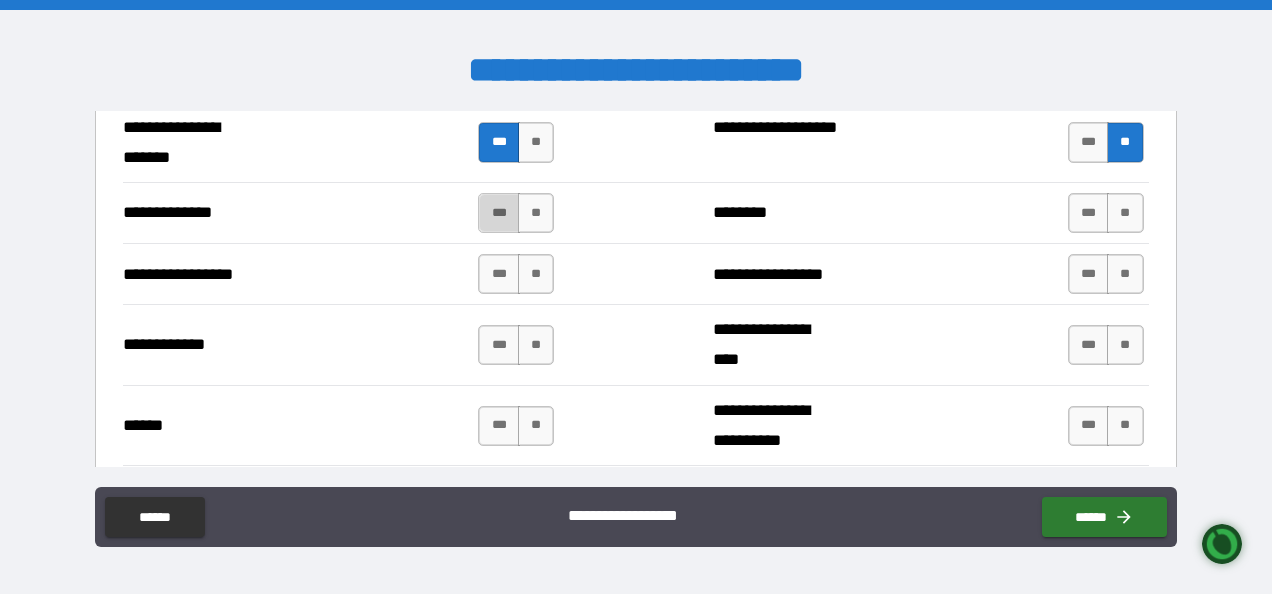 click on "***" at bounding box center [499, 213] 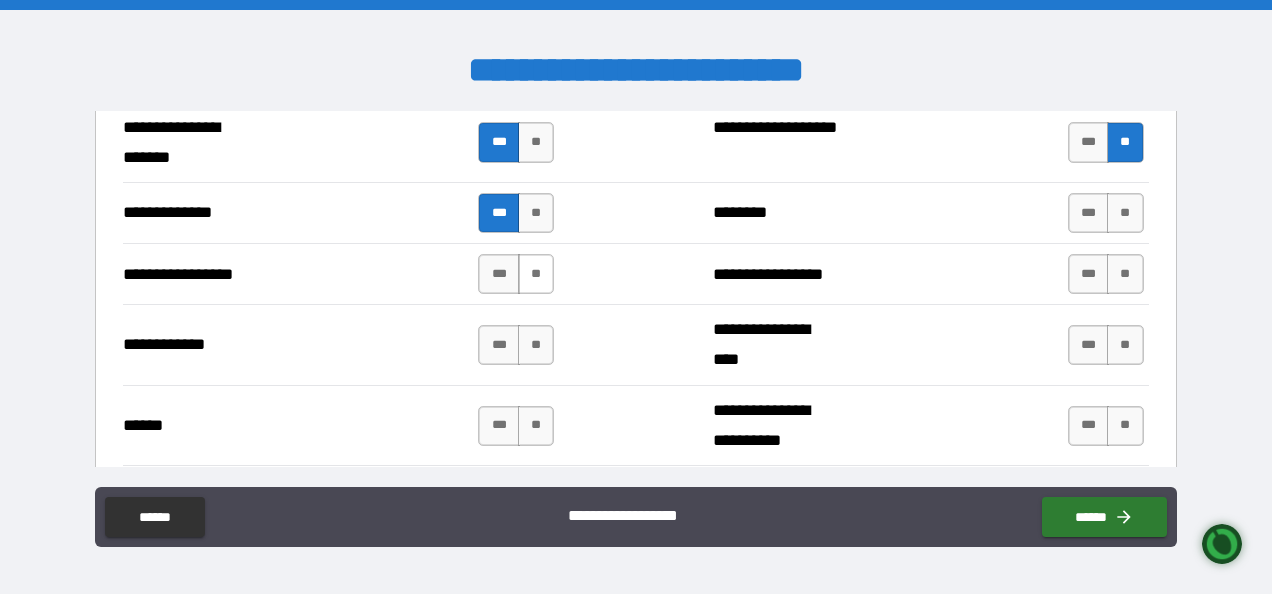 click on "**" at bounding box center [536, 274] 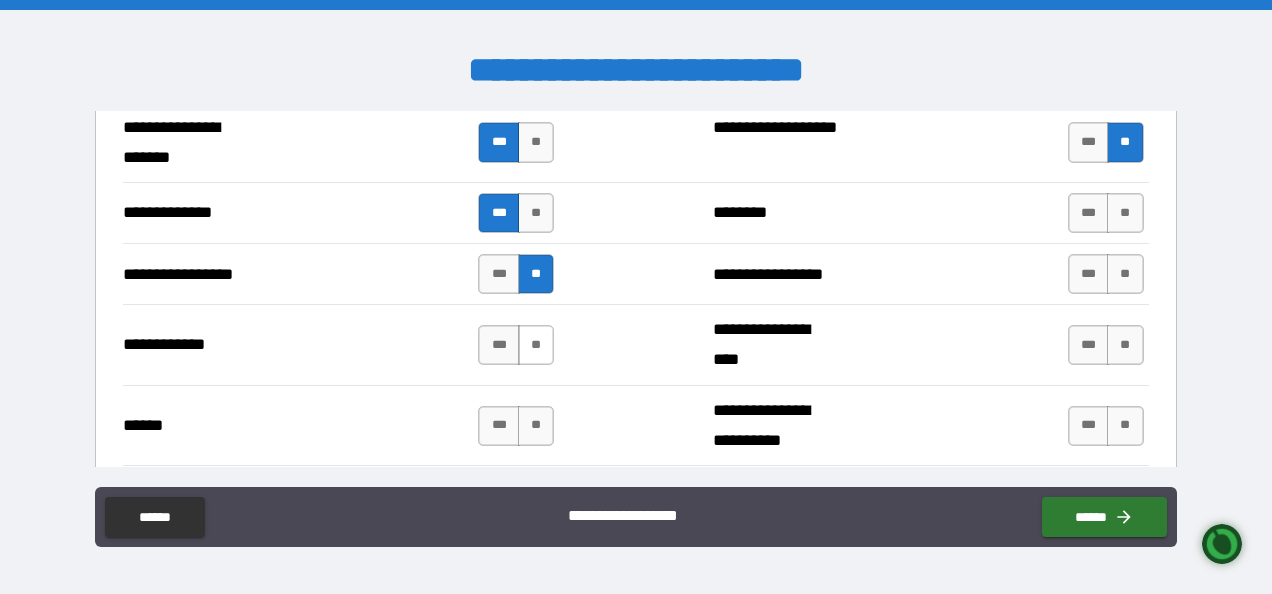 click on "**" at bounding box center (536, 345) 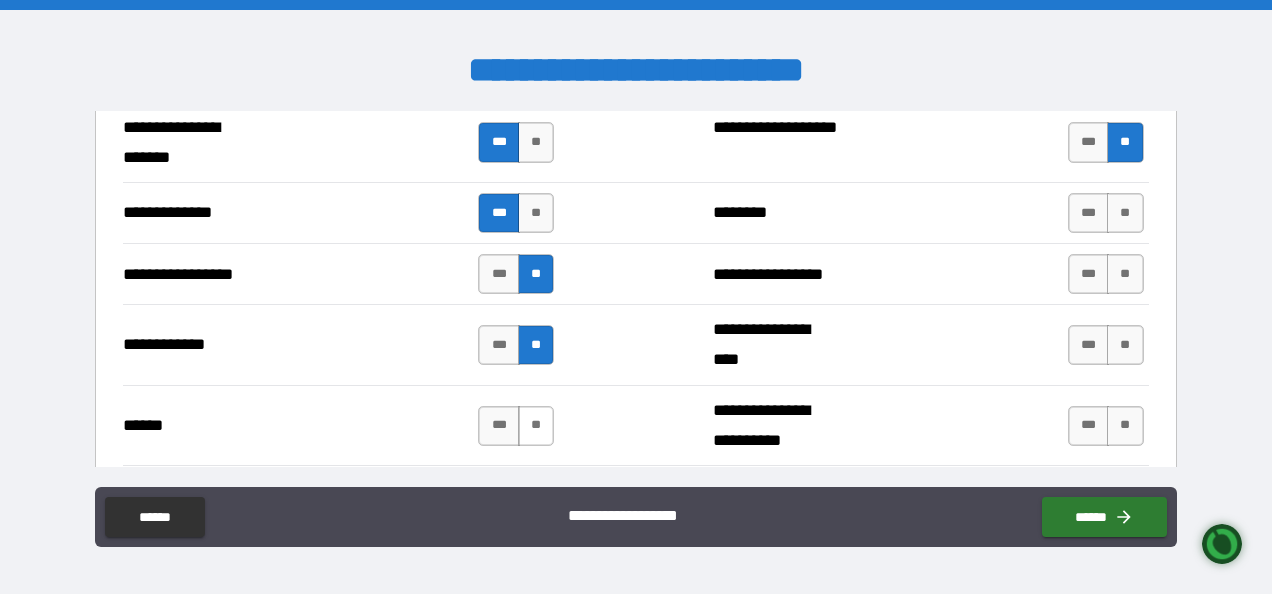 click on "**" at bounding box center [536, 426] 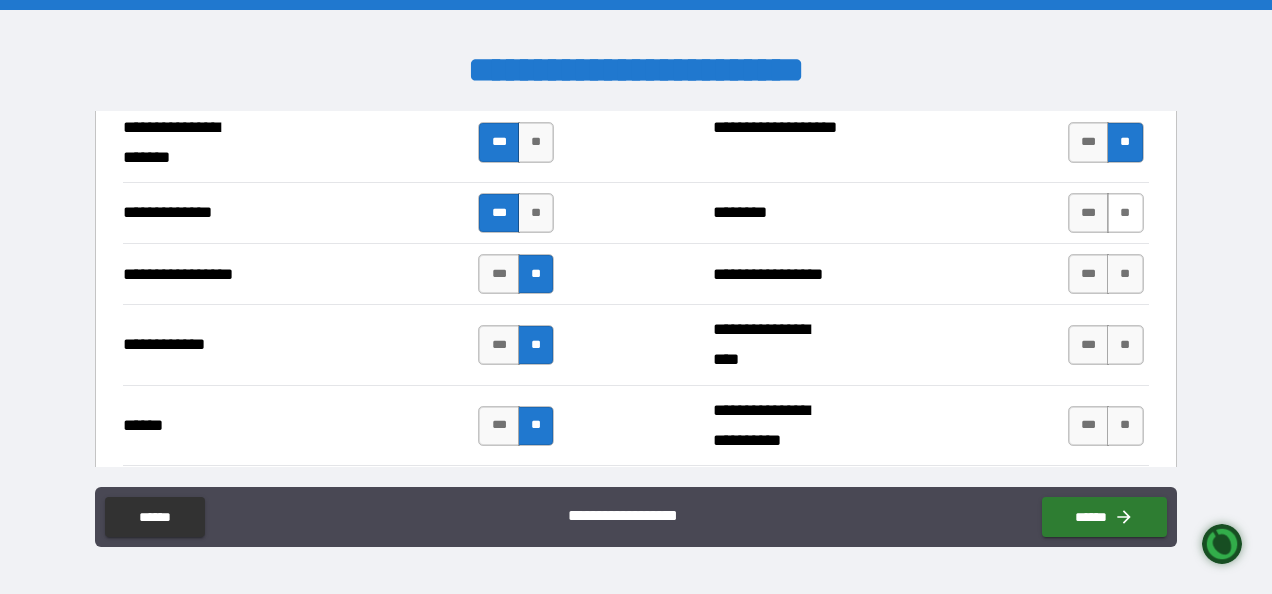 click on "**" at bounding box center (1125, 213) 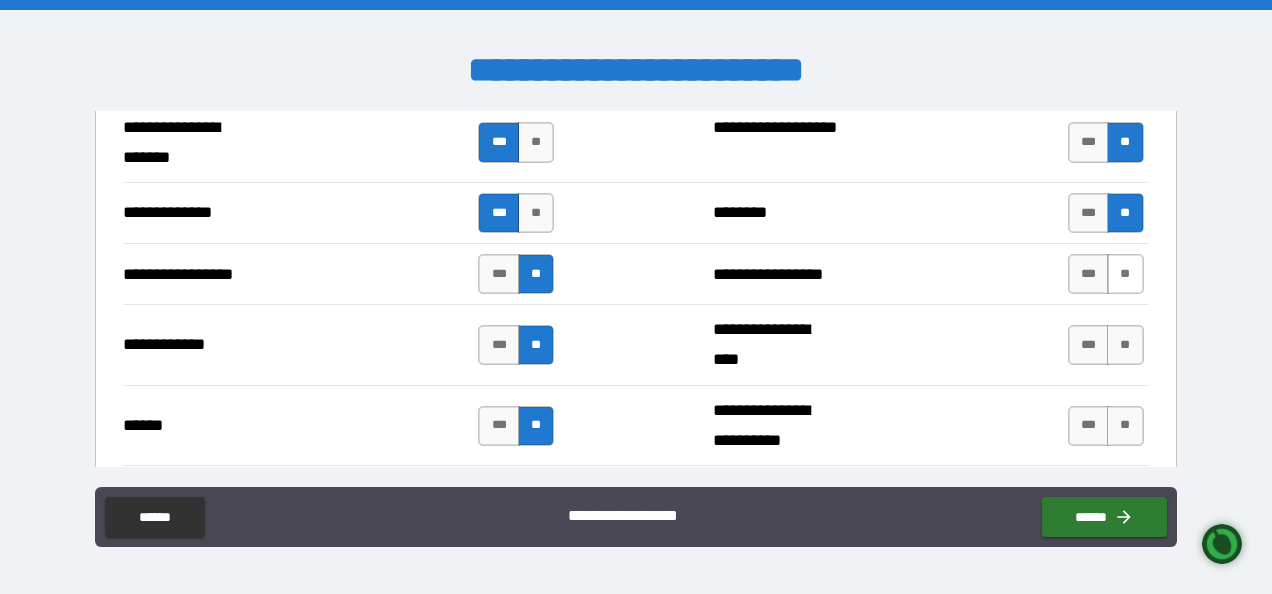 click on "**" at bounding box center [1125, 274] 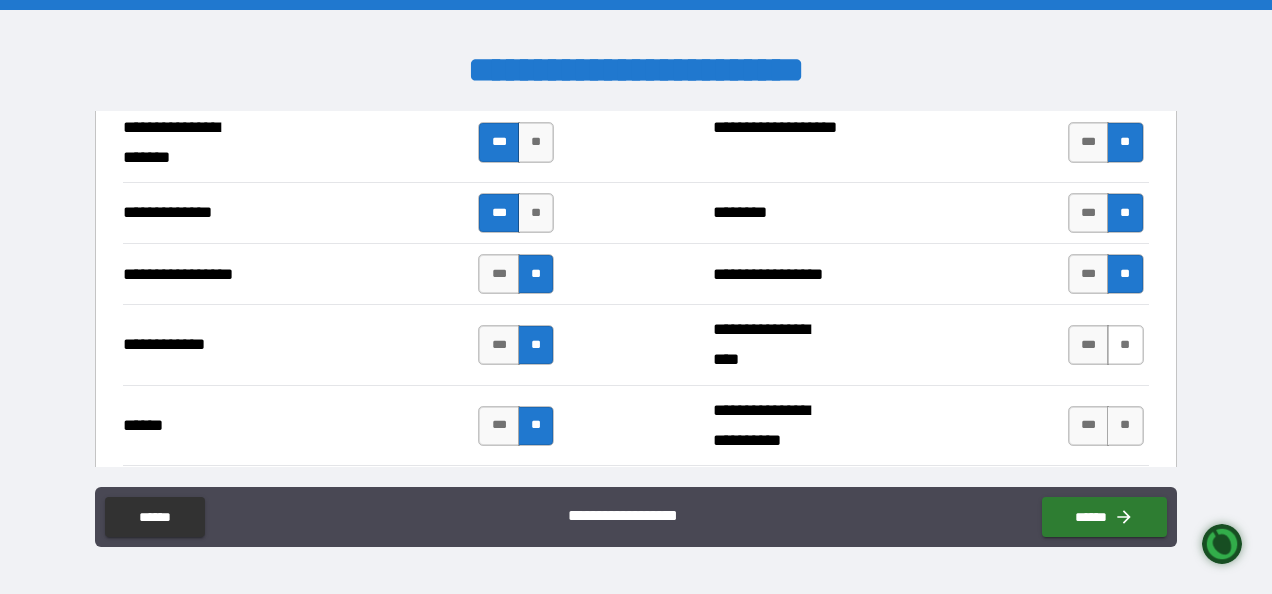click on "**" at bounding box center [1125, 345] 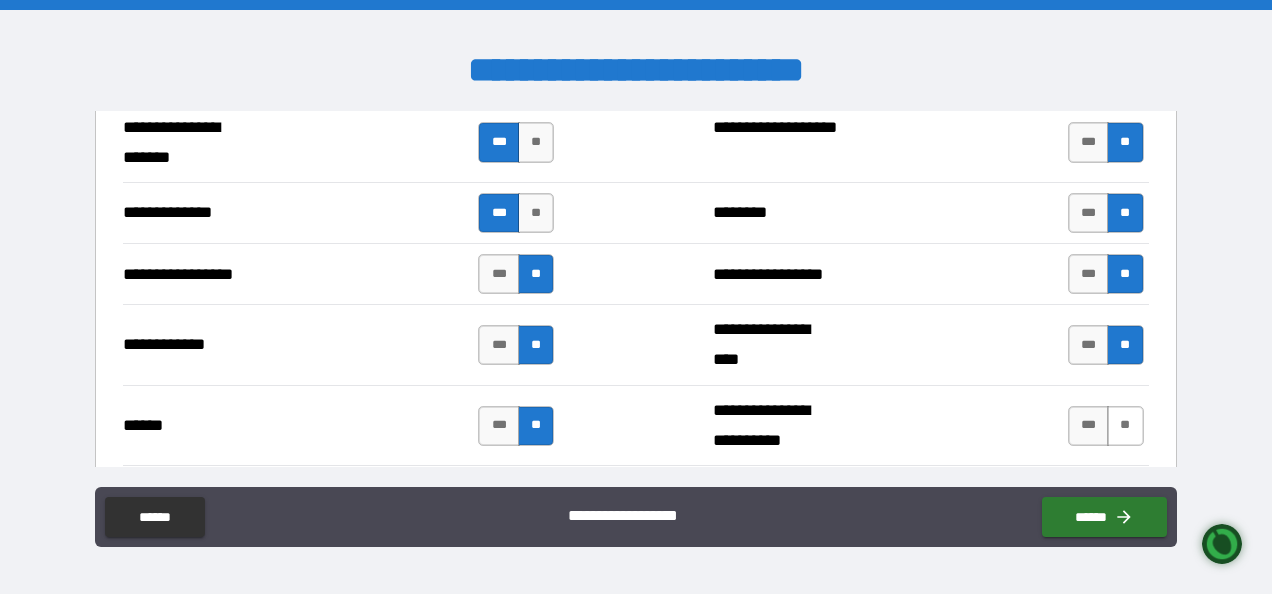 click on "**" at bounding box center [1125, 426] 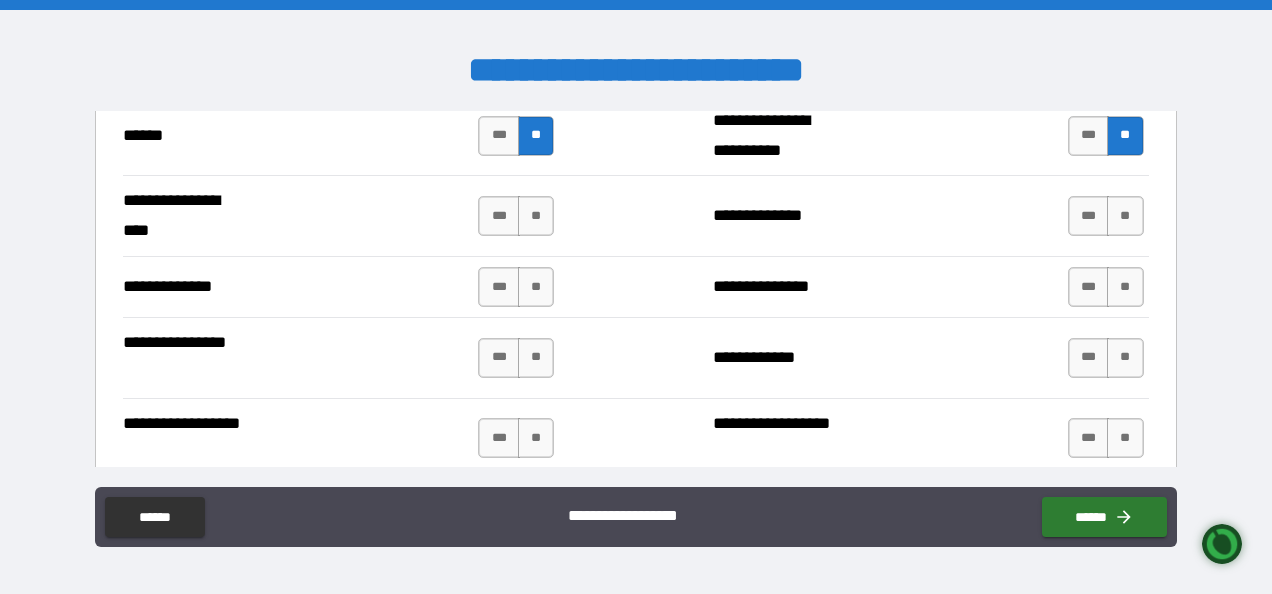 scroll, scrollTop: 3400, scrollLeft: 0, axis: vertical 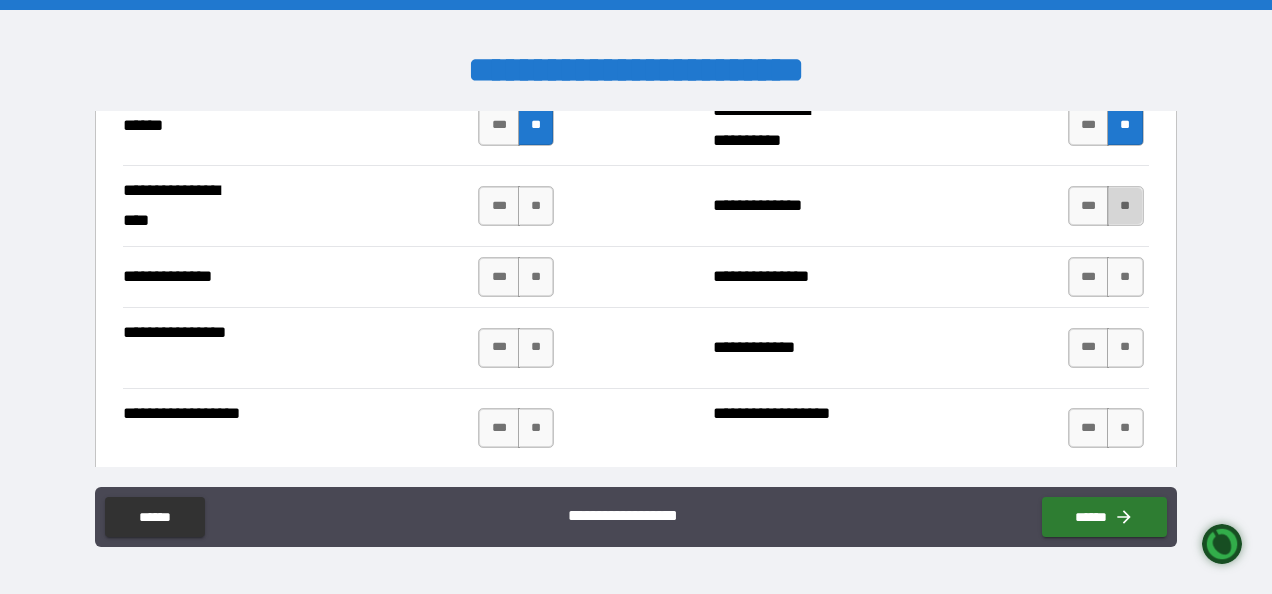 click on "**" at bounding box center (1125, 206) 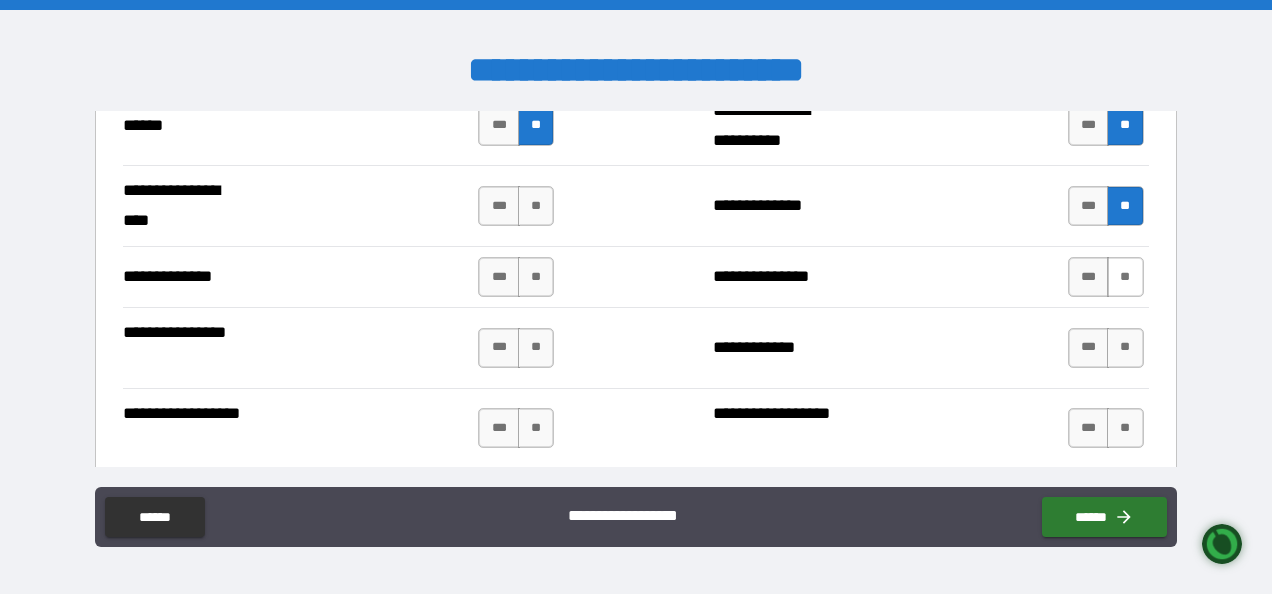 click on "**" at bounding box center [1125, 277] 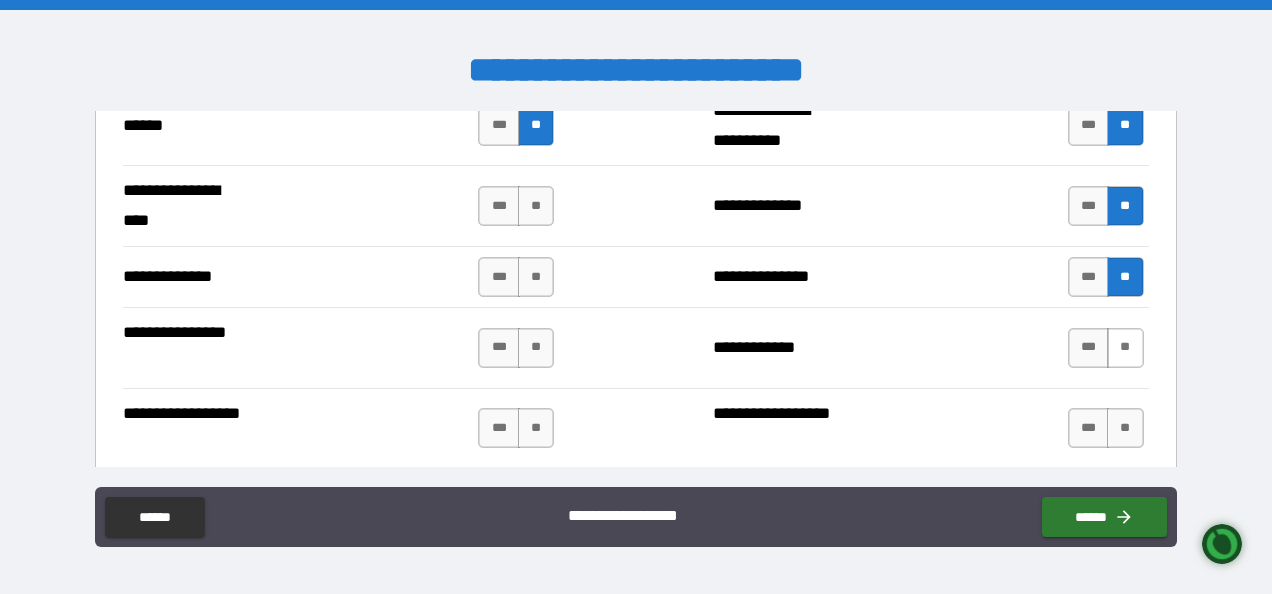 click on "**" at bounding box center [1125, 348] 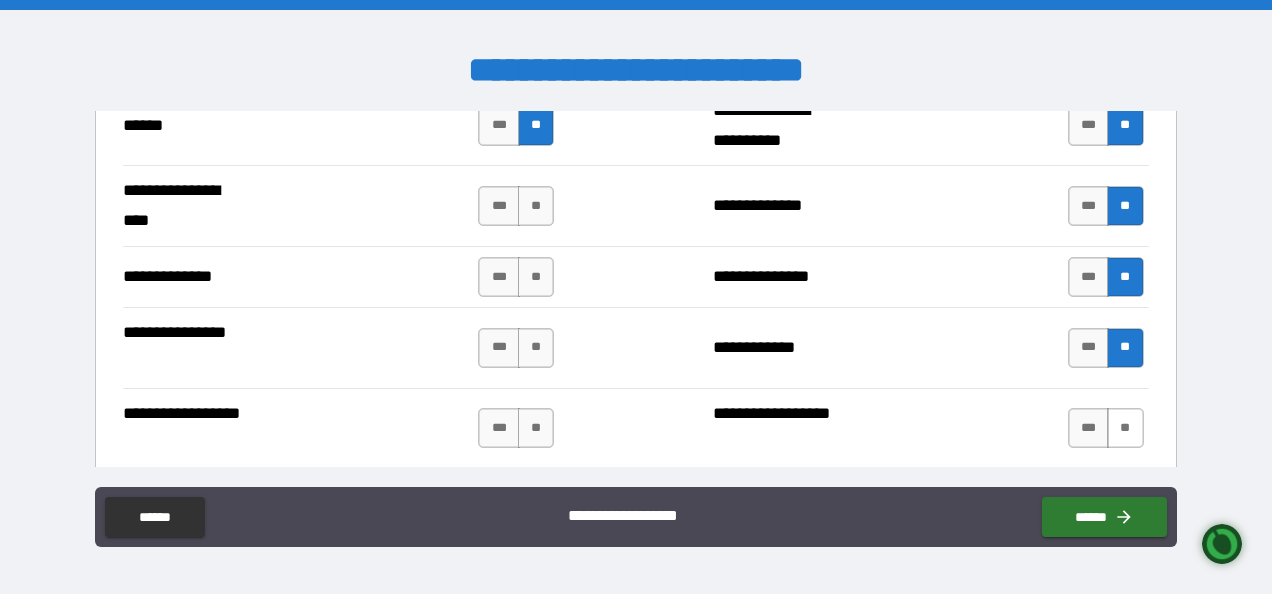 click on "**" at bounding box center [1125, 428] 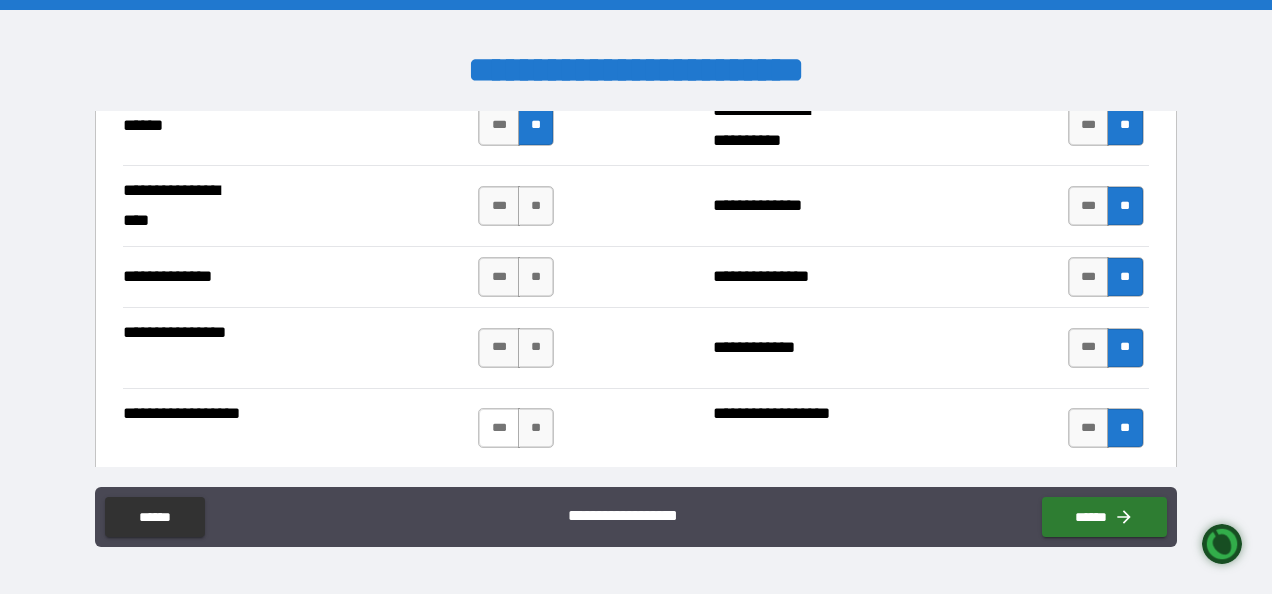 click on "***" at bounding box center [499, 428] 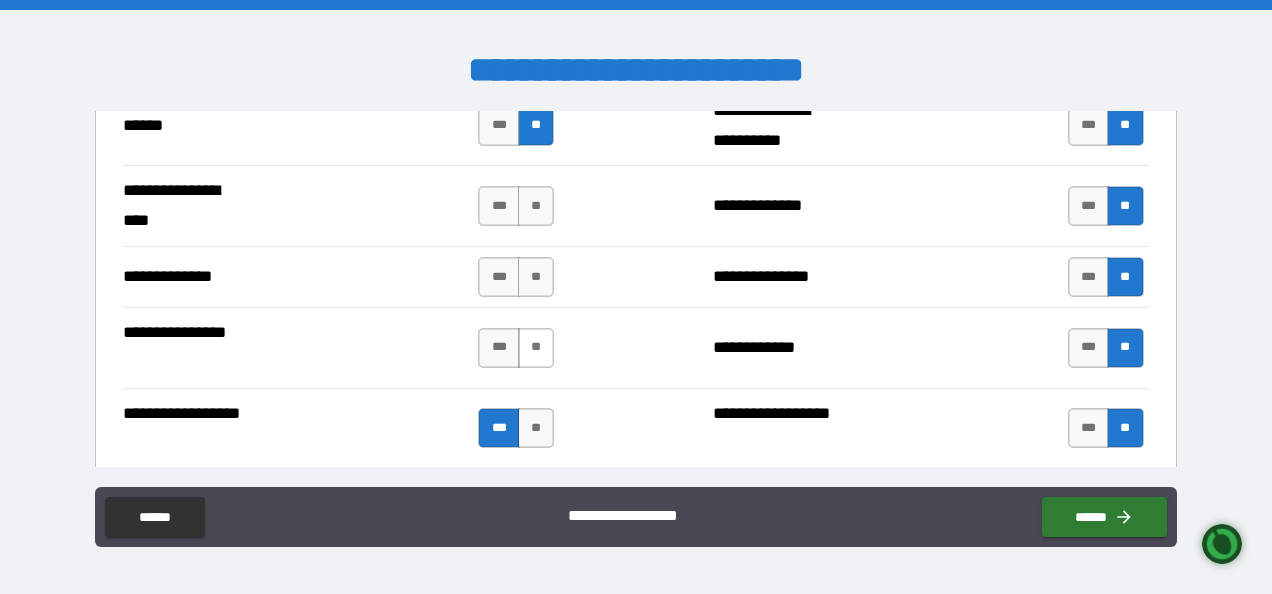 click on "**" at bounding box center (536, 348) 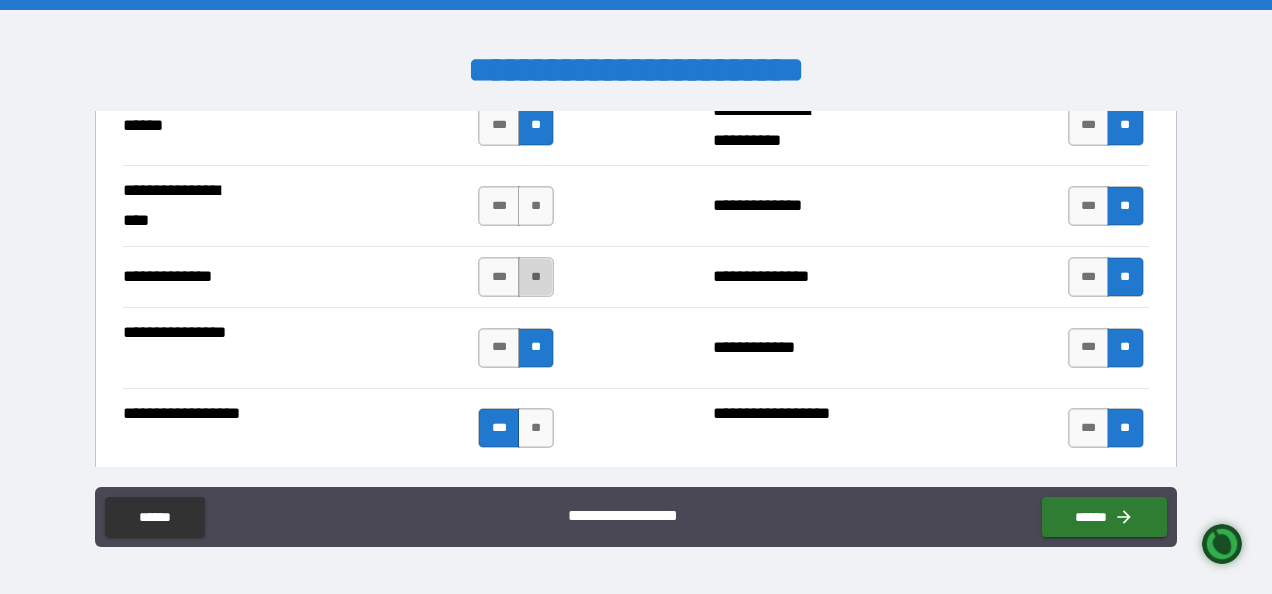 click on "**" at bounding box center [536, 277] 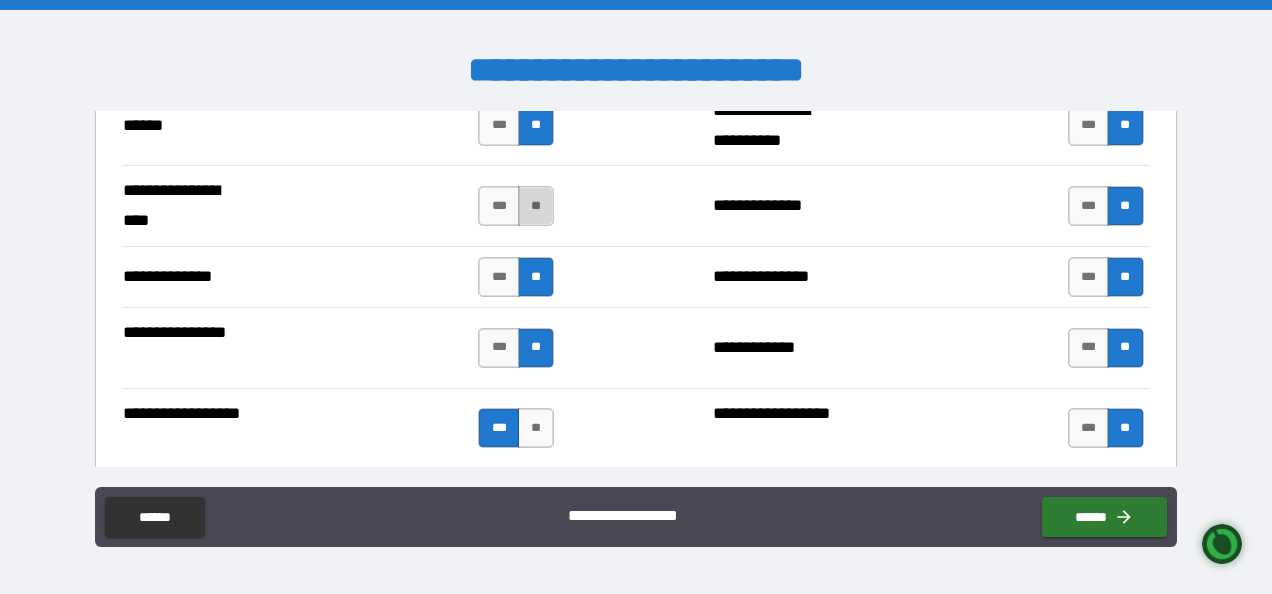 click on "**" at bounding box center [536, 206] 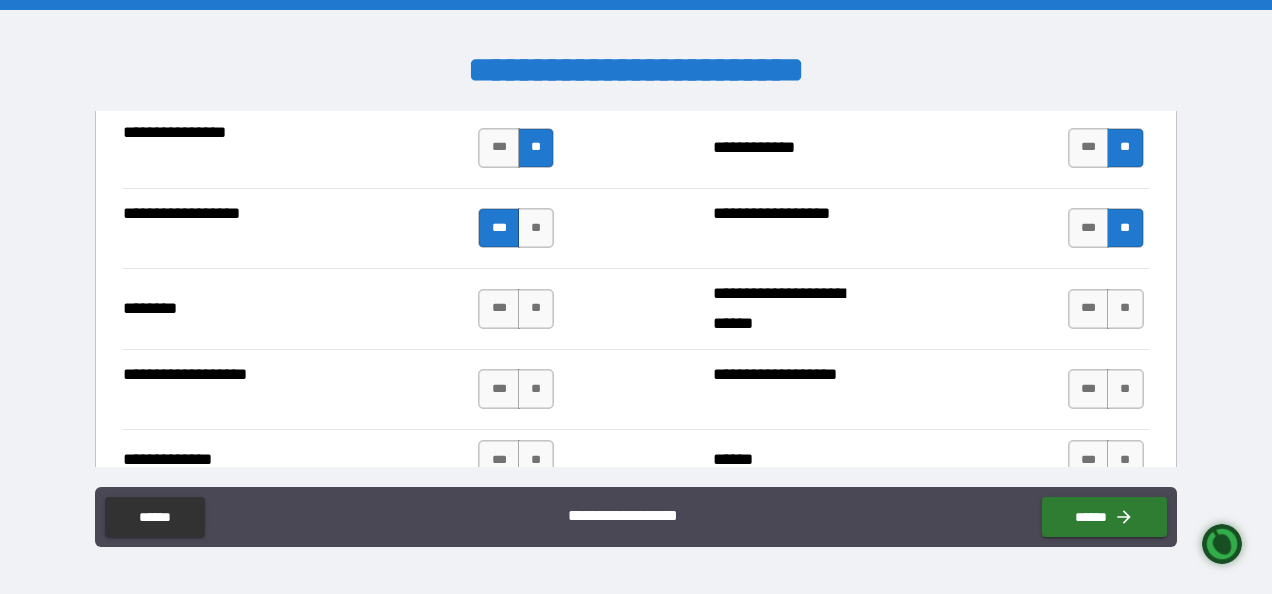 scroll, scrollTop: 3700, scrollLeft: 0, axis: vertical 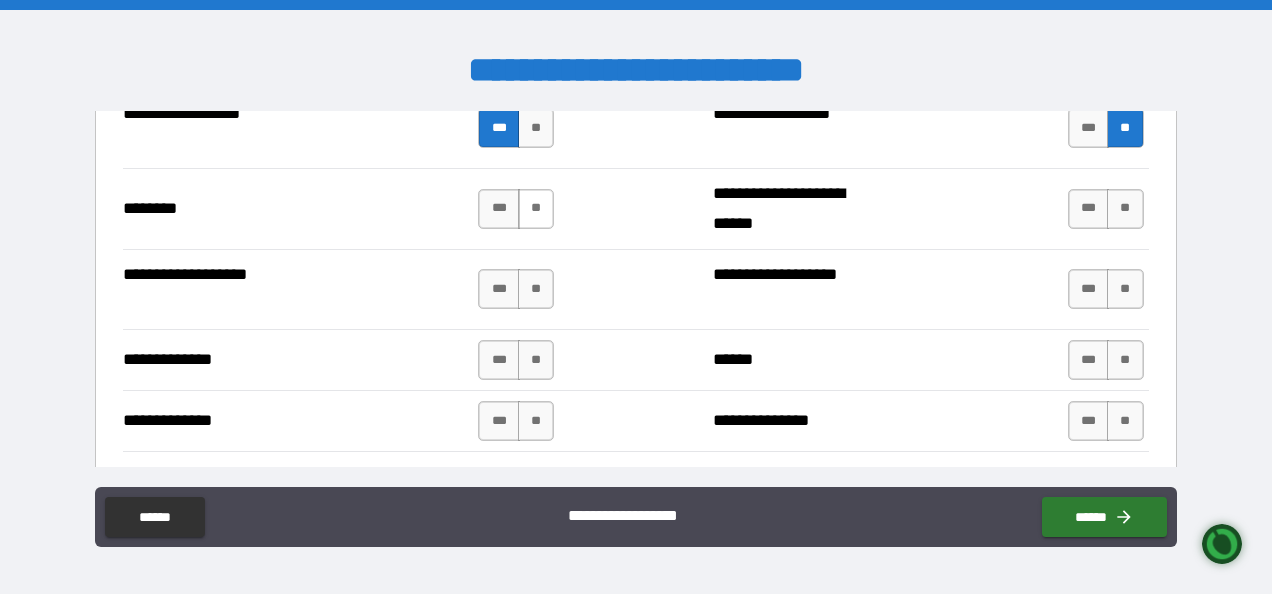 click on "**" at bounding box center (536, 209) 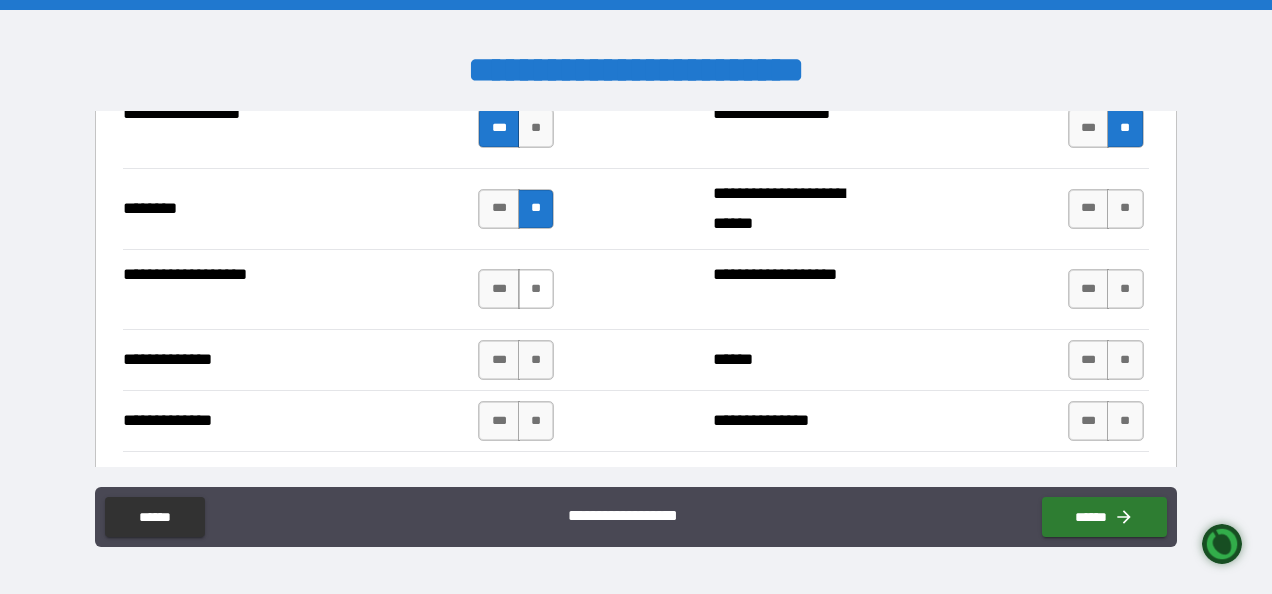 click on "**" at bounding box center [536, 289] 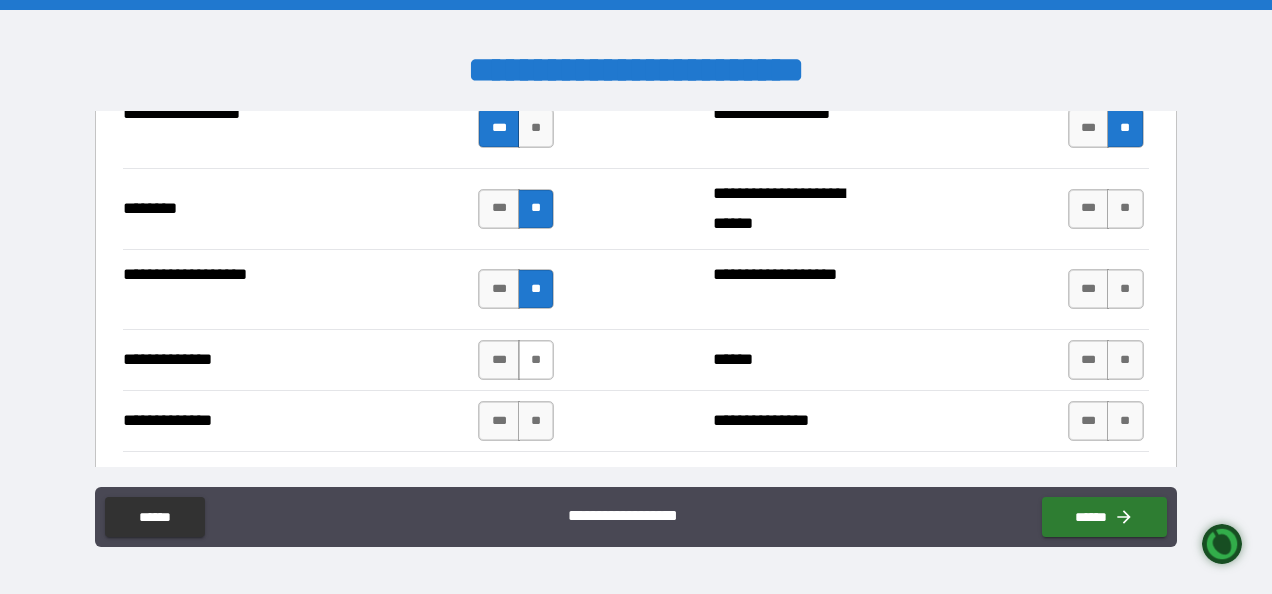 click on "**" at bounding box center (536, 360) 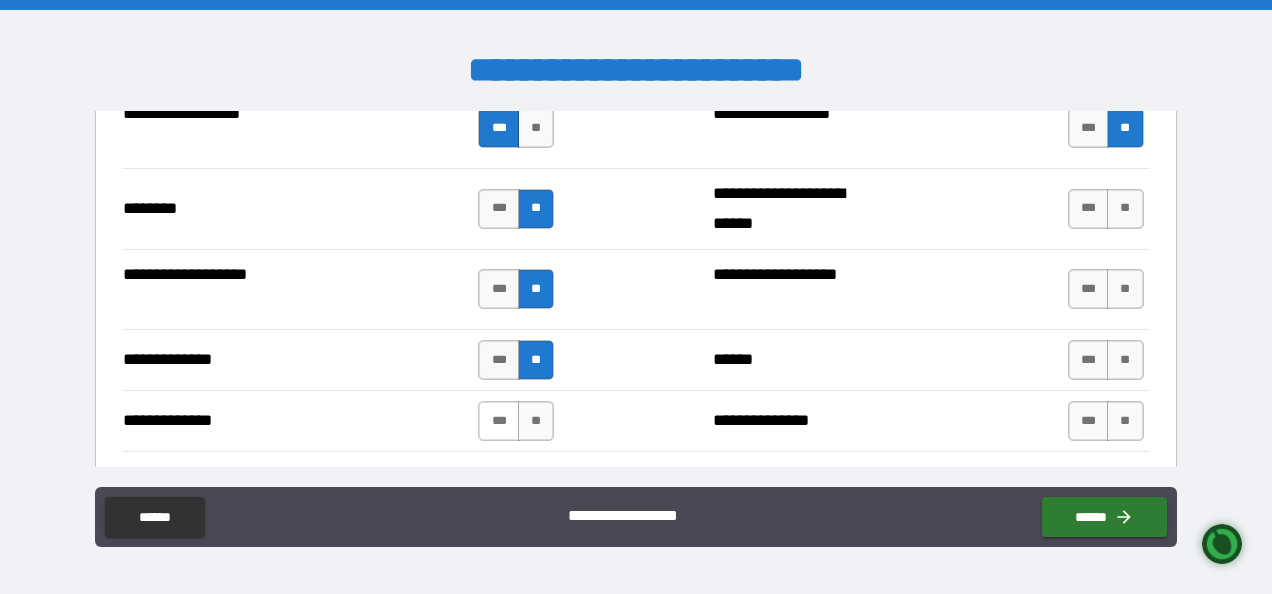 click on "***" at bounding box center (499, 421) 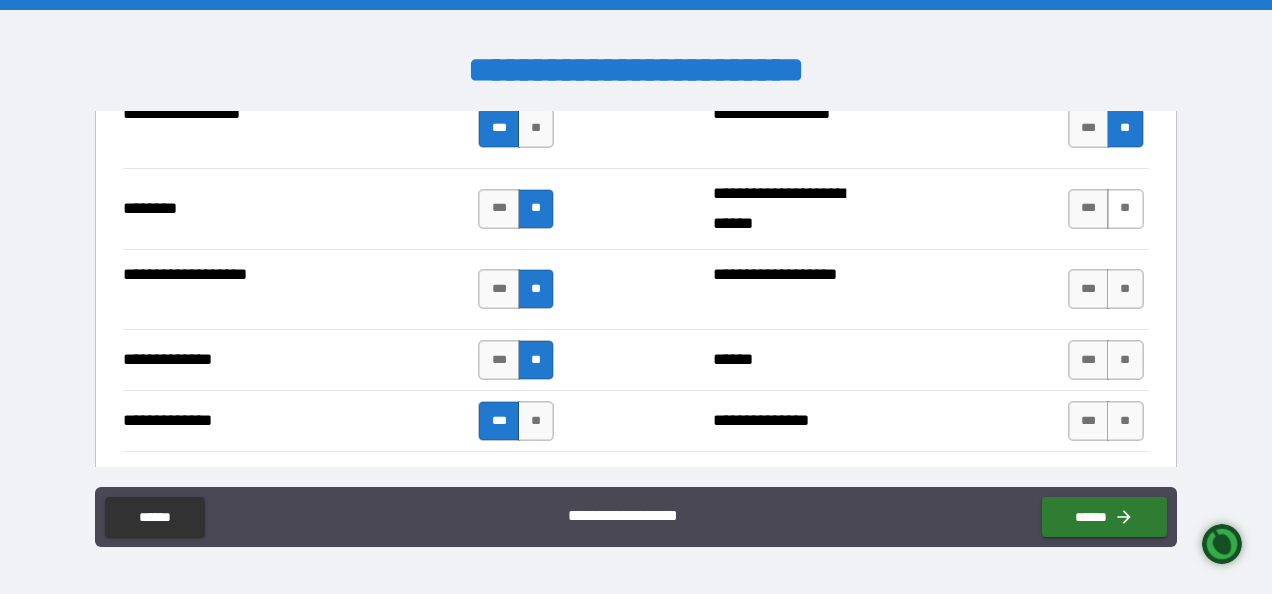 click on "**" at bounding box center [1125, 209] 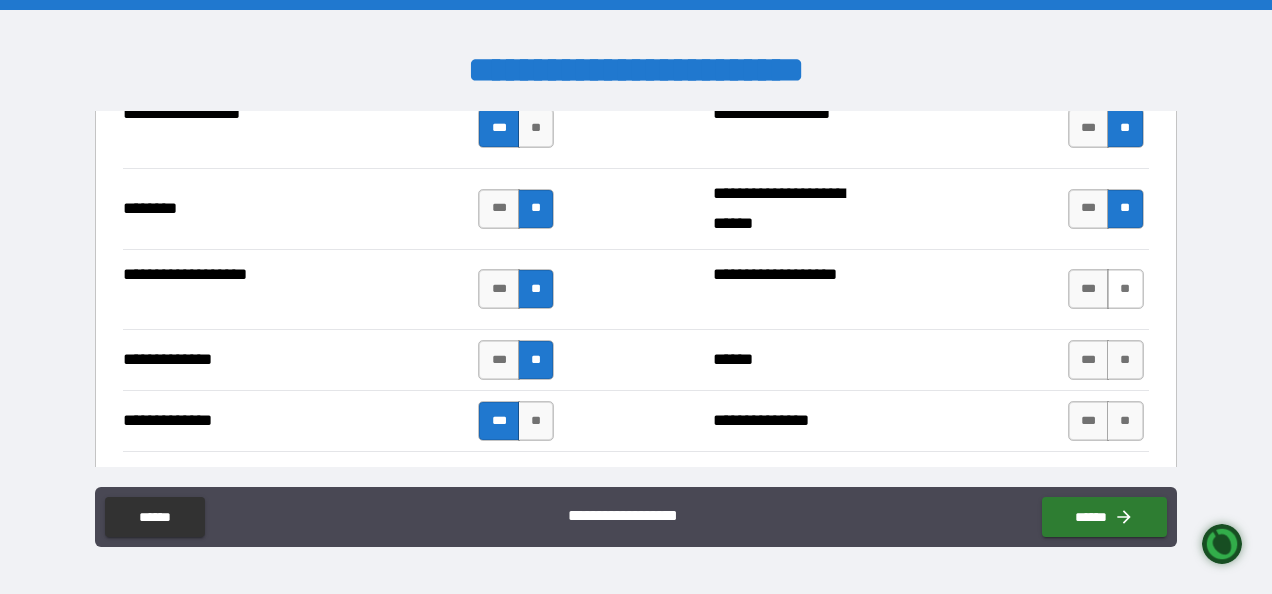 click on "**" at bounding box center (1125, 289) 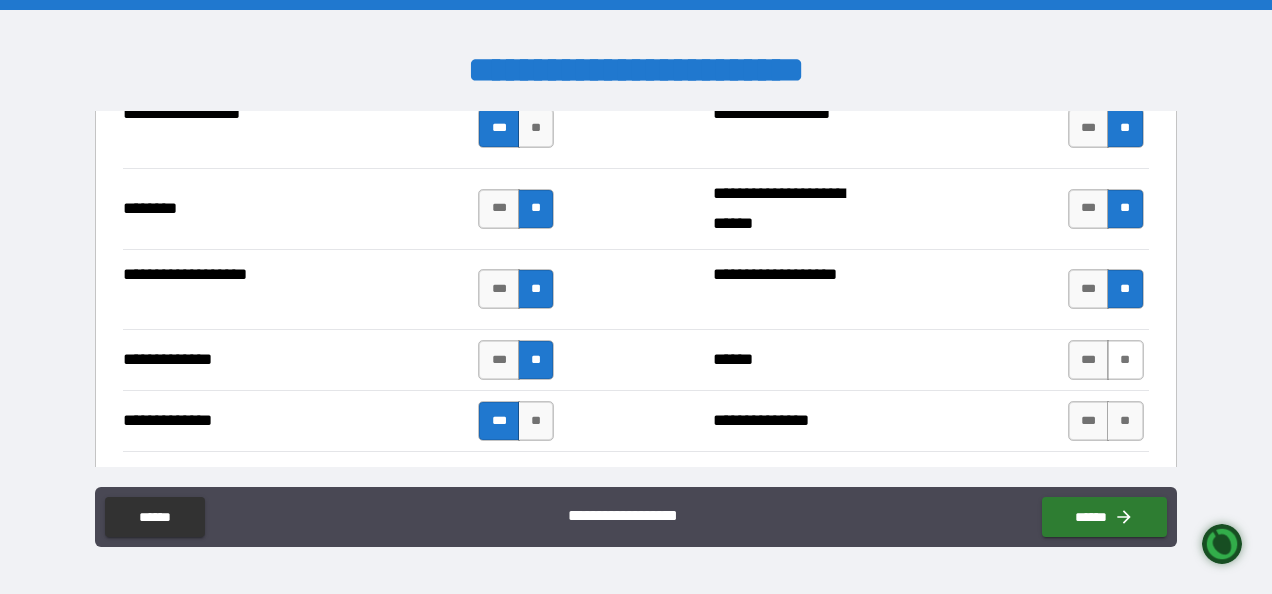 click on "**" at bounding box center [1125, 360] 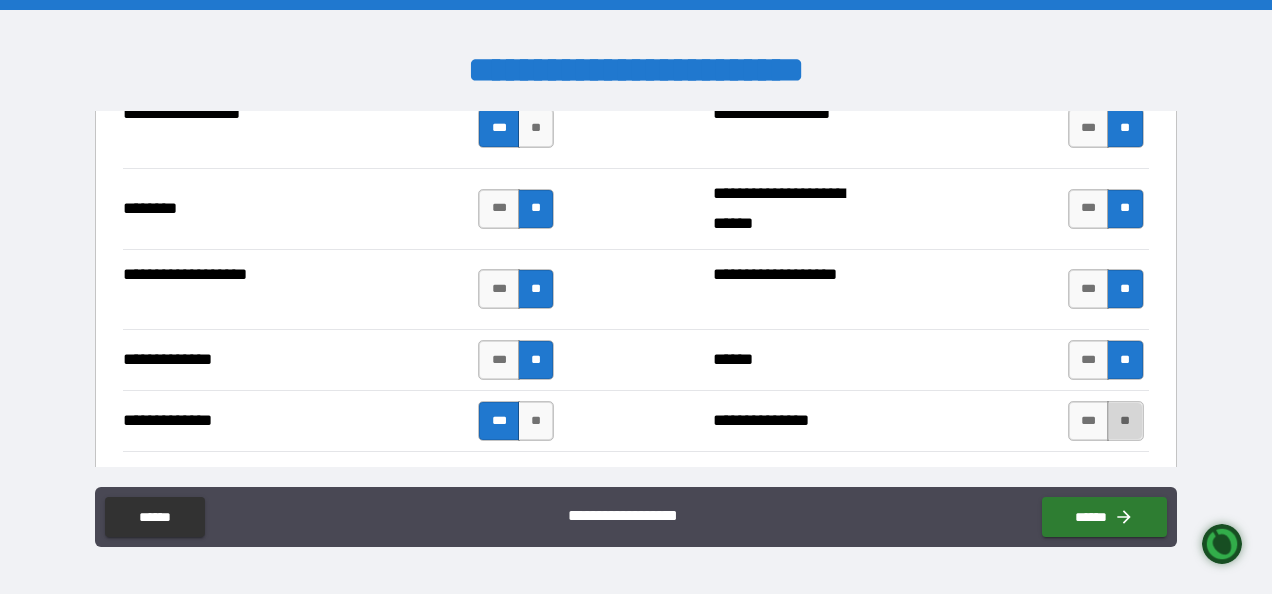 click on "**" at bounding box center (1125, 421) 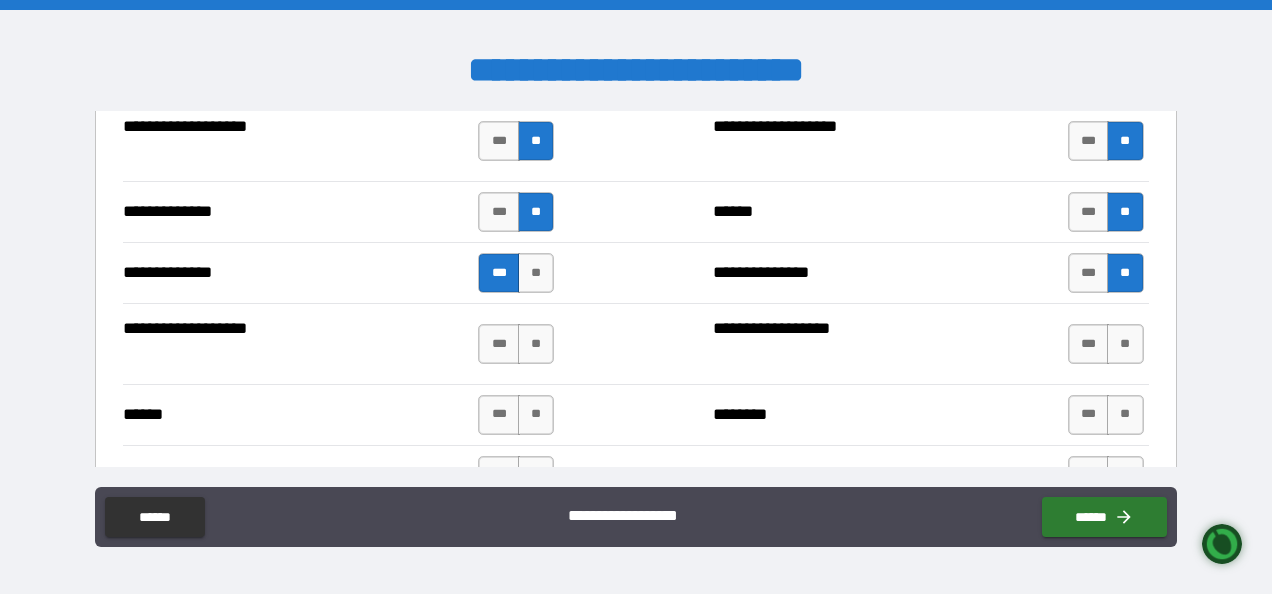 scroll, scrollTop: 4000, scrollLeft: 0, axis: vertical 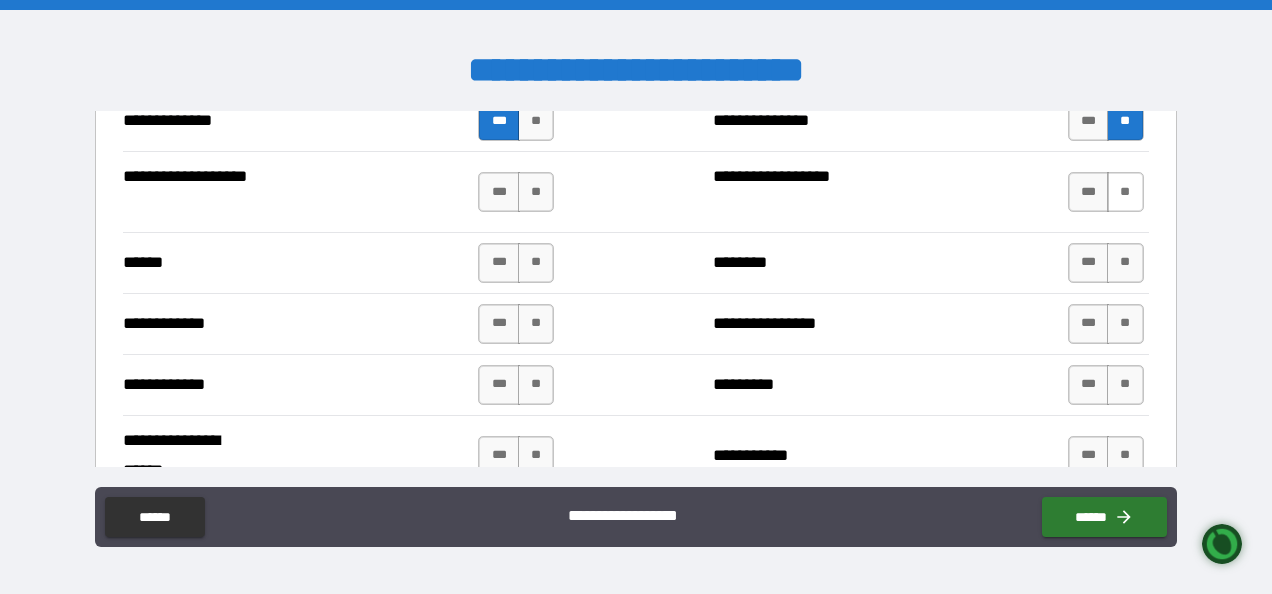 click on "**" at bounding box center (1125, 192) 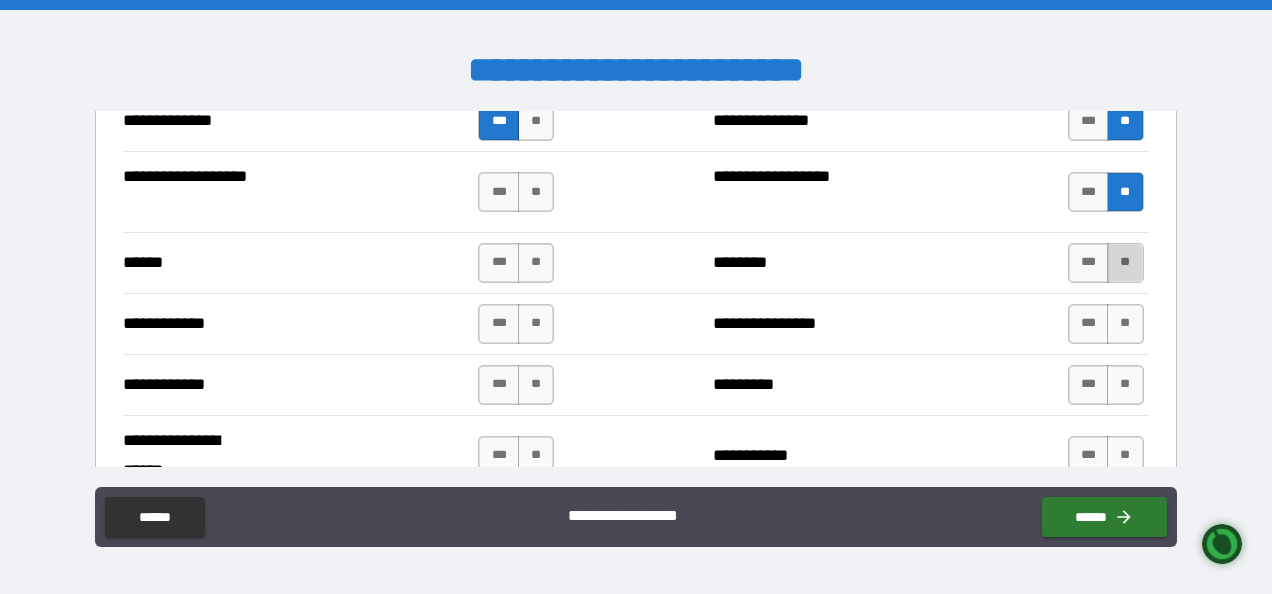 click on "**" at bounding box center [1125, 263] 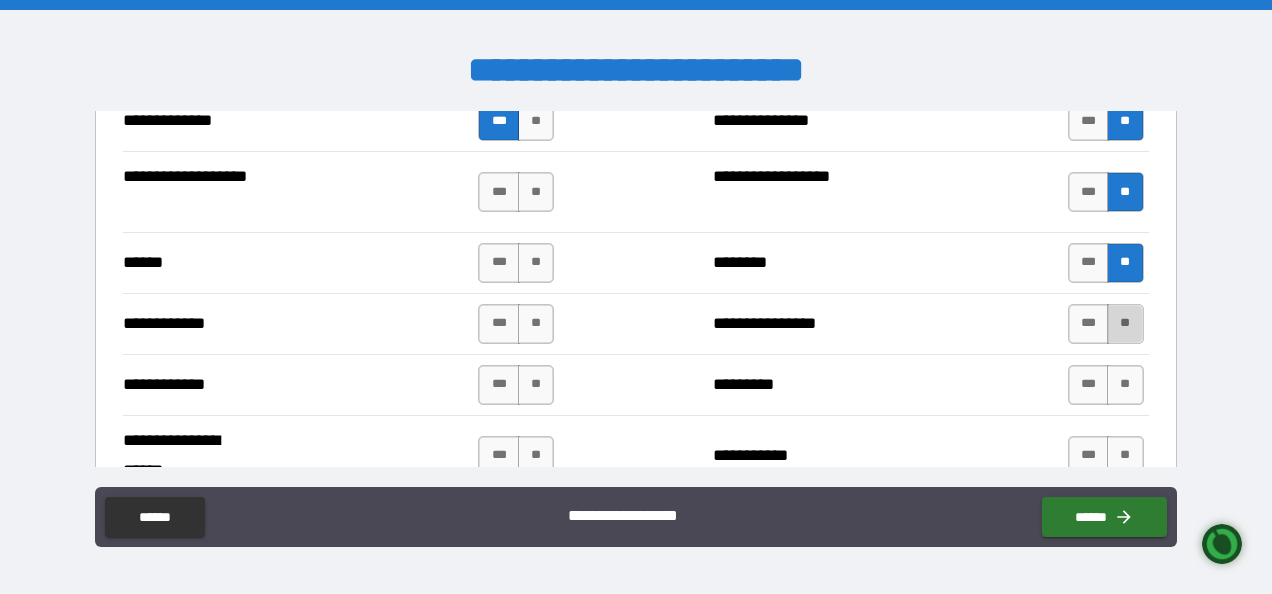 click on "**" at bounding box center [1125, 324] 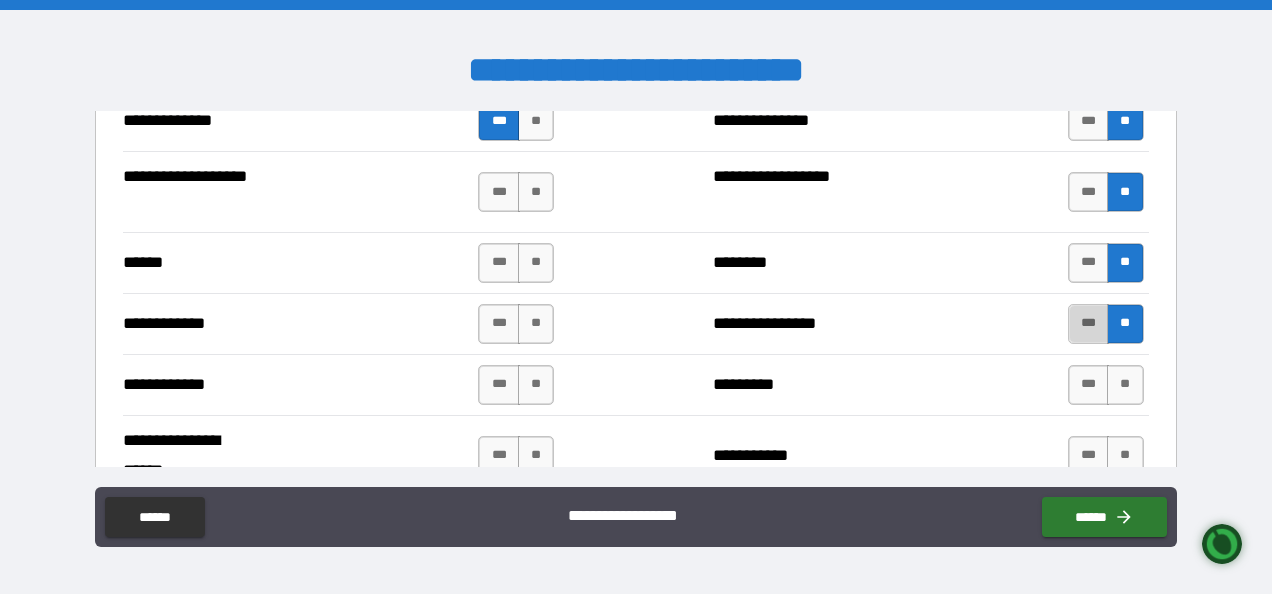 click on "***" at bounding box center [1089, 324] 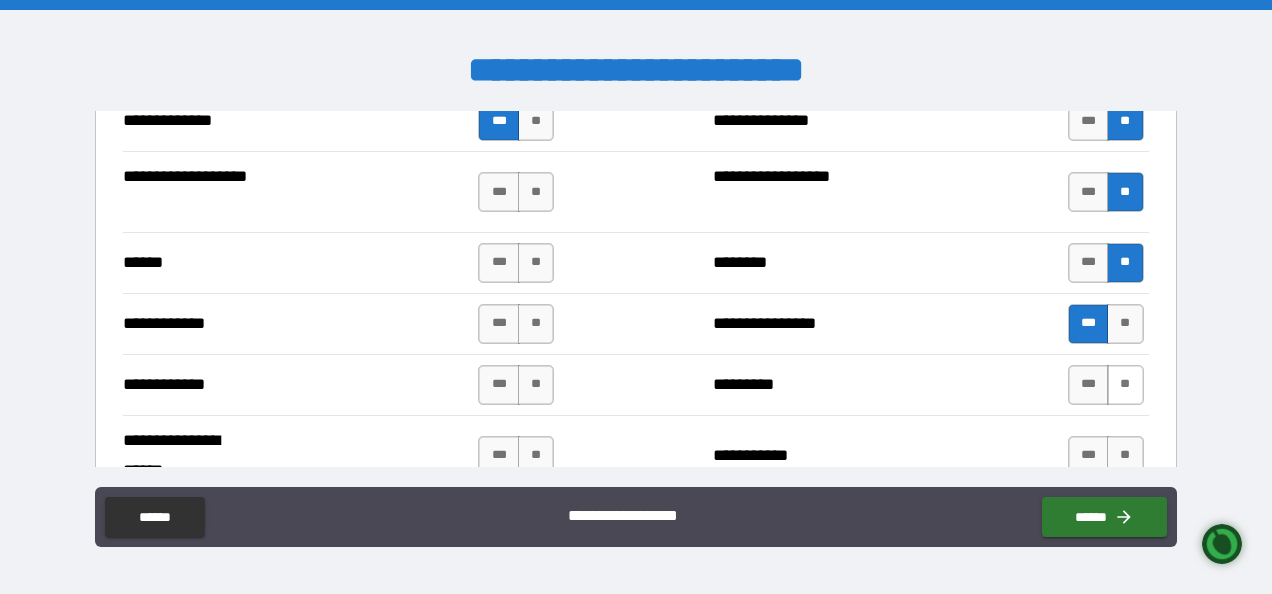 click on "**" at bounding box center [1125, 385] 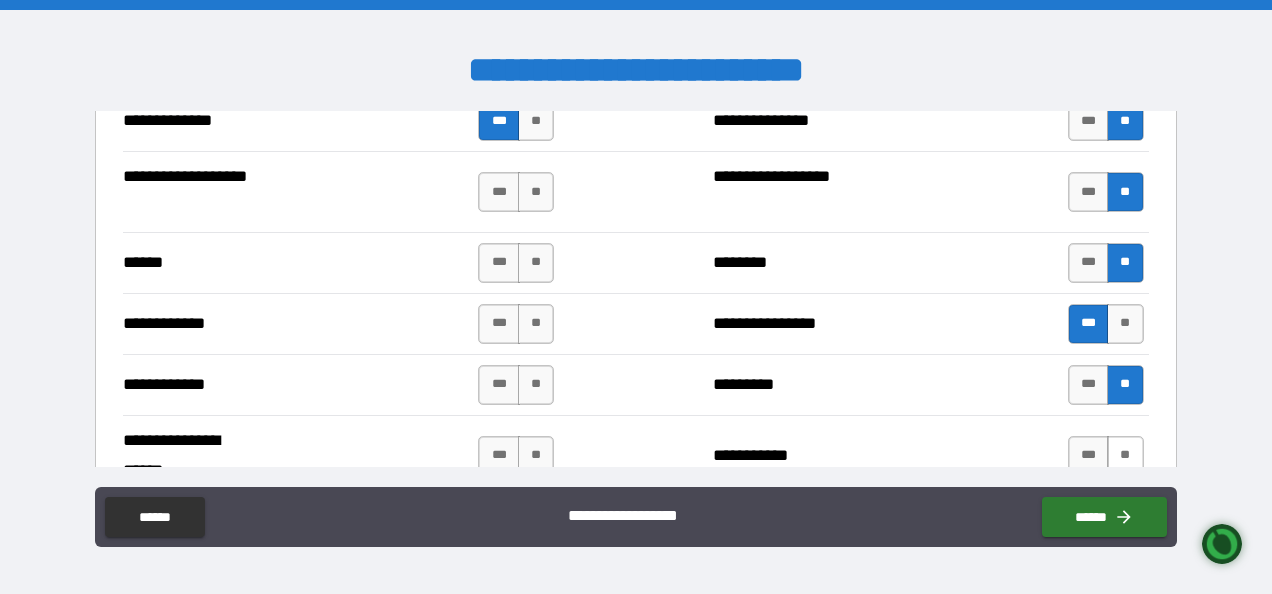 click on "**" at bounding box center (1125, 456) 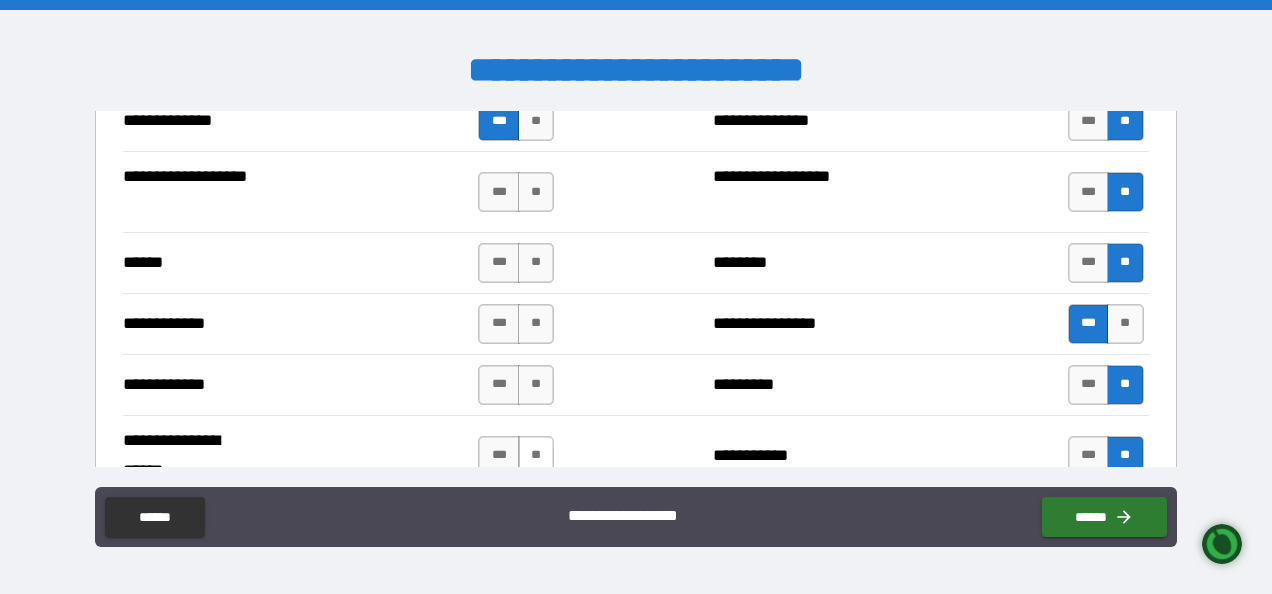 click on "**" at bounding box center (536, 456) 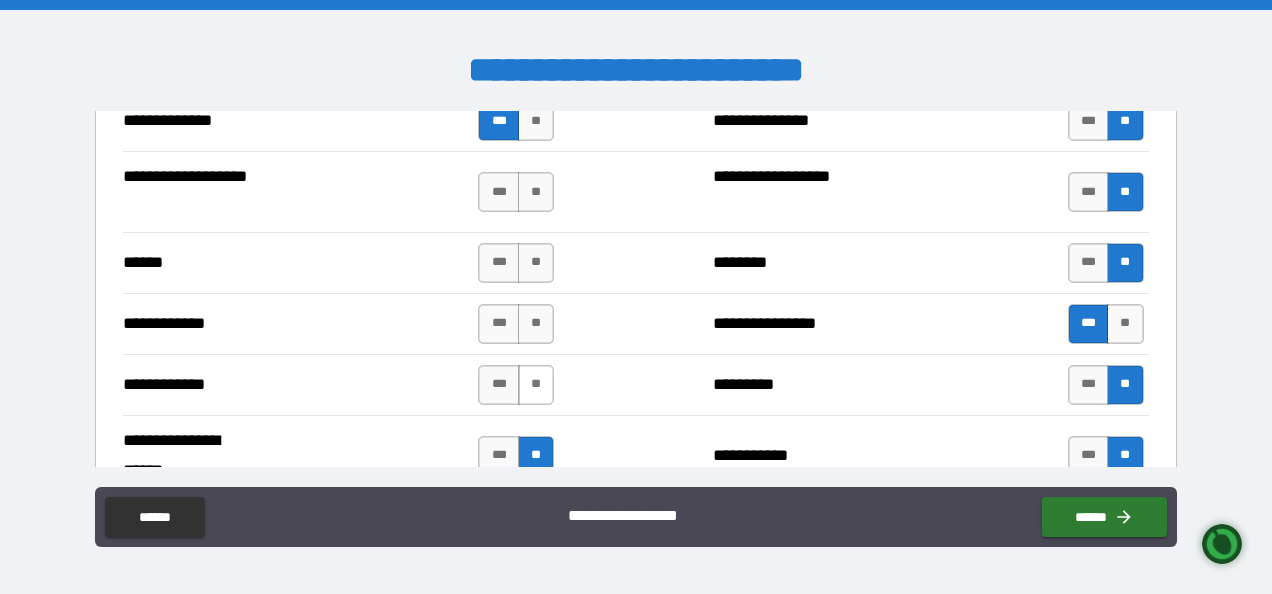 click on "**" at bounding box center (536, 385) 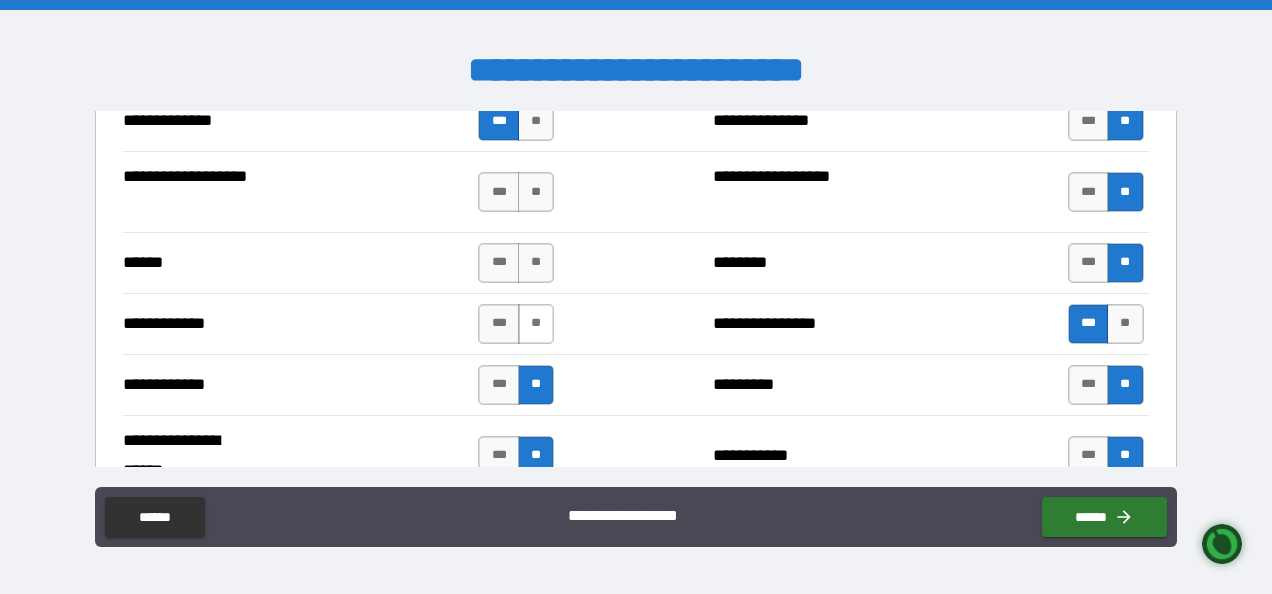 click on "**" at bounding box center [536, 324] 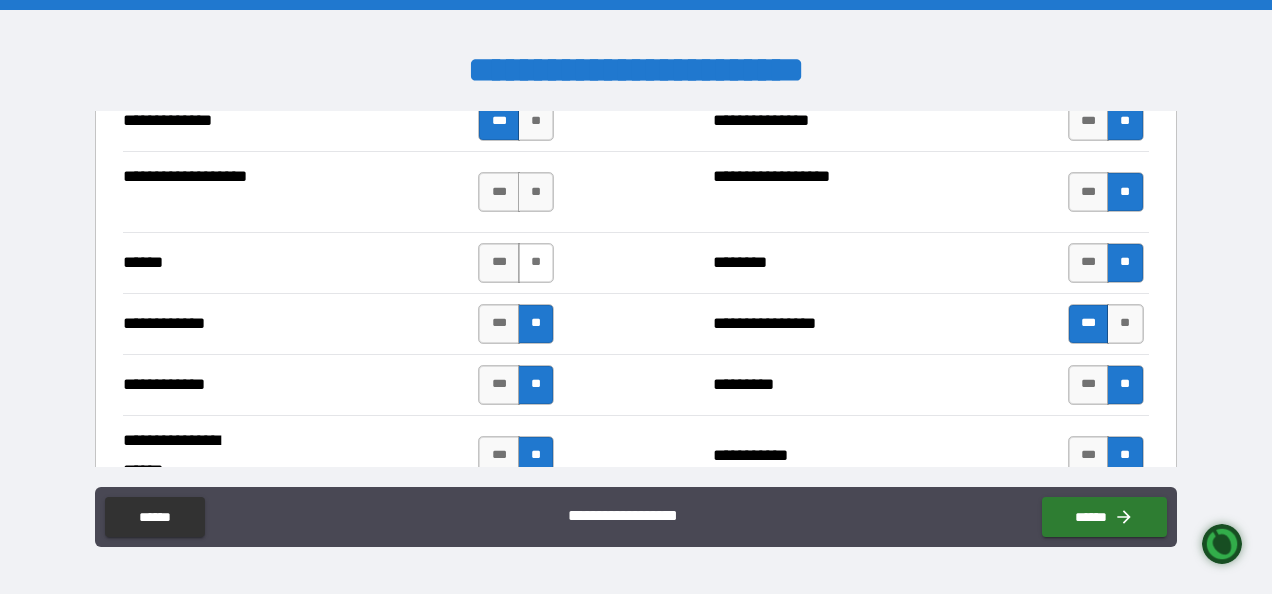 click on "**" at bounding box center [536, 263] 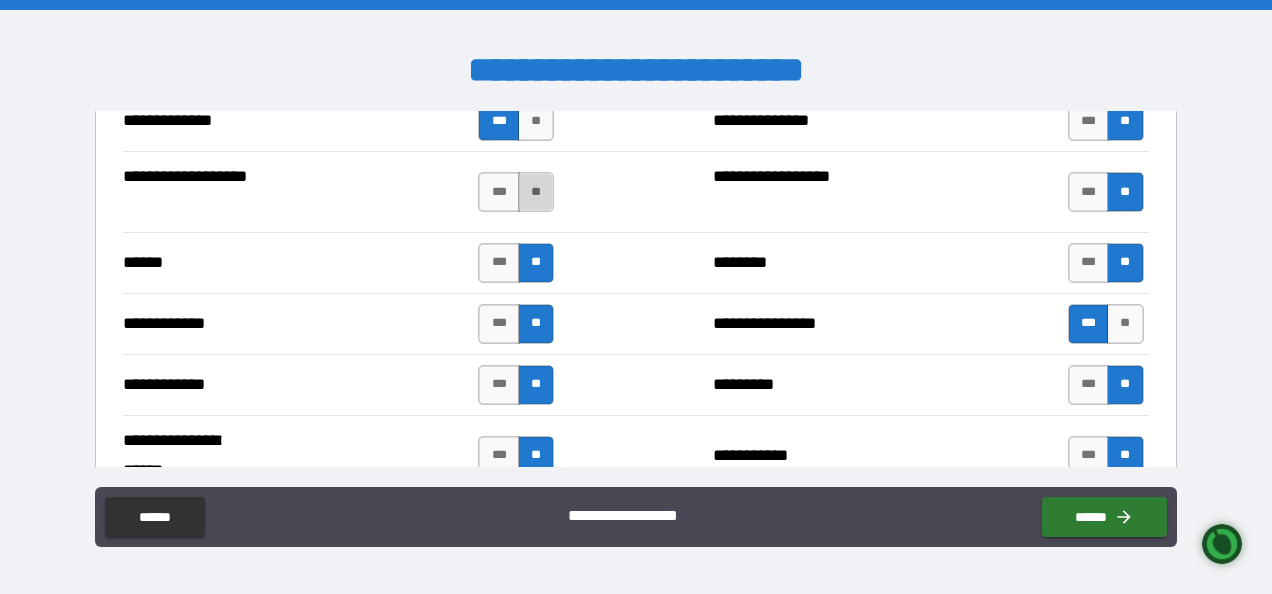 click on "**" at bounding box center [536, 192] 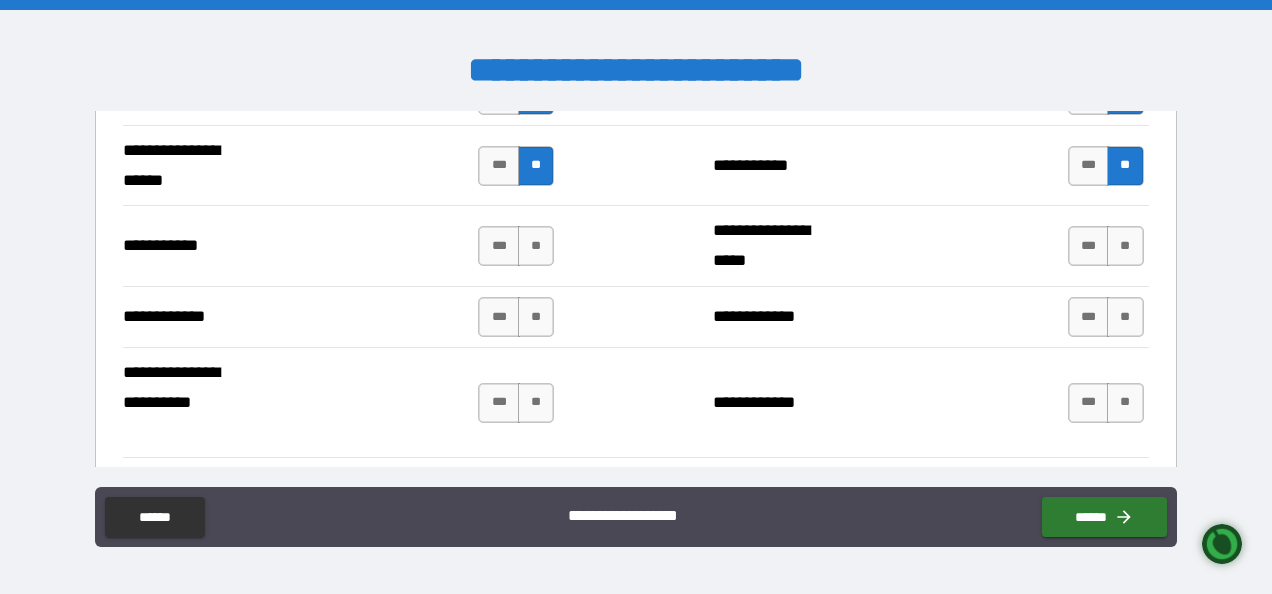 scroll, scrollTop: 4300, scrollLeft: 0, axis: vertical 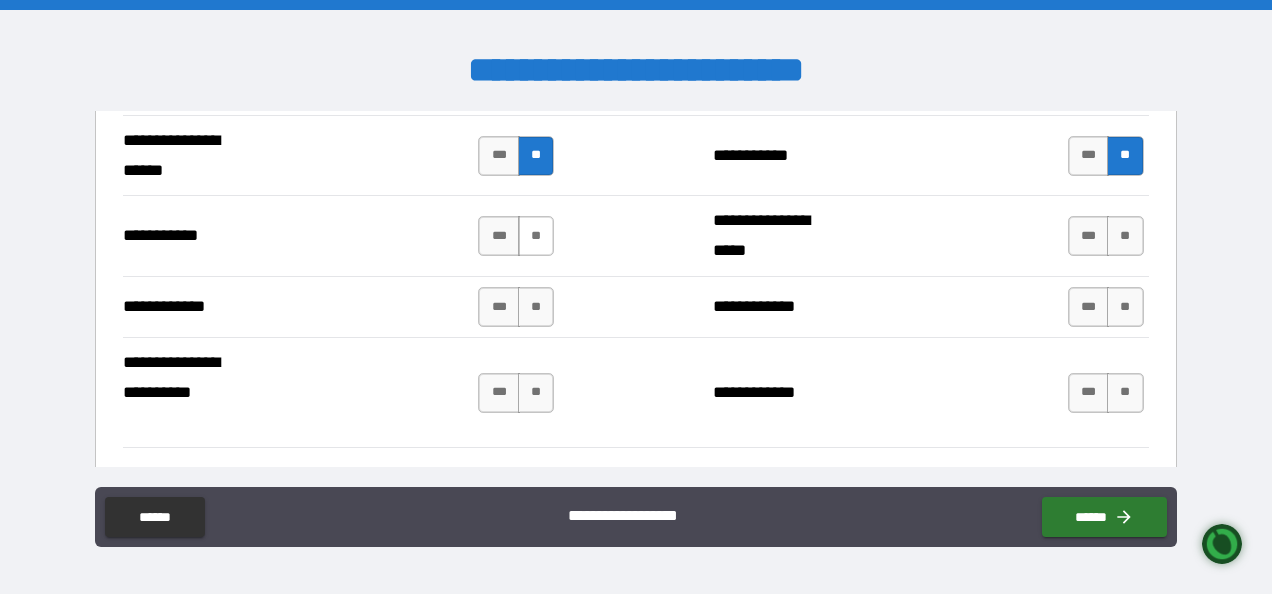 click on "**" at bounding box center [536, 236] 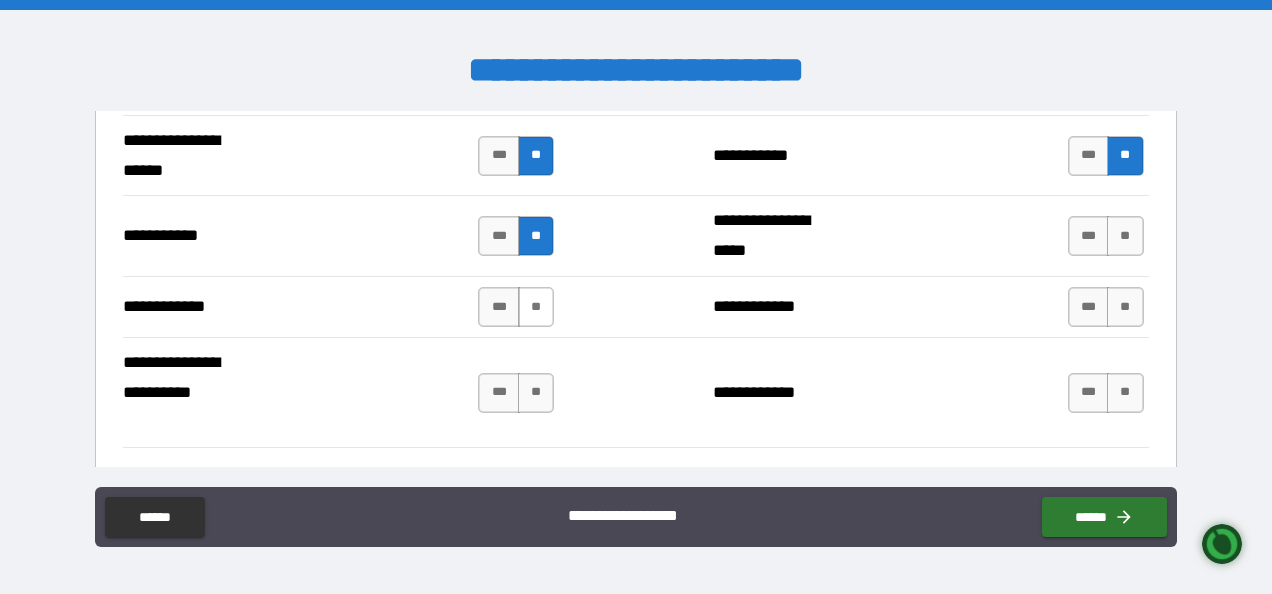 click on "**" at bounding box center [536, 307] 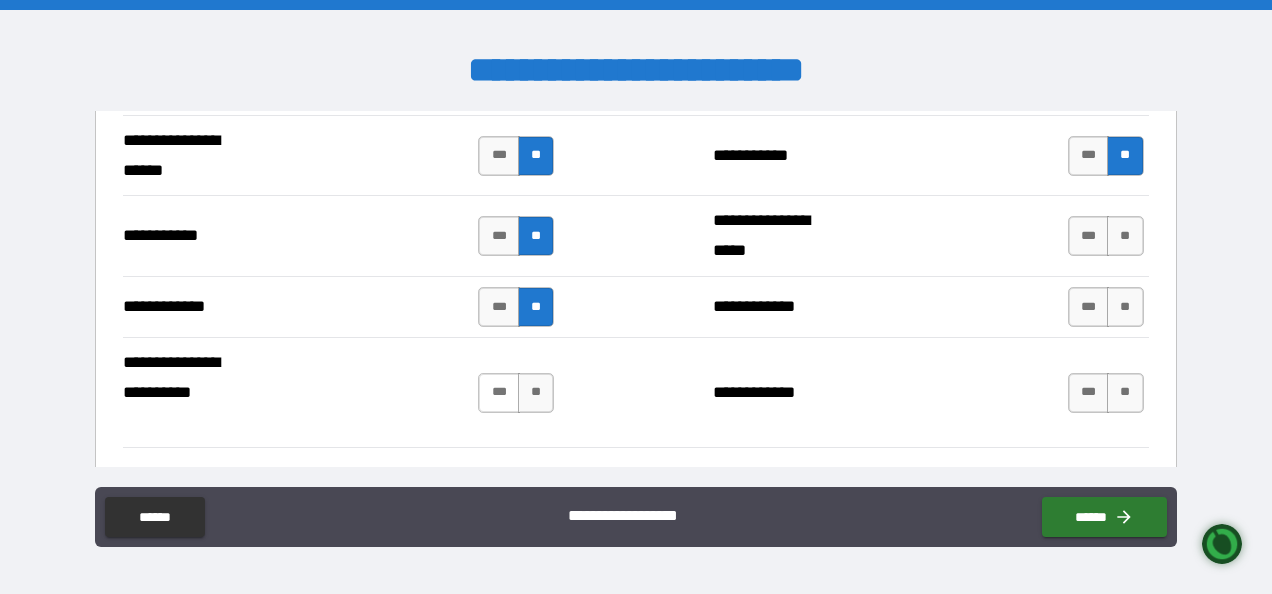 click on "***" at bounding box center [499, 393] 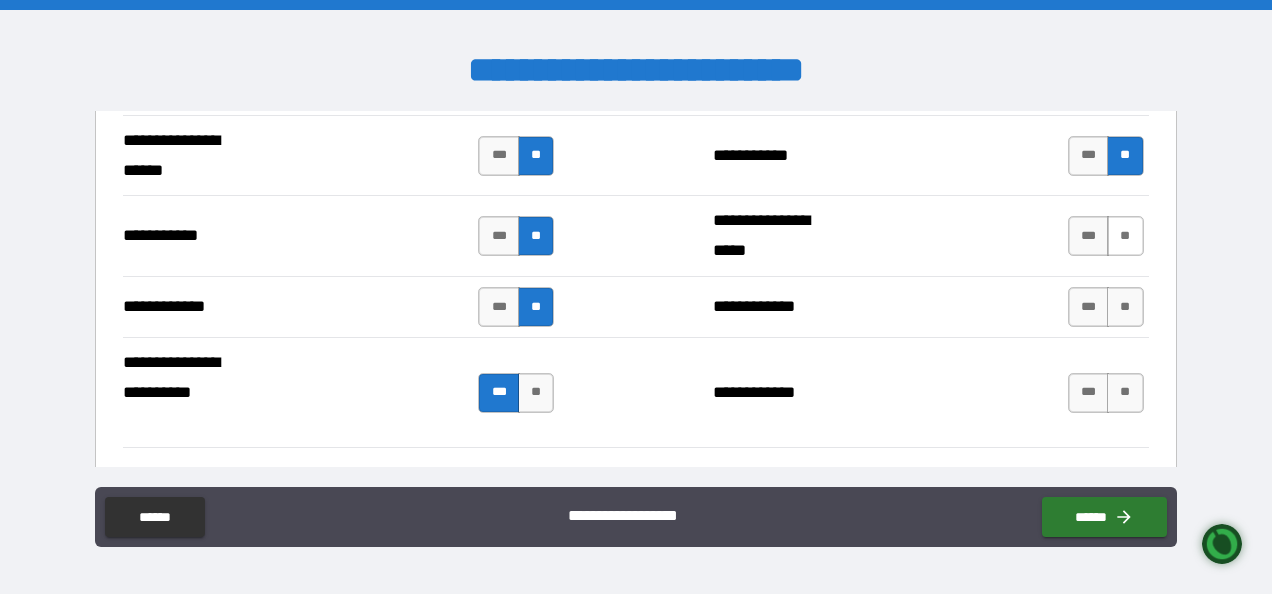 click on "**" at bounding box center (1125, 236) 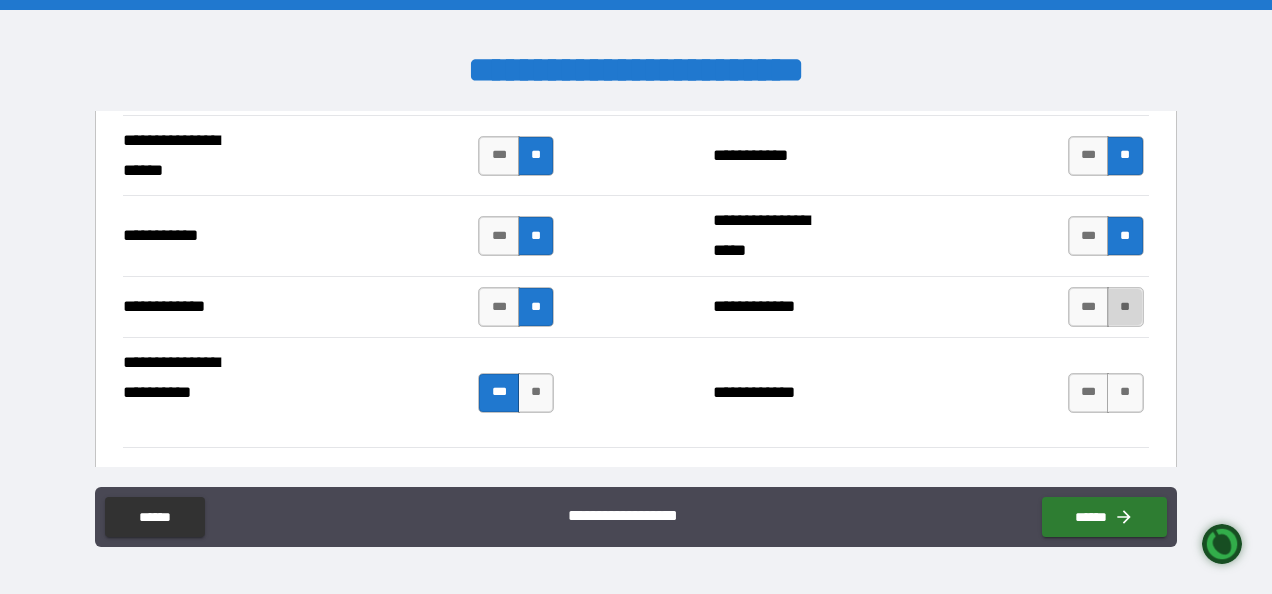 click on "**" at bounding box center (1125, 307) 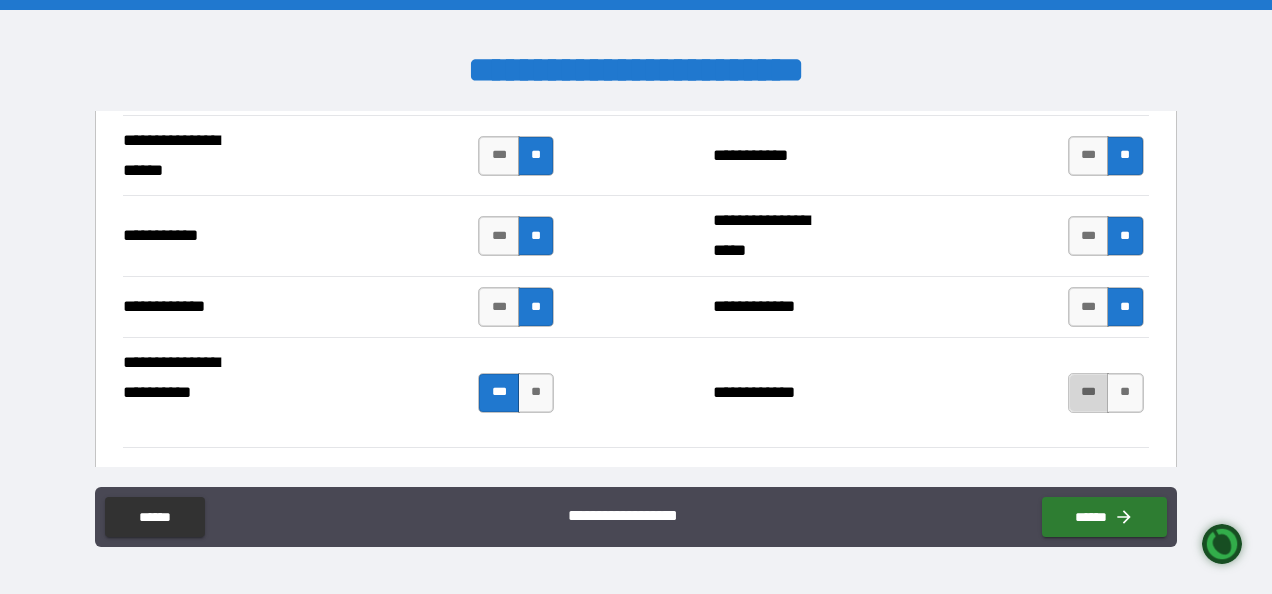click on "***" at bounding box center (1089, 393) 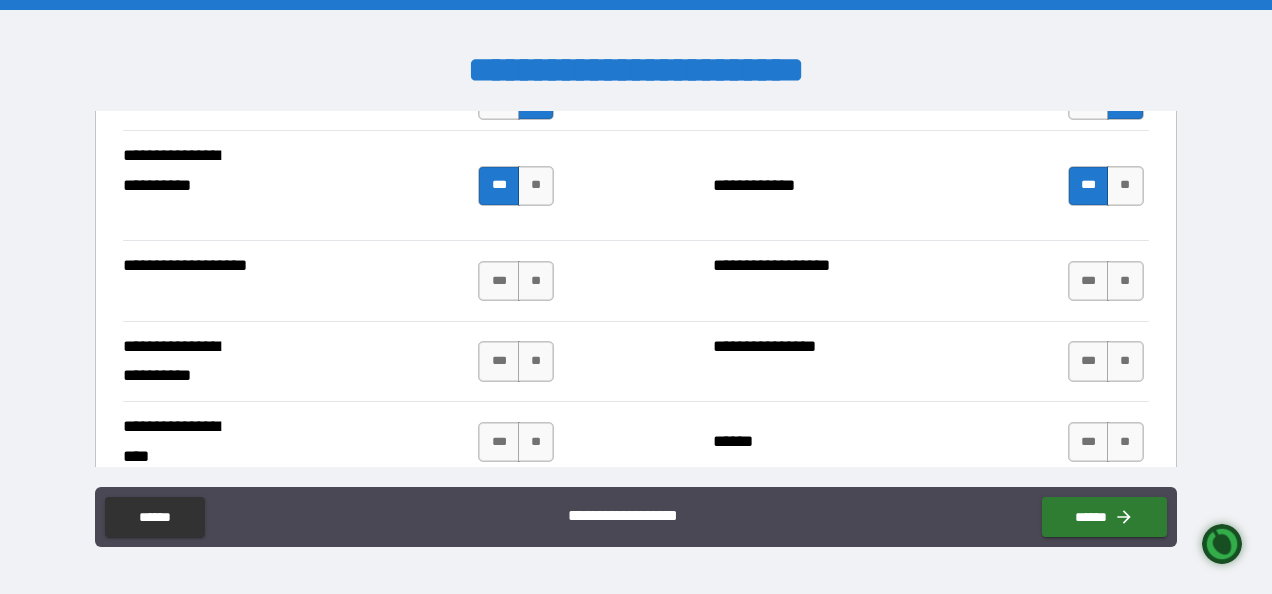 scroll, scrollTop: 4600, scrollLeft: 0, axis: vertical 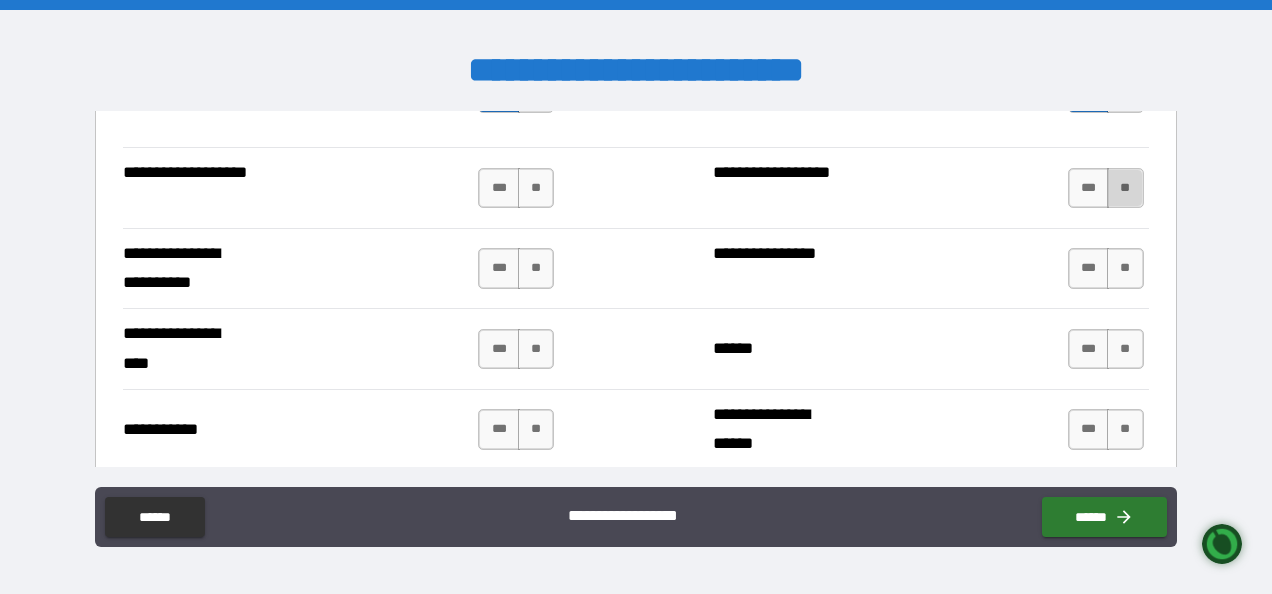 click on "**" at bounding box center (1125, 188) 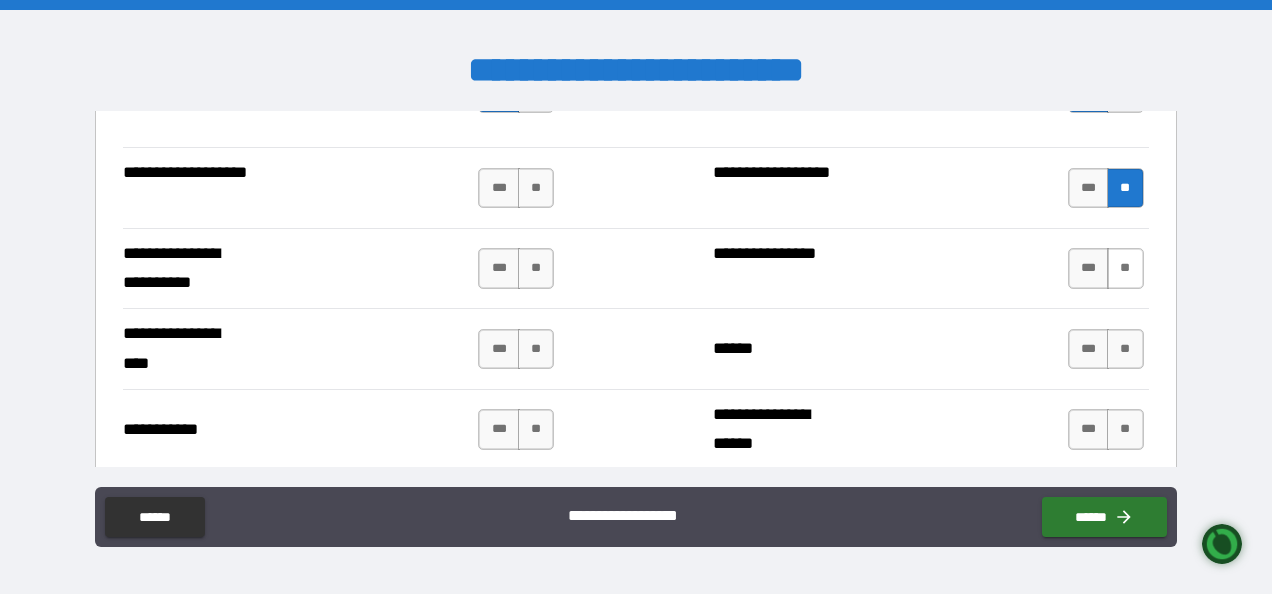click on "**" at bounding box center (1125, 268) 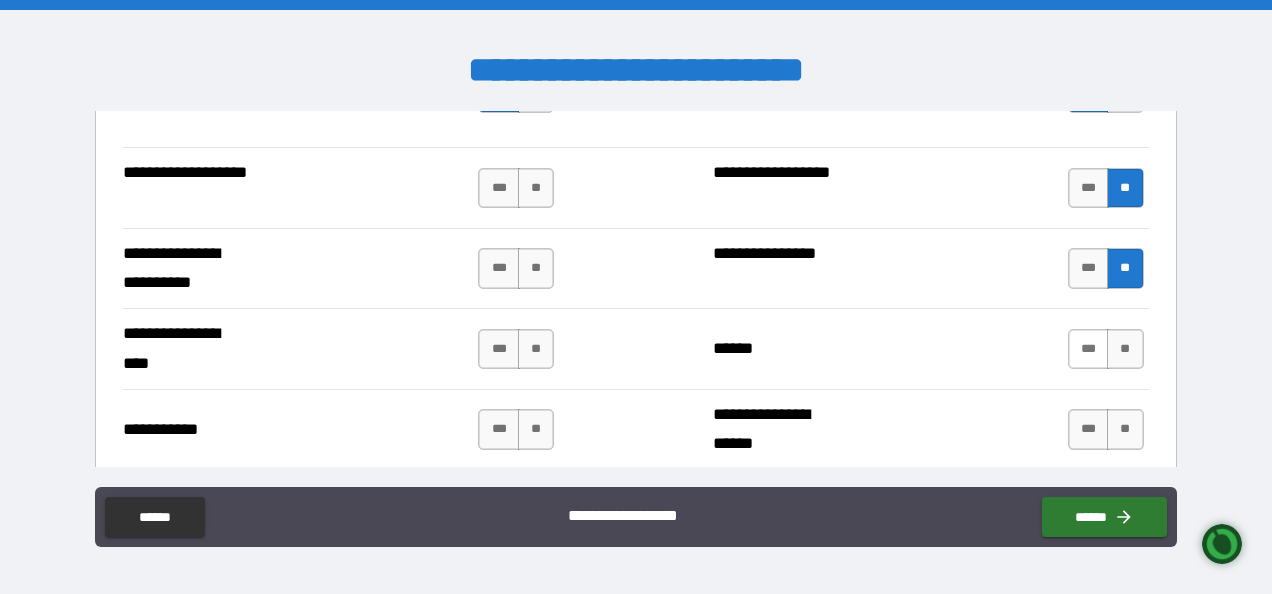 click on "***" at bounding box center [1089, 349] 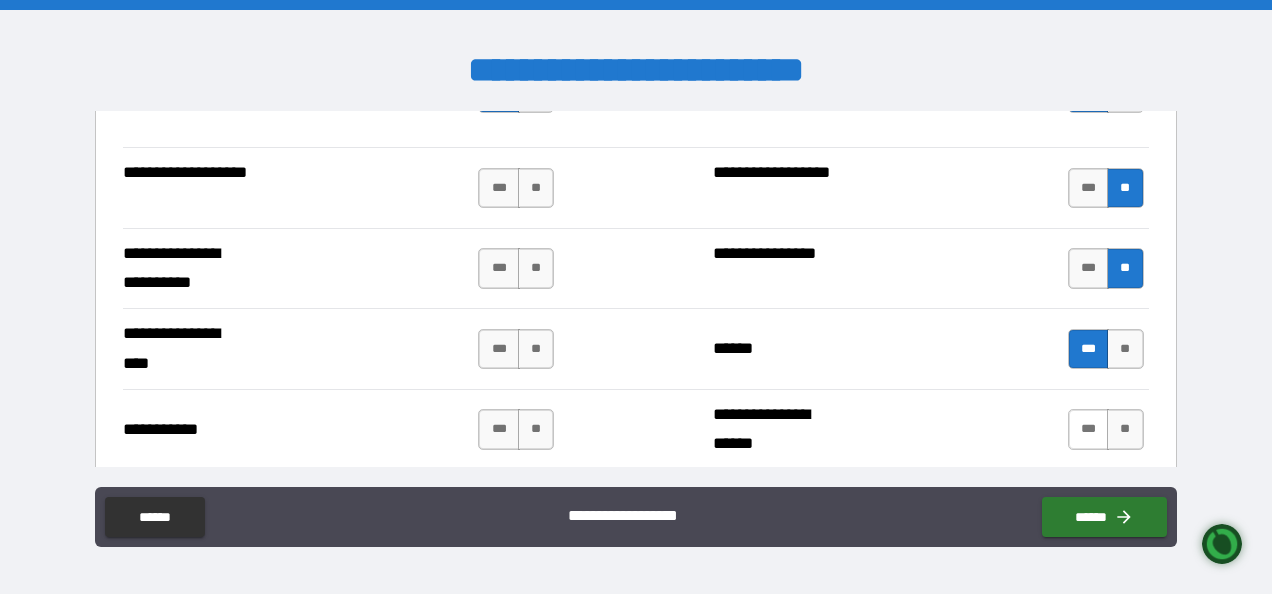 click on "***" at bounding box center [1089, 429] 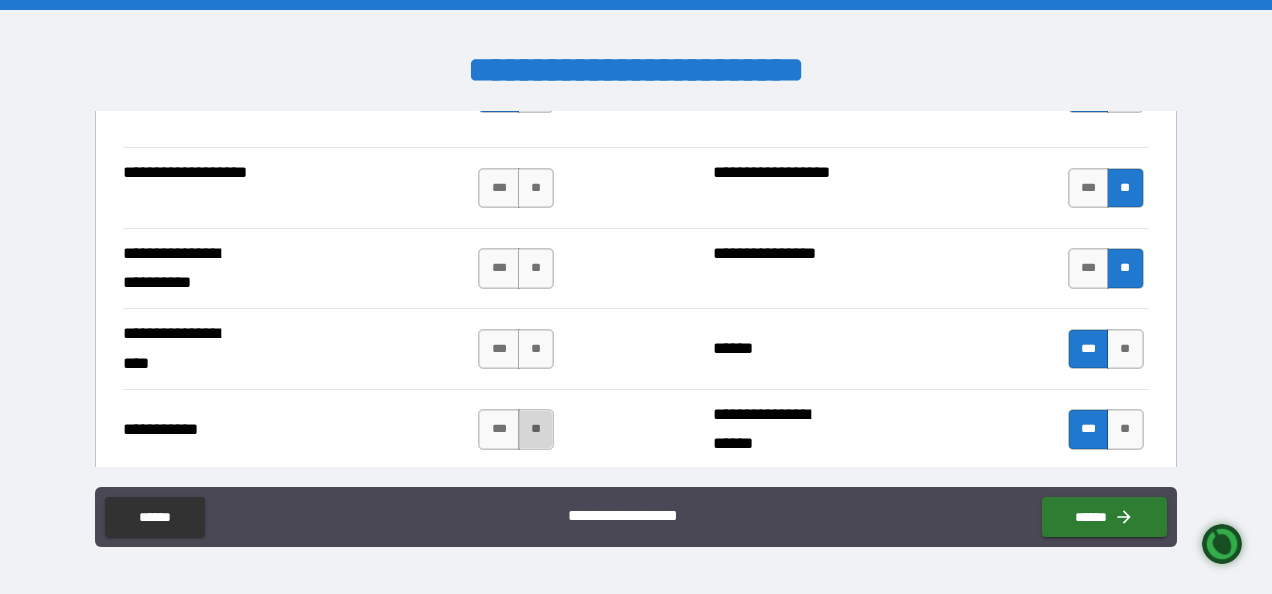 click on "**" at bounding box center (536, 429) 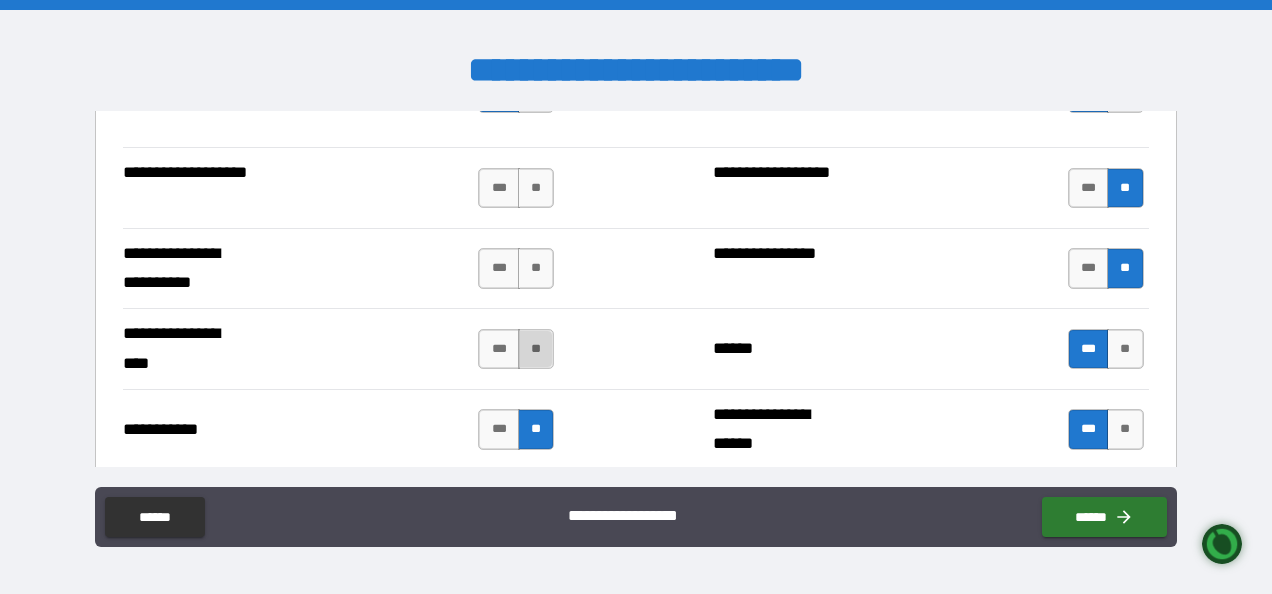 click on "**" at bounding box center (536, 349) 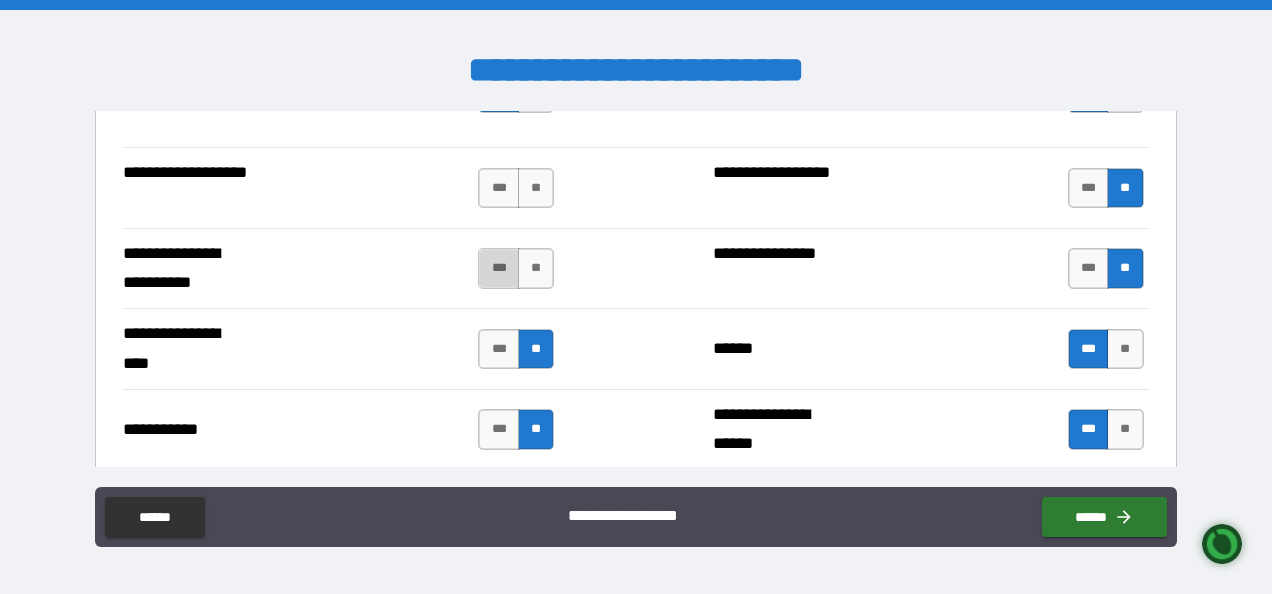 click on "***" at bounding box center (499, 268) 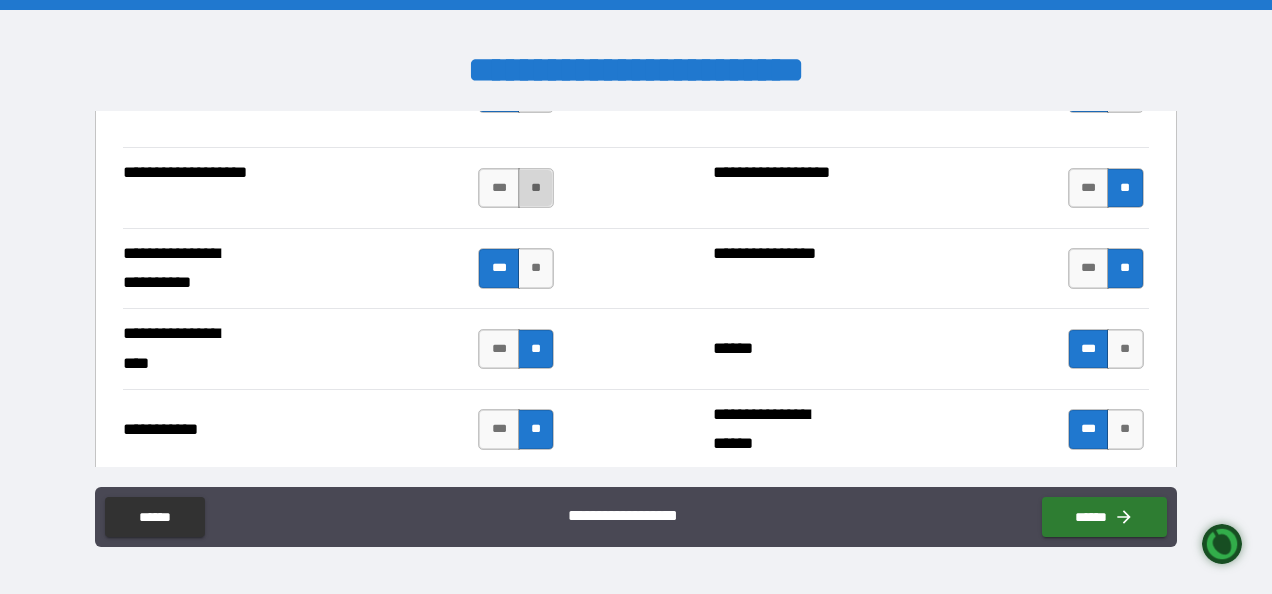 click on "**" at bounding box center (536, 188) 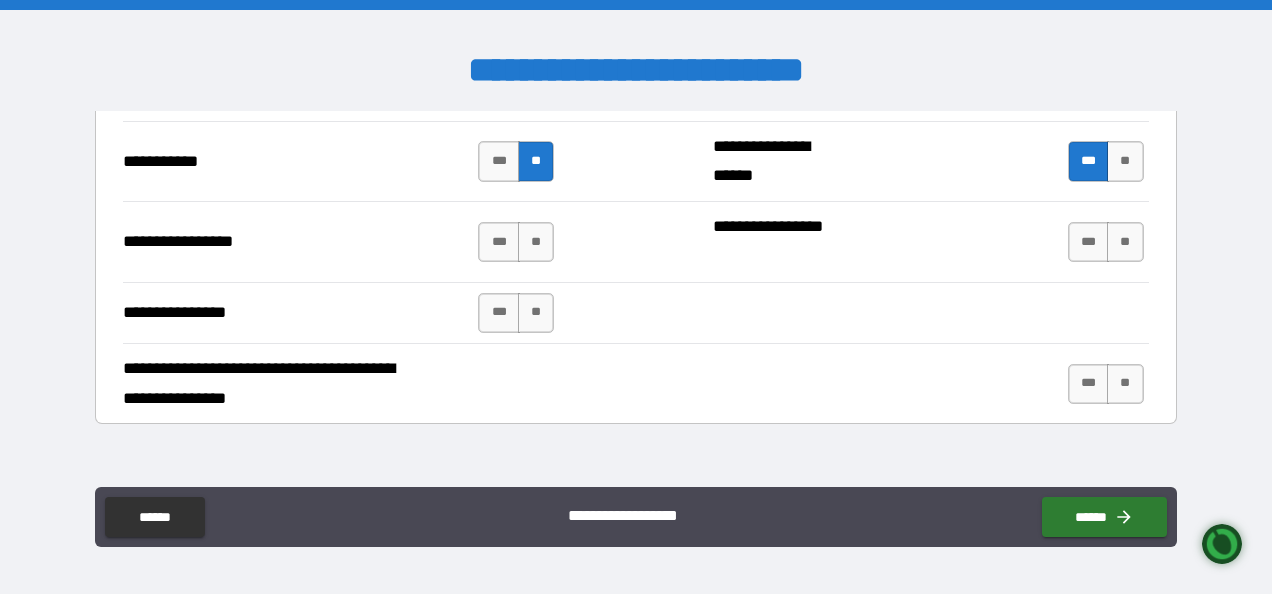 scroll, scrollTop: 4900, scrollLeft: 0, axis: vertical 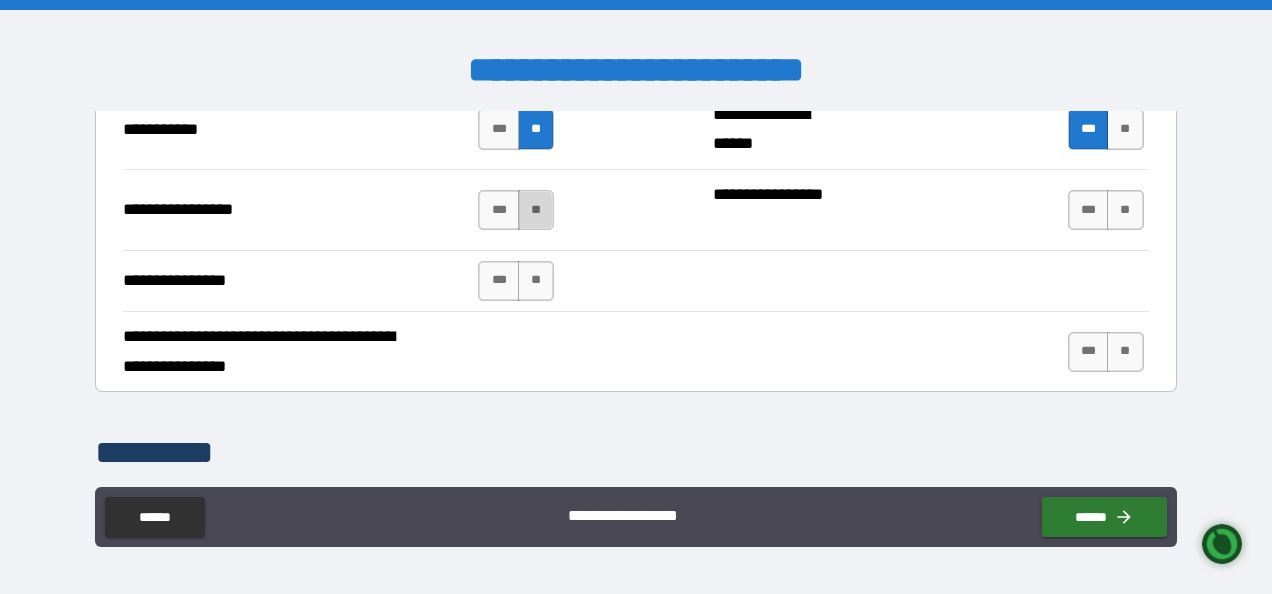 click on "**" at bounding box center [536, 210] 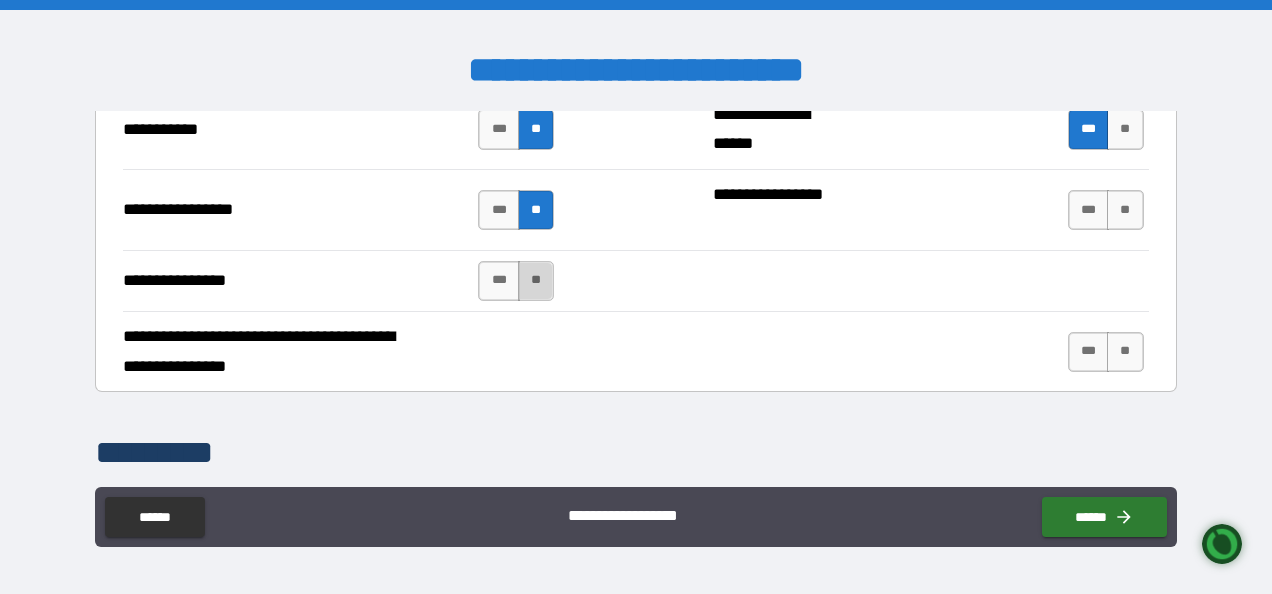 click on "**" at bounding box center (536, 281) 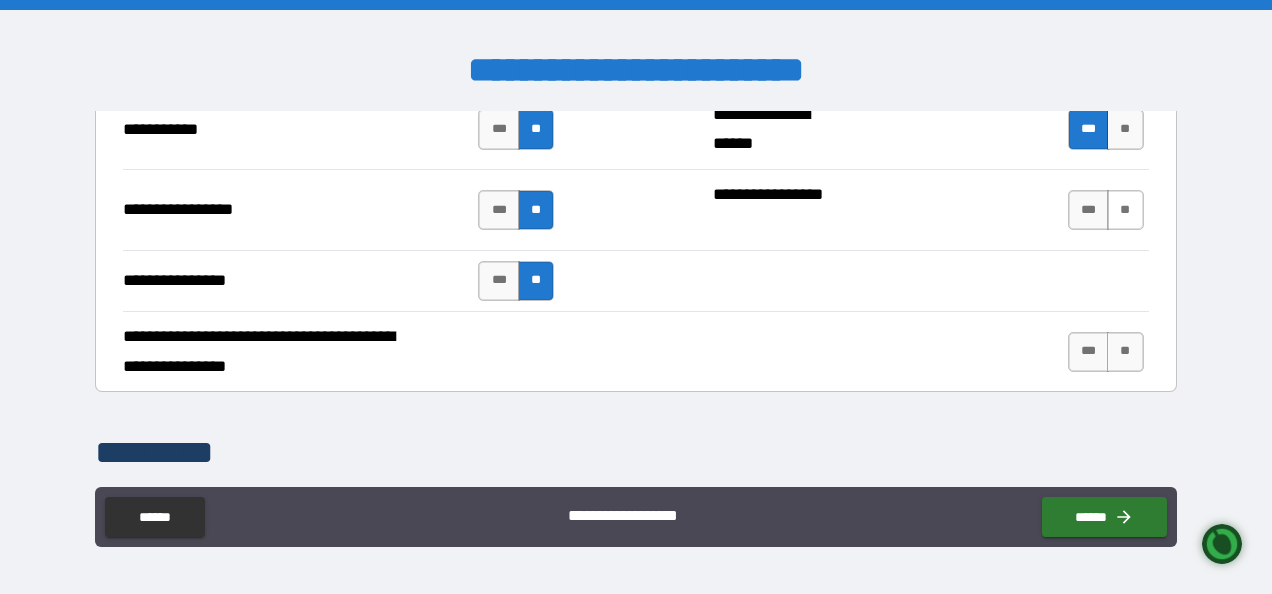 click on "**" at bounding box center (1125, 210) 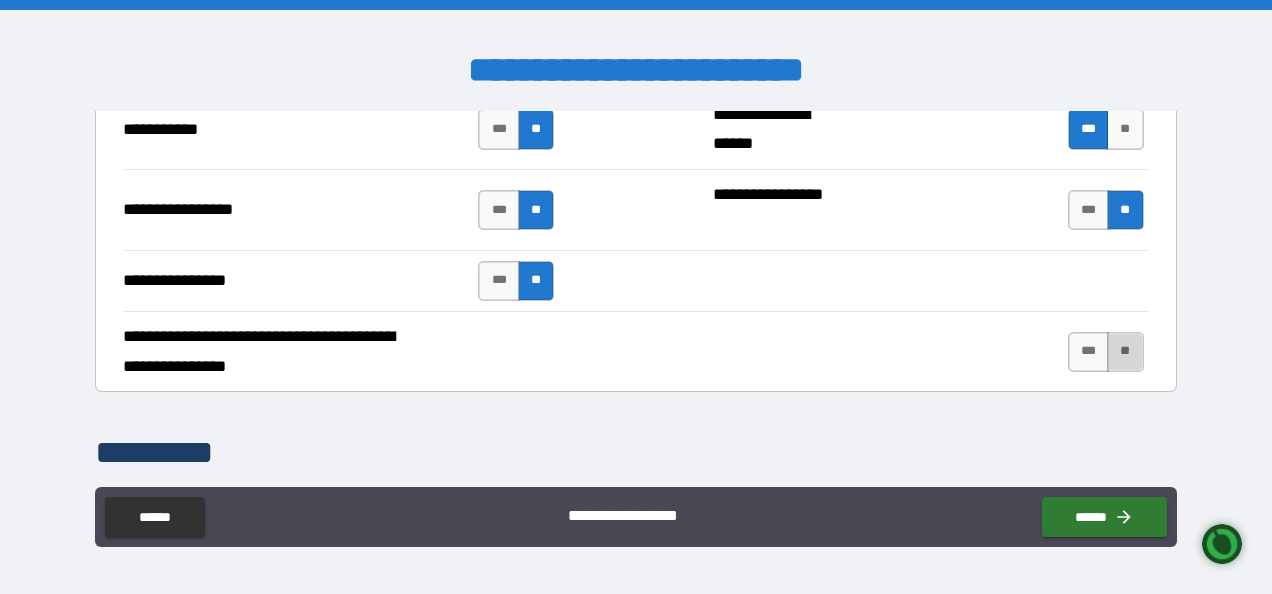 click on "**" at bounding box center (1125, 352) 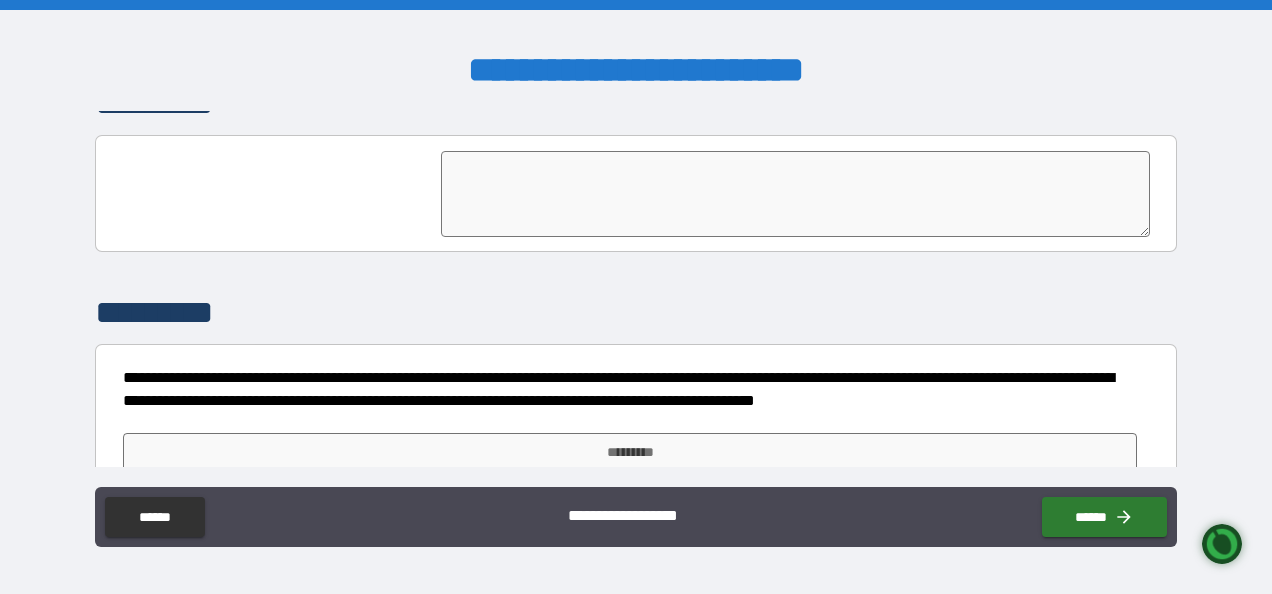scroll, scrollTop: 5260, scrollLeft: 0, axis: vertical 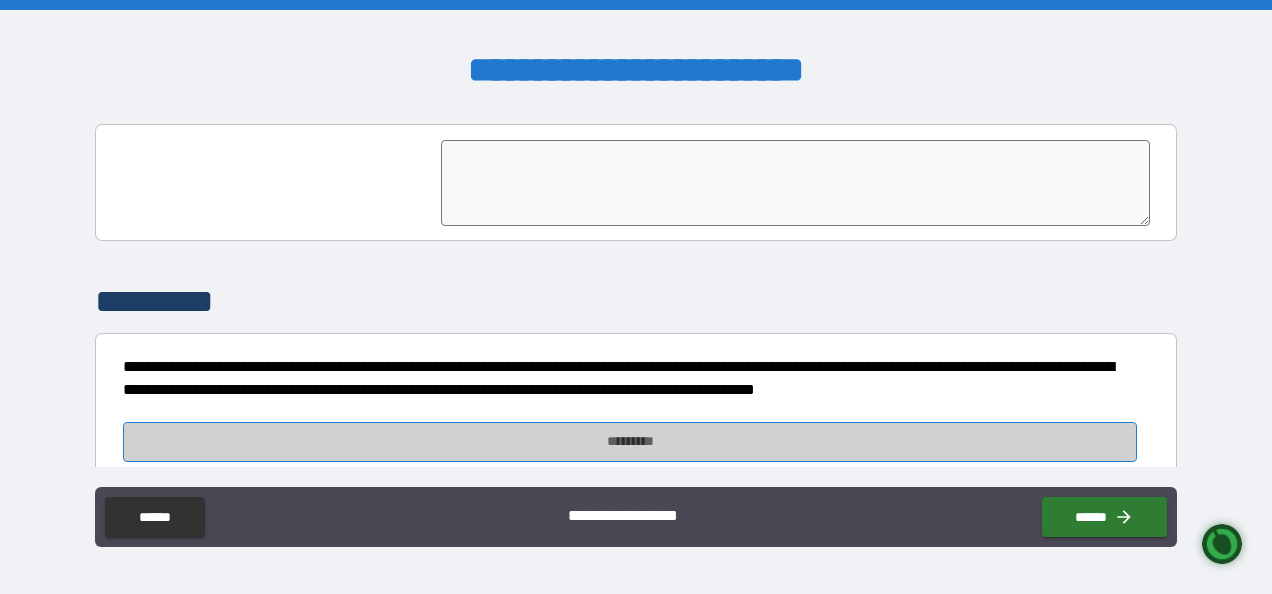 click on "*********" at bounding box center [630, 442] 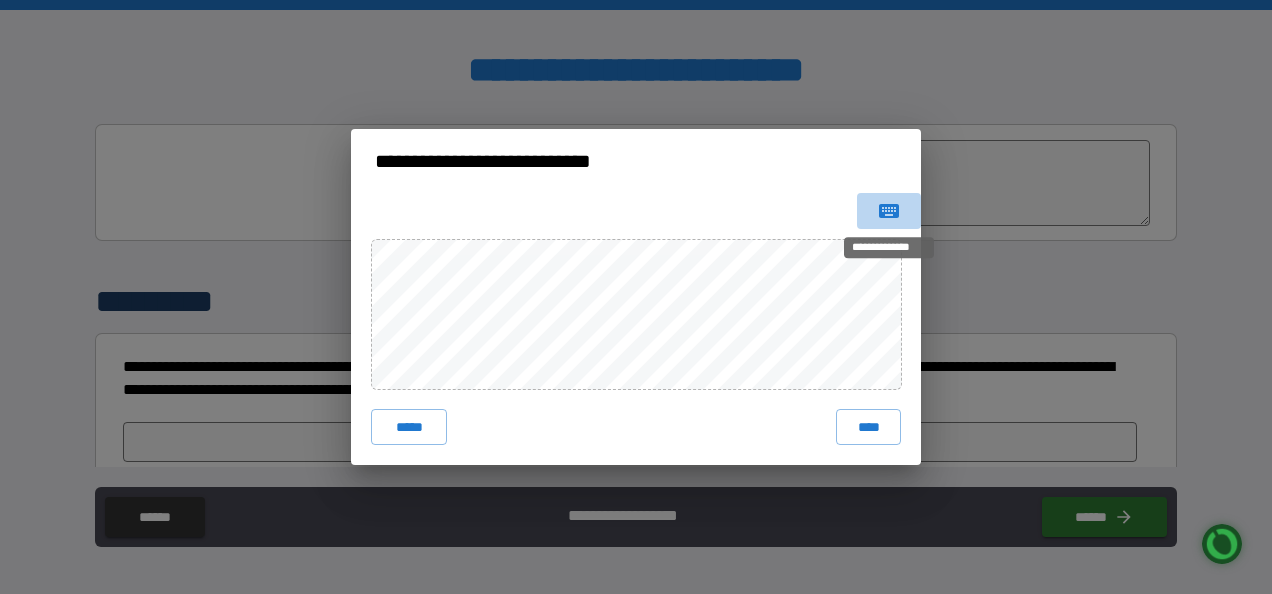 click 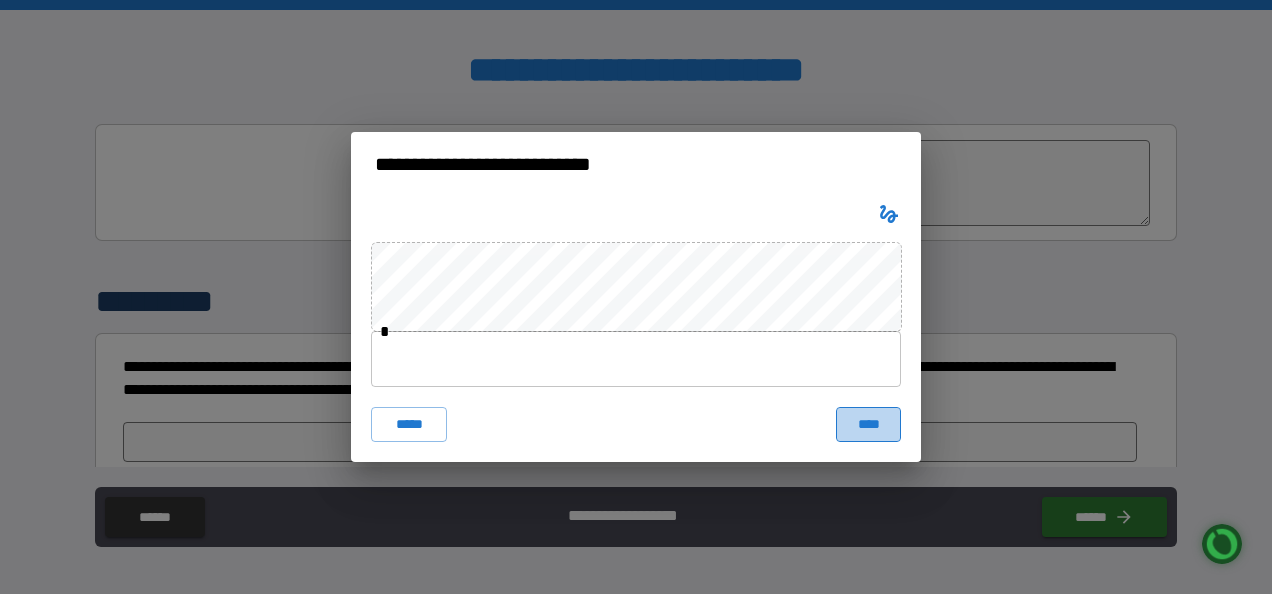 click on "****" at bounding box center (868, 425) 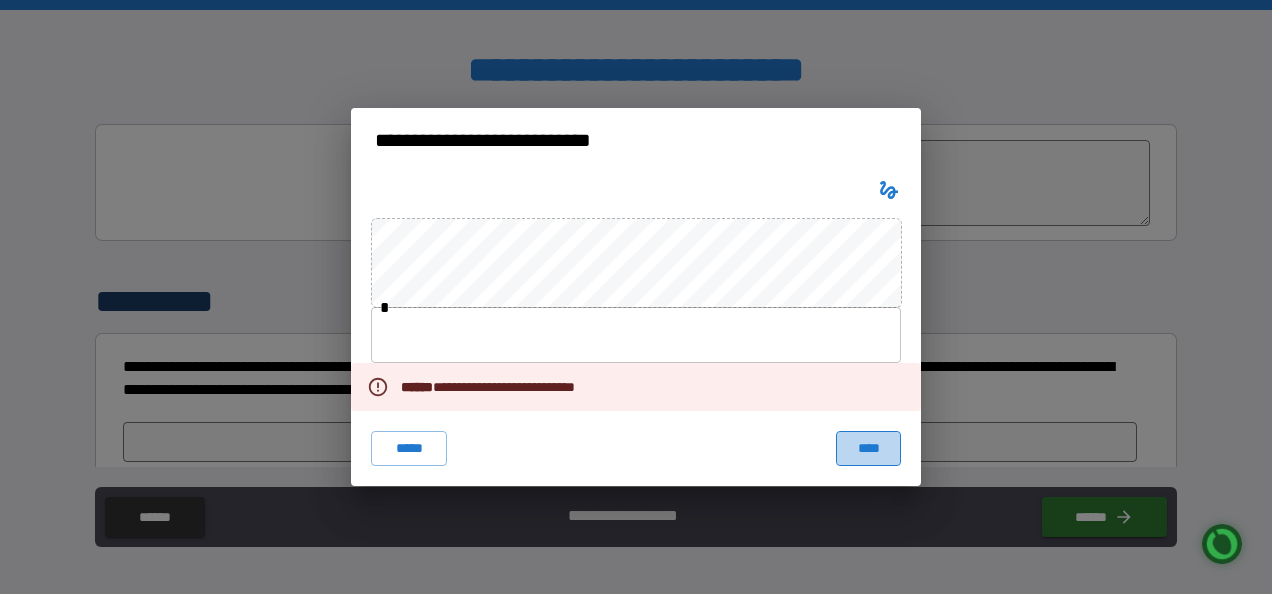 click on "****" at bounding box center (868, 449) 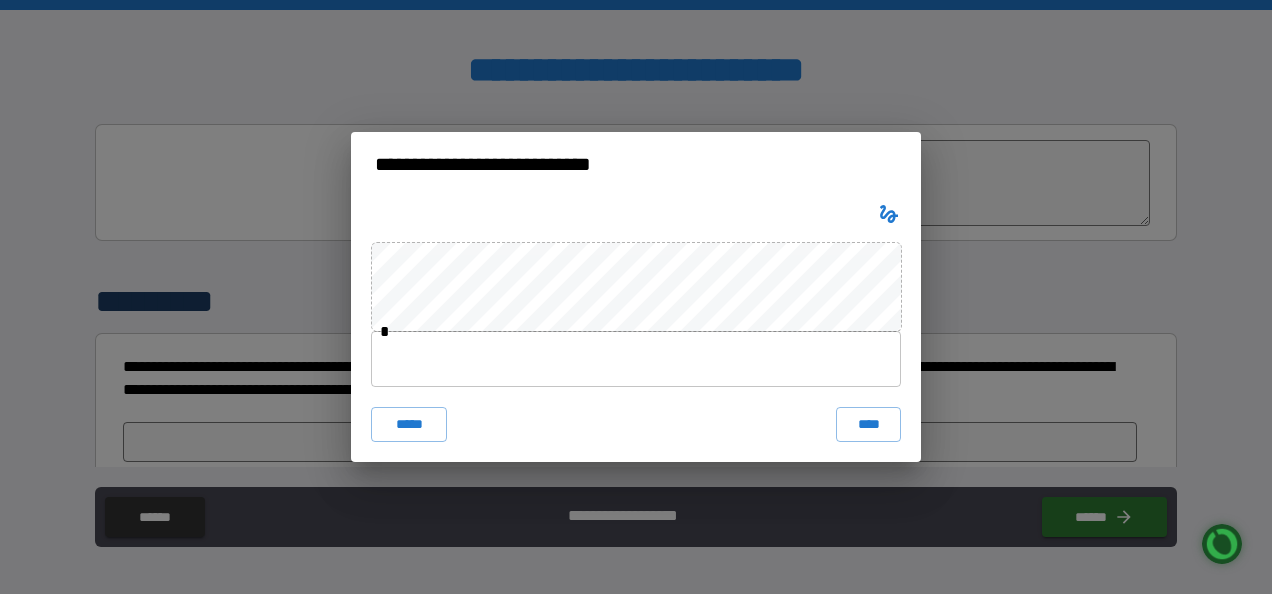 click at bounding box center [636, 359] 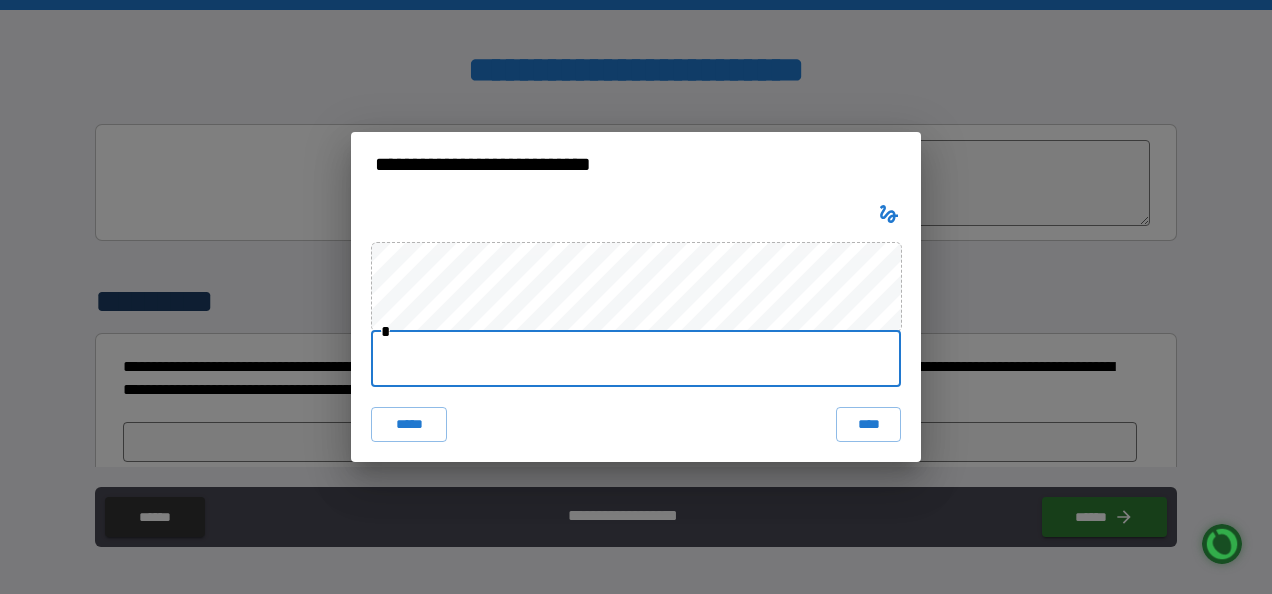 type on "**********" 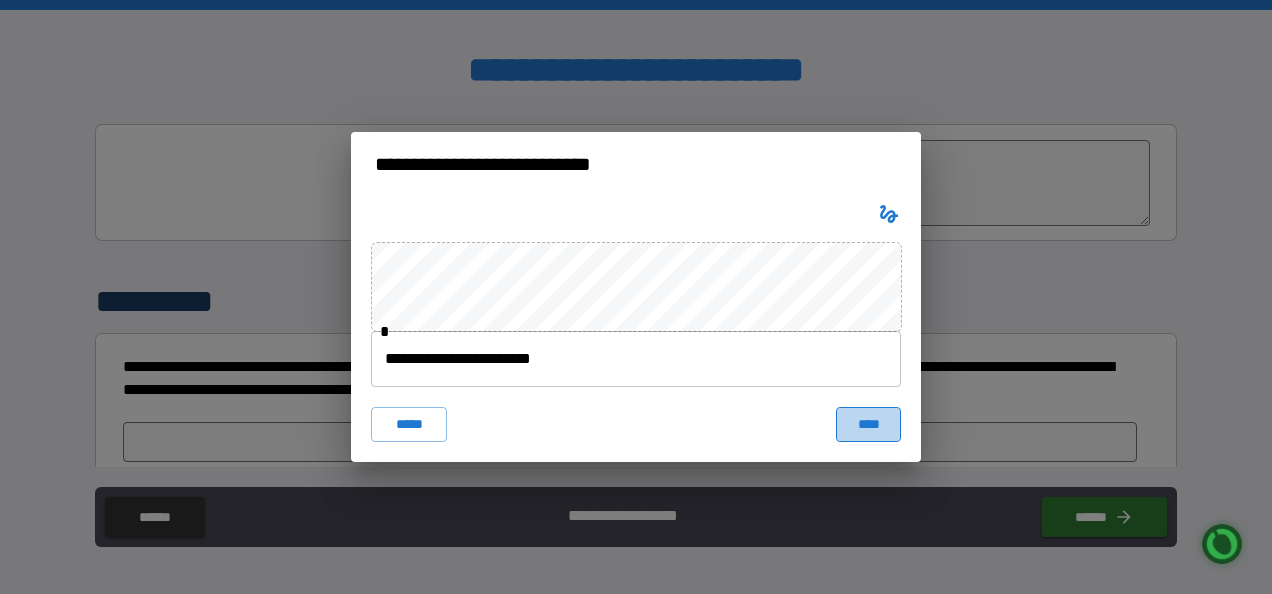 click on "****" at bounding box center (868, 425) 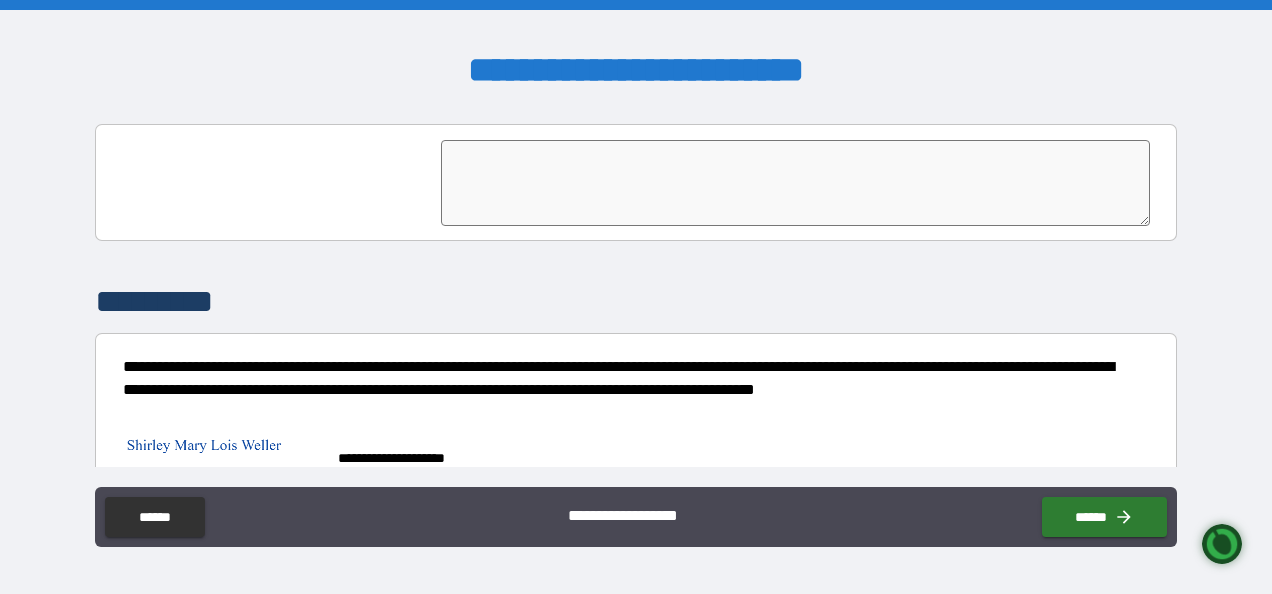 scroll, scrollTop: 5277, scrollLeft: 0, axis: vertical 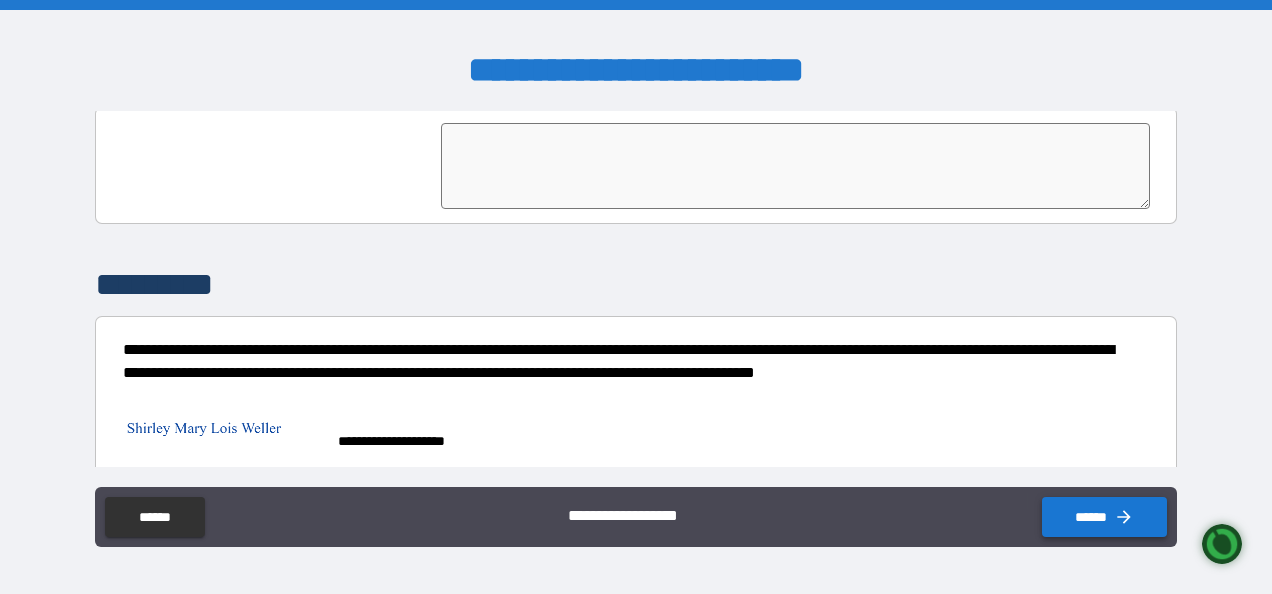 click on "******" at bounding box center [1104, 517] 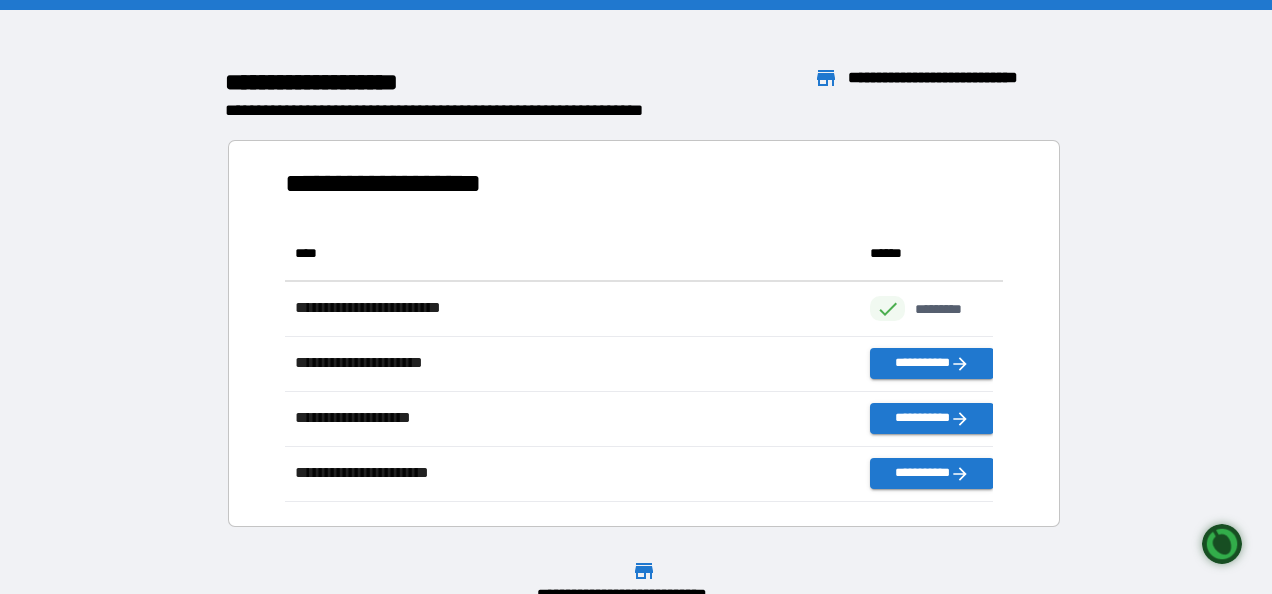 scroll, scrollTop: 260, scrollLeft: 692, axis: both 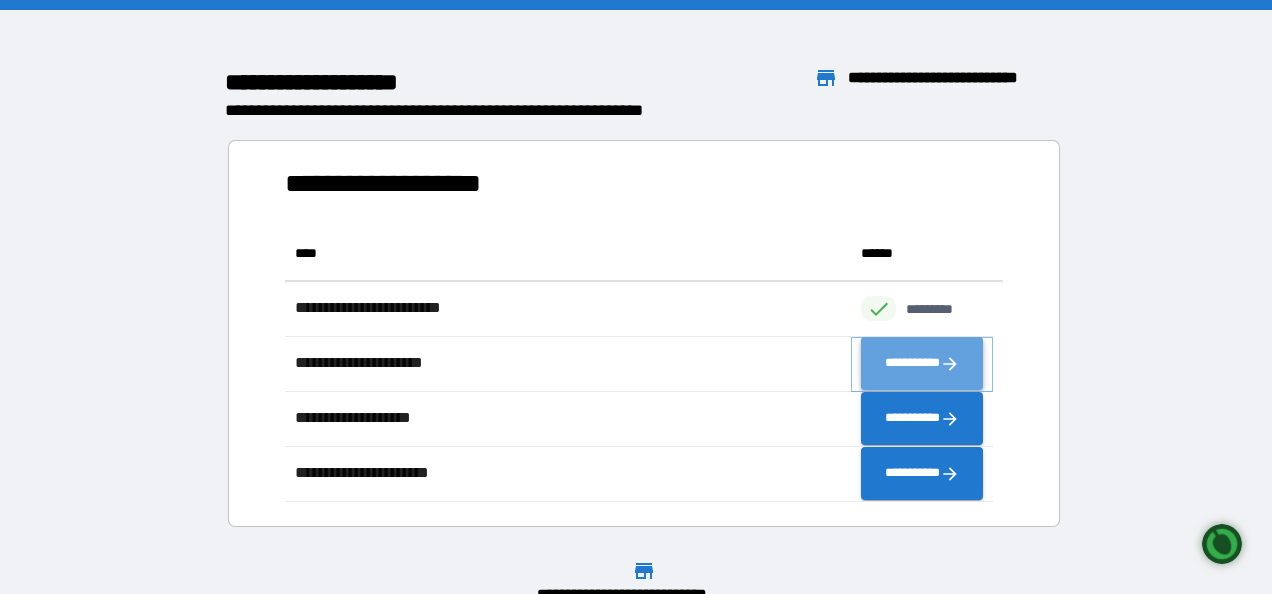 click on "**********" at bounding box center [922, 364] 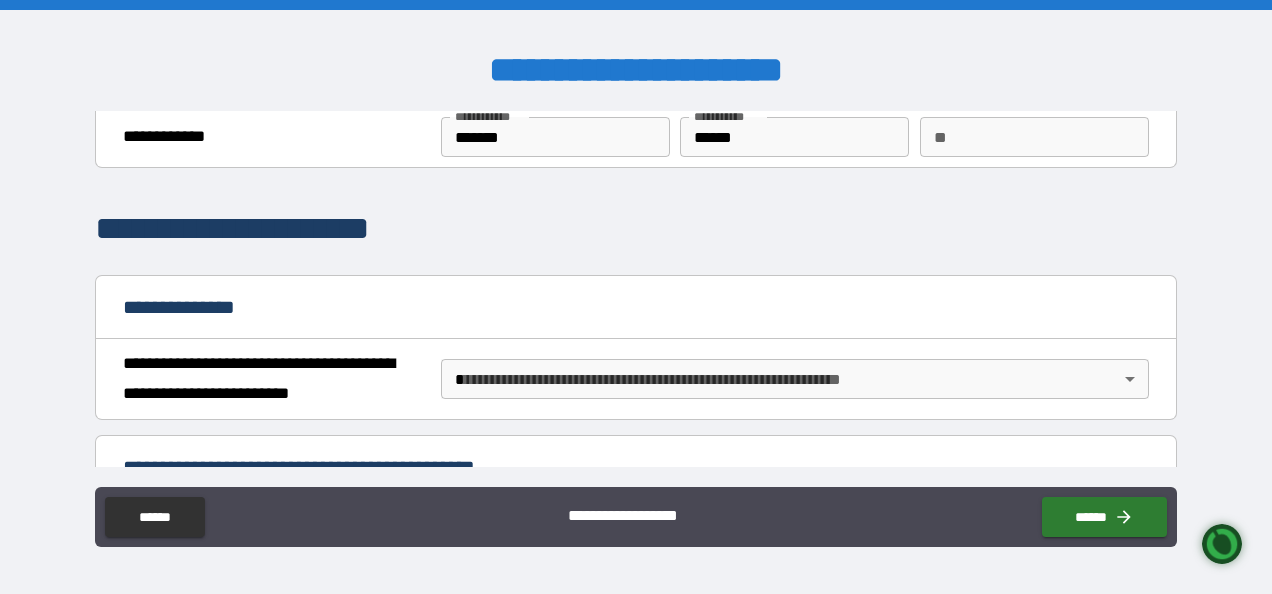 scroll, scrollTop: 100, scrollLeft: 0, axis: vertical 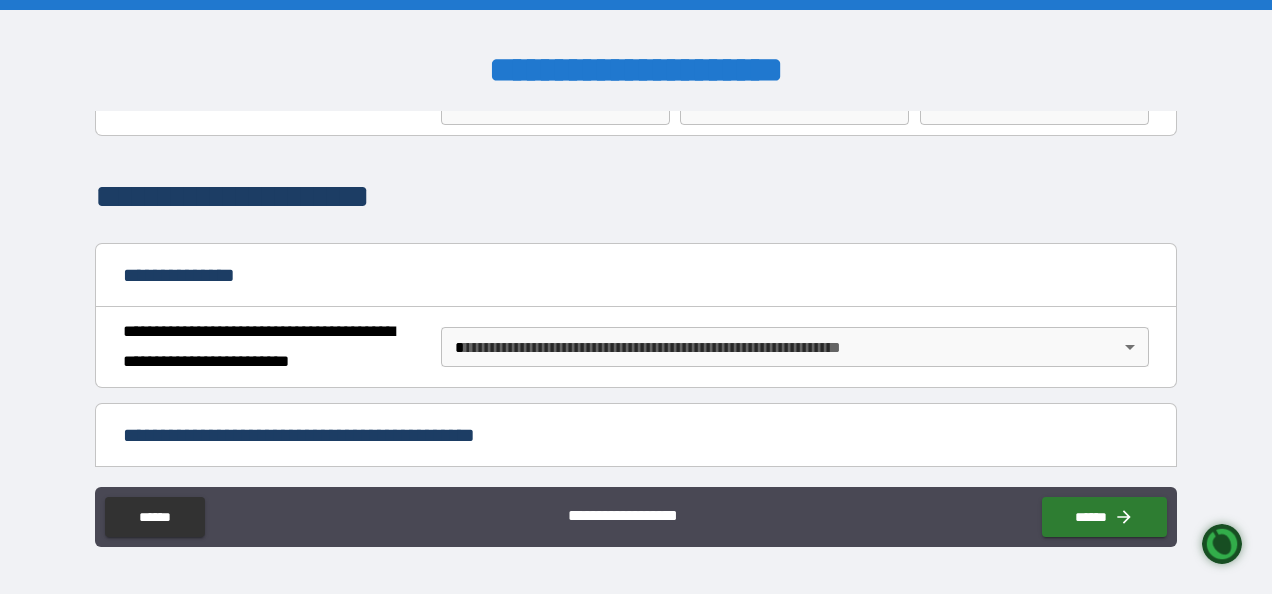click on "**********" at bounding box center (636, 297) 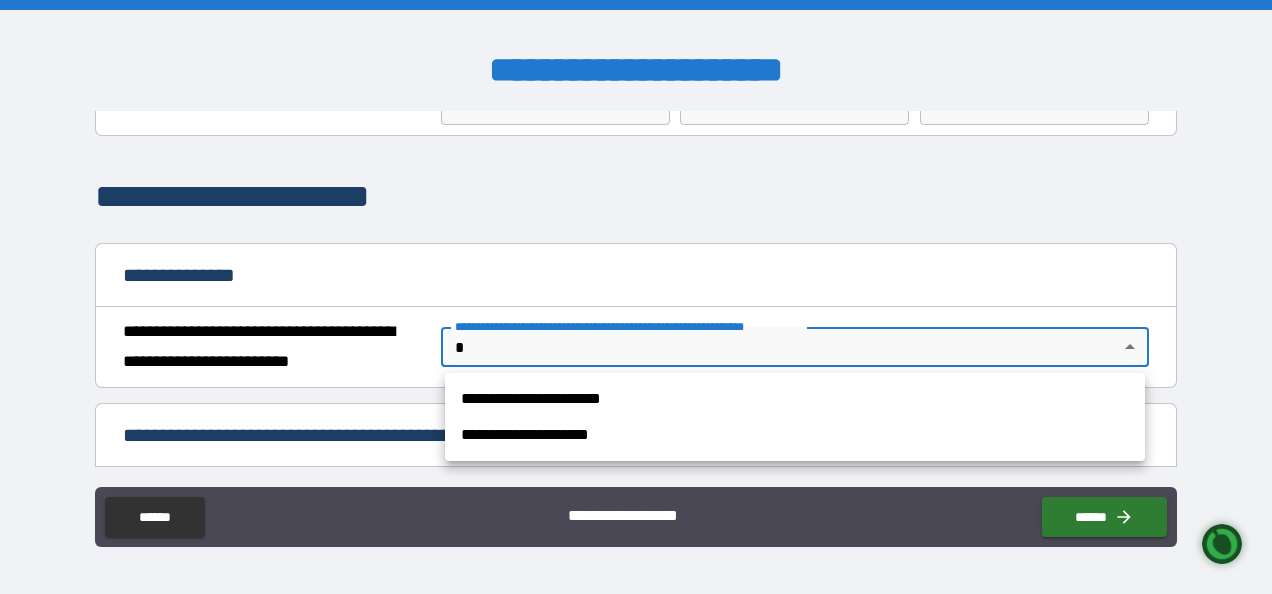 click on "**********" at bounding box center [795, 435] 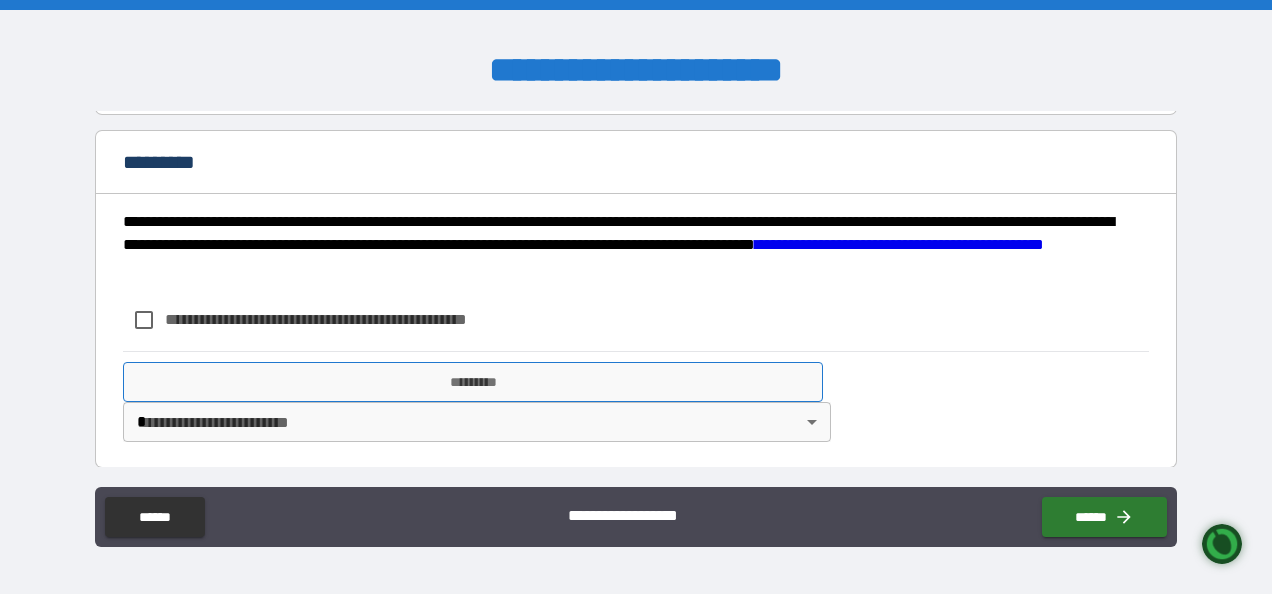 scroll, scrollTop: 376, scrollLeft: 0, axis: vertical 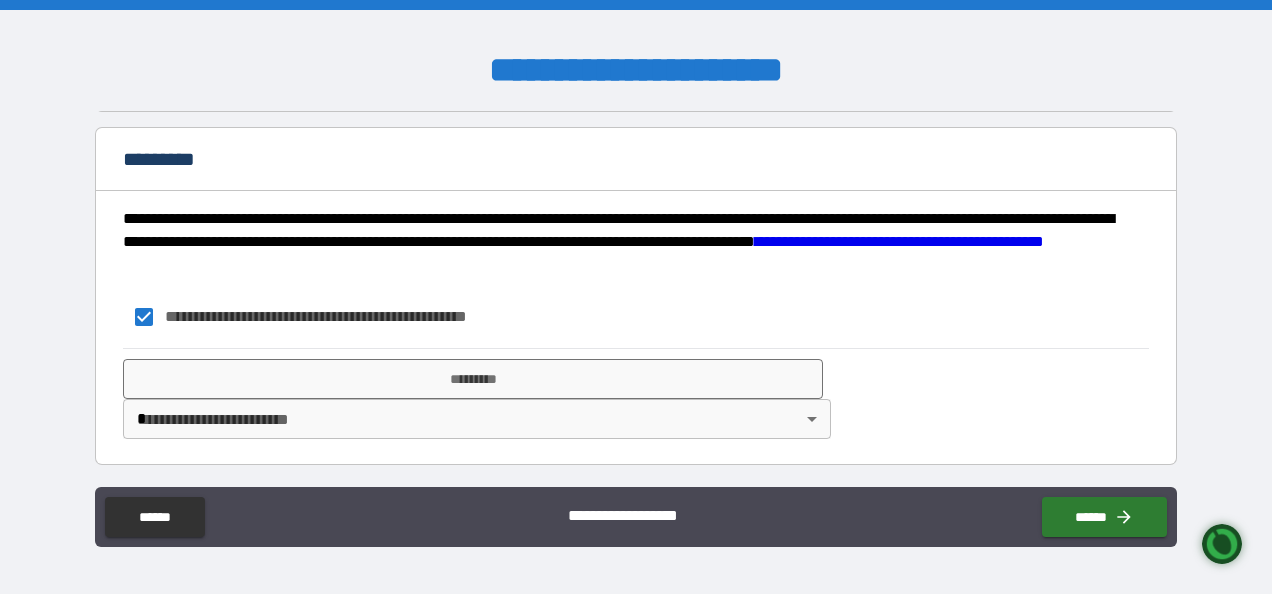 click on "**********" at bounding box center (636, 297) 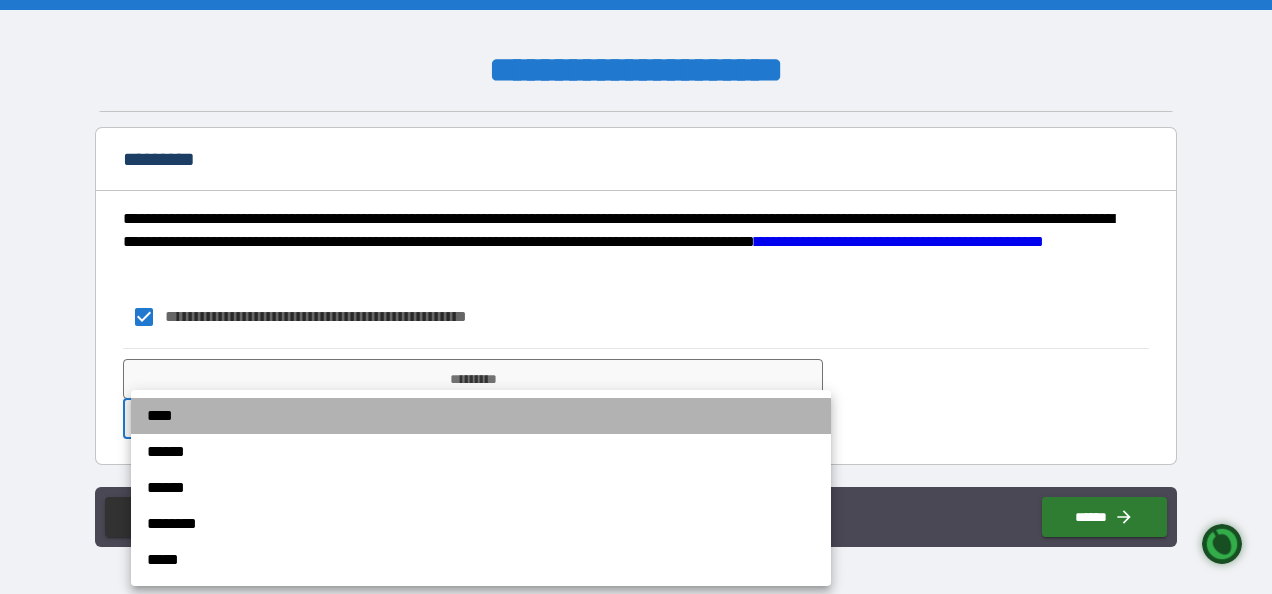 click on "****" at bounding box center [481, 416] 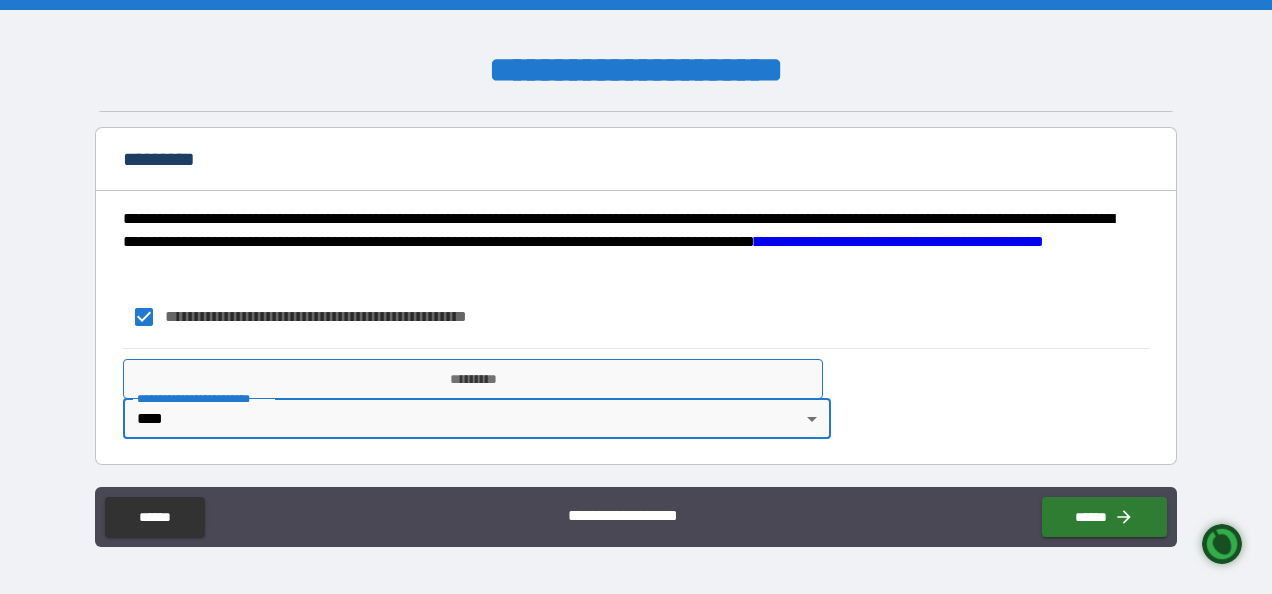 click on "*********" at bounding box center [473, 379] 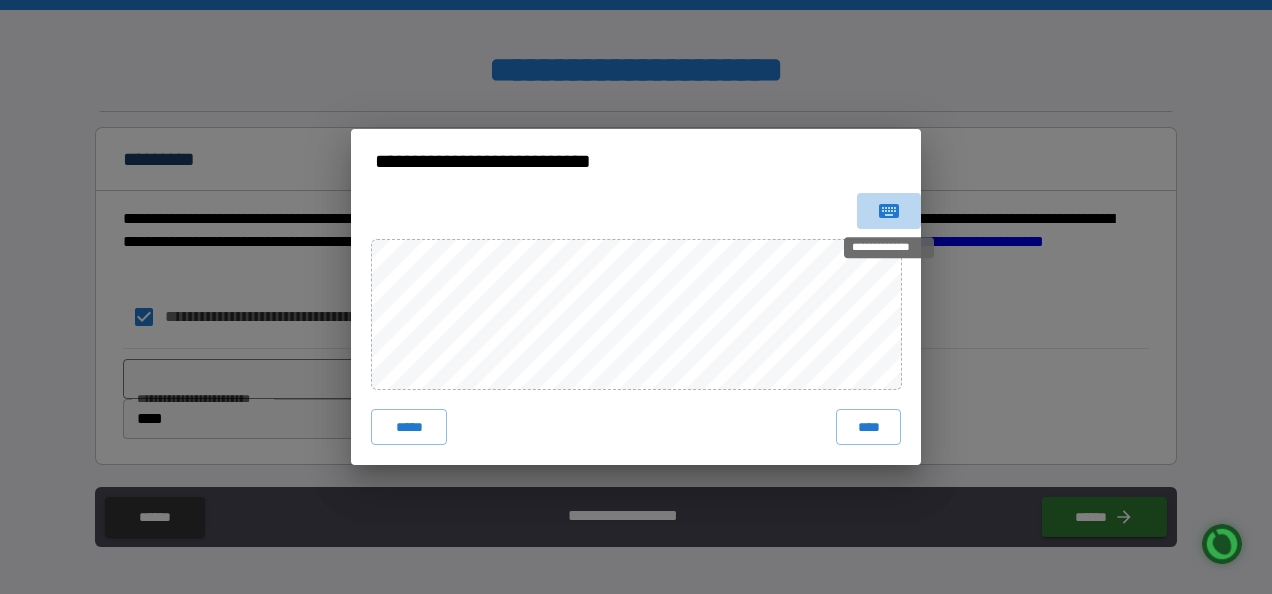 click 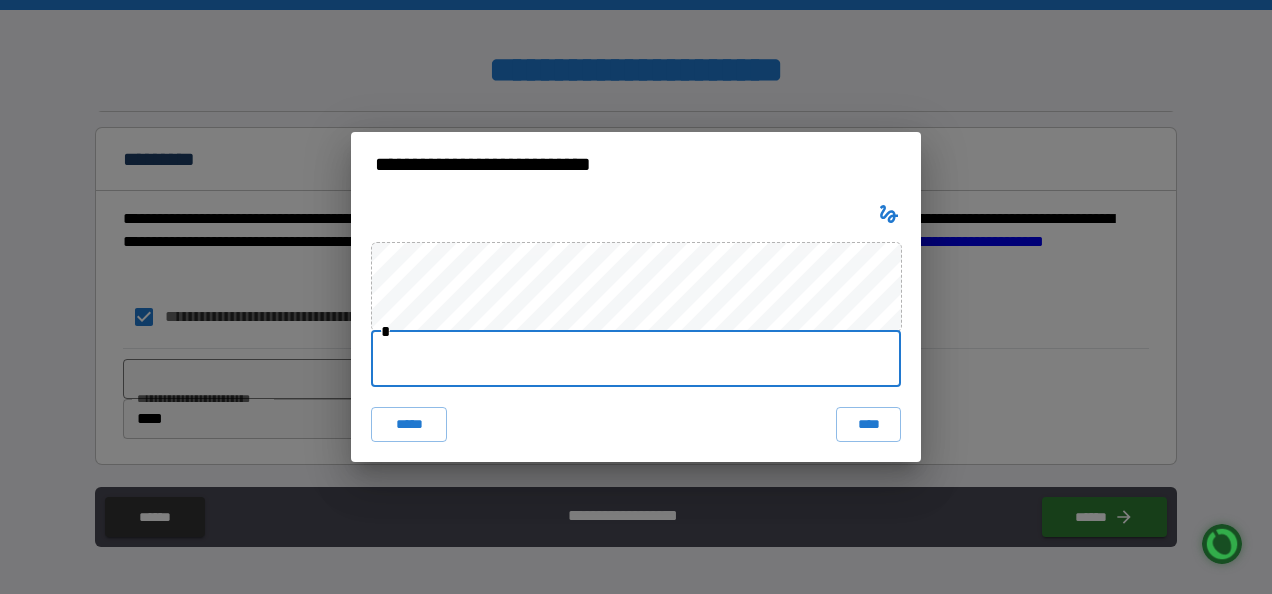click at bounding box center (636, 359) 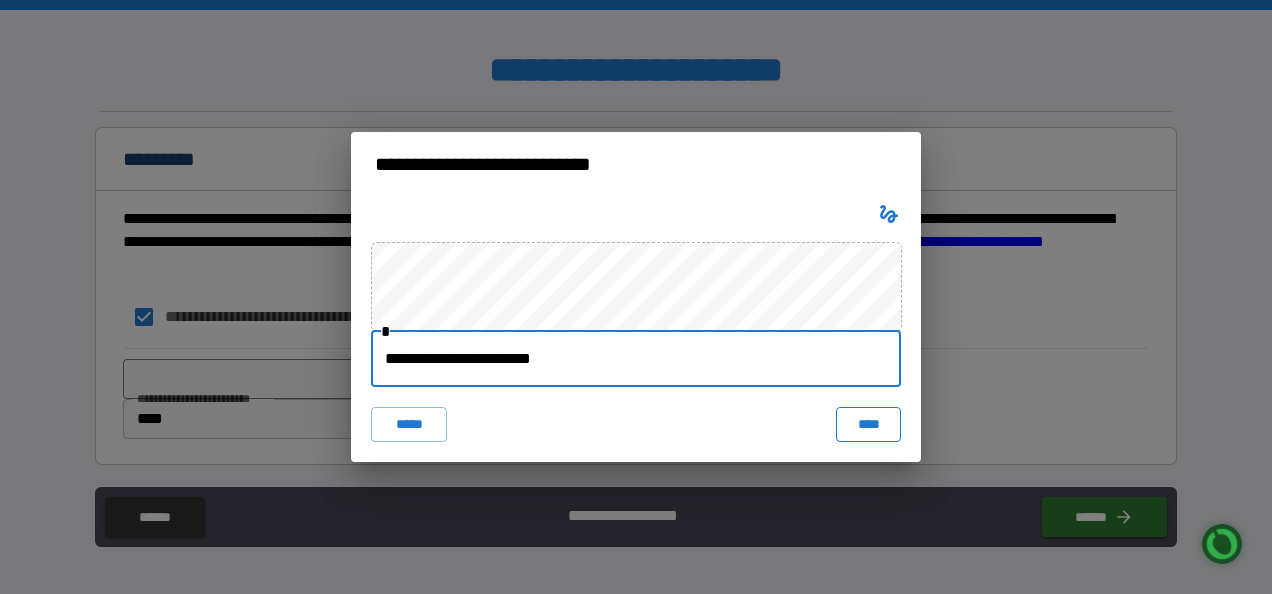 type on "**********" 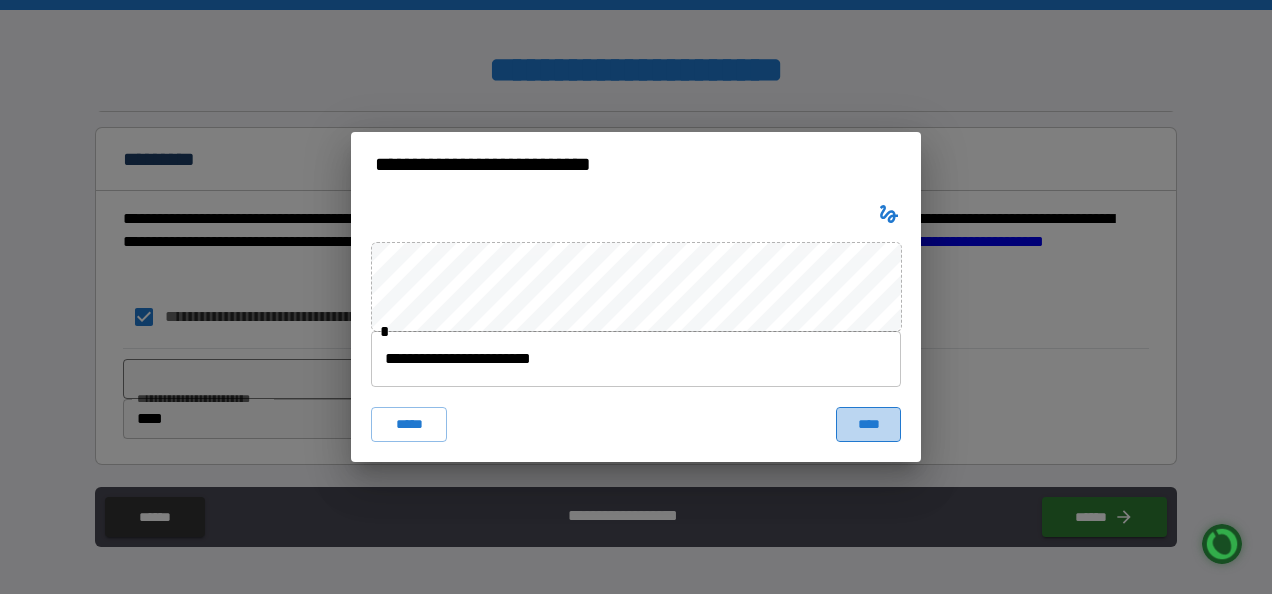 click on "****" at bounding box center [868, 425] 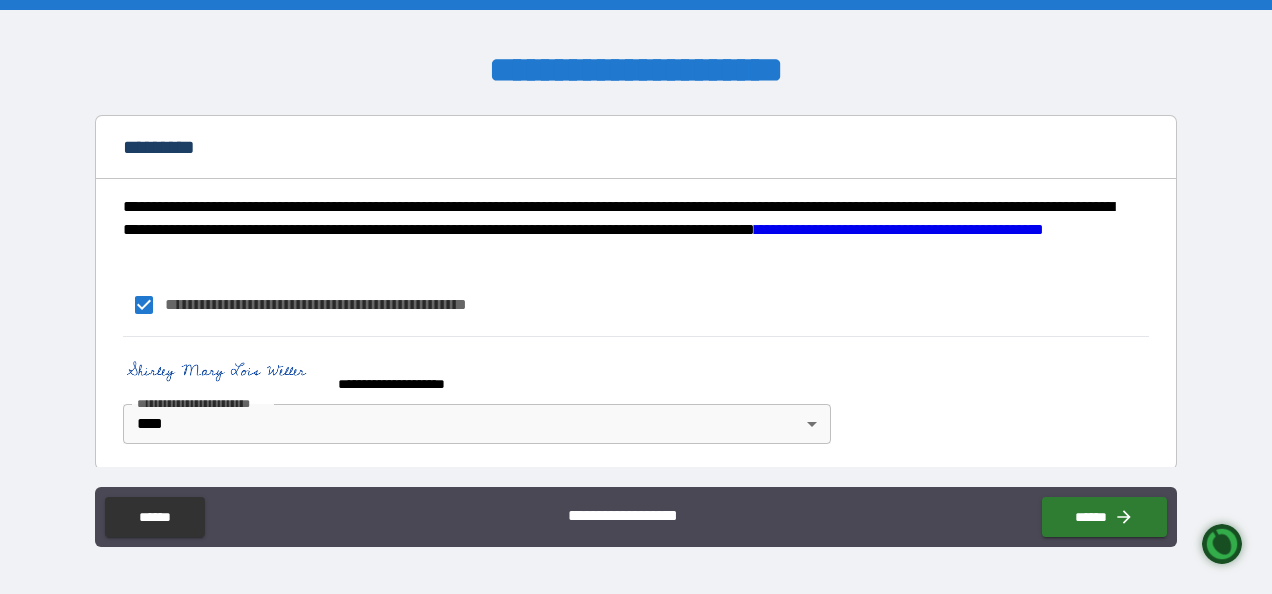 scroll, scrollTop: 392, scrollLeft: 0, axis: vertical 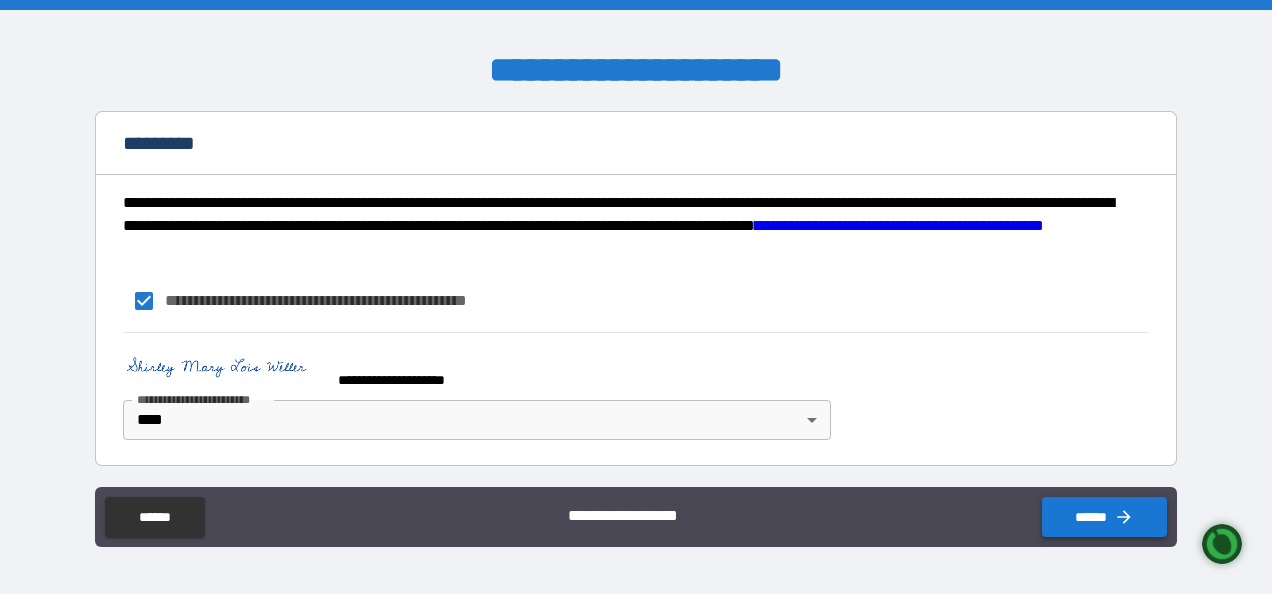 click 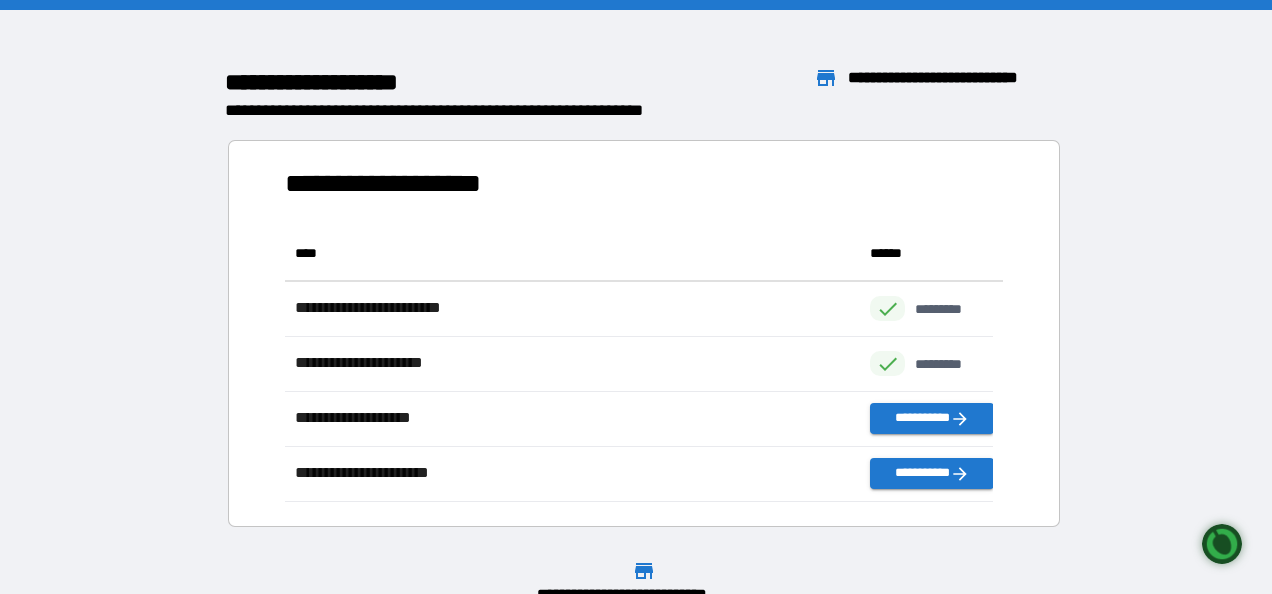 scroll, scrollTop: 16, scrollLeft: 16, axis: both 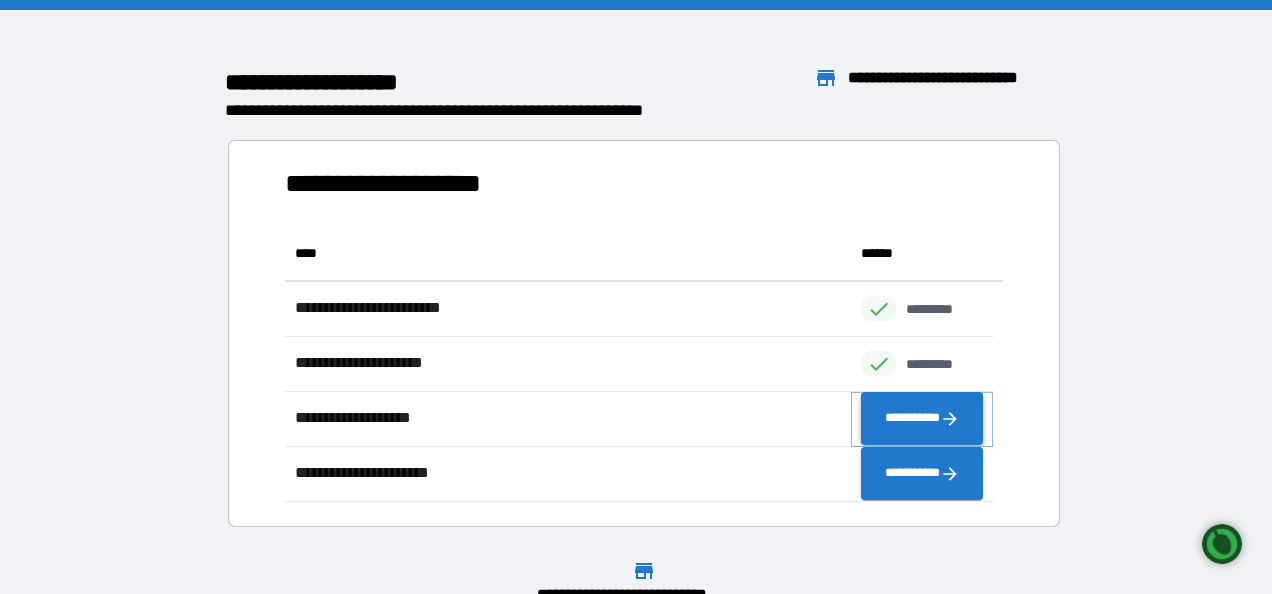 click on "**********" at bounding box center [922, 419] 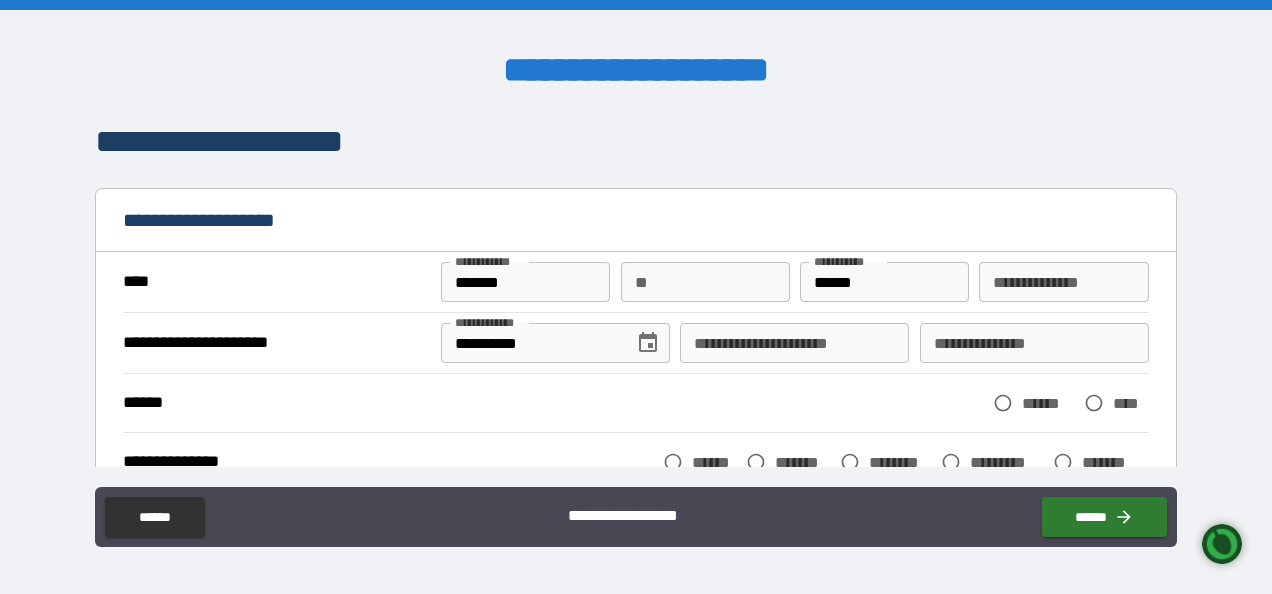 click on "**********" at bounding box center (794, 343) 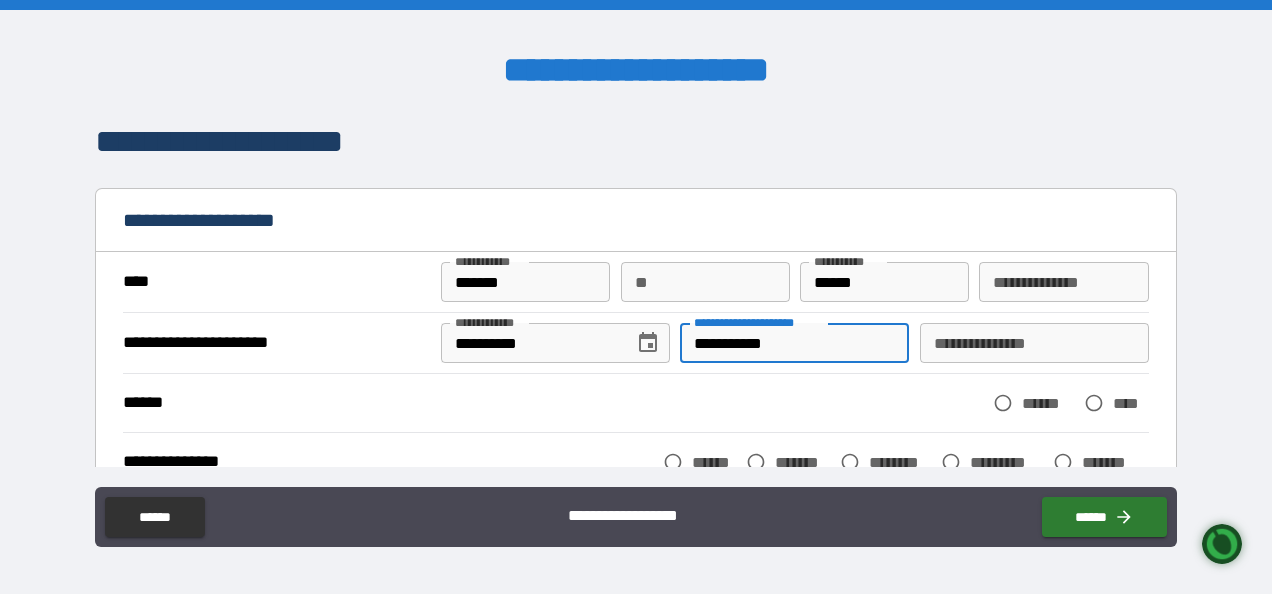 type on "**********" 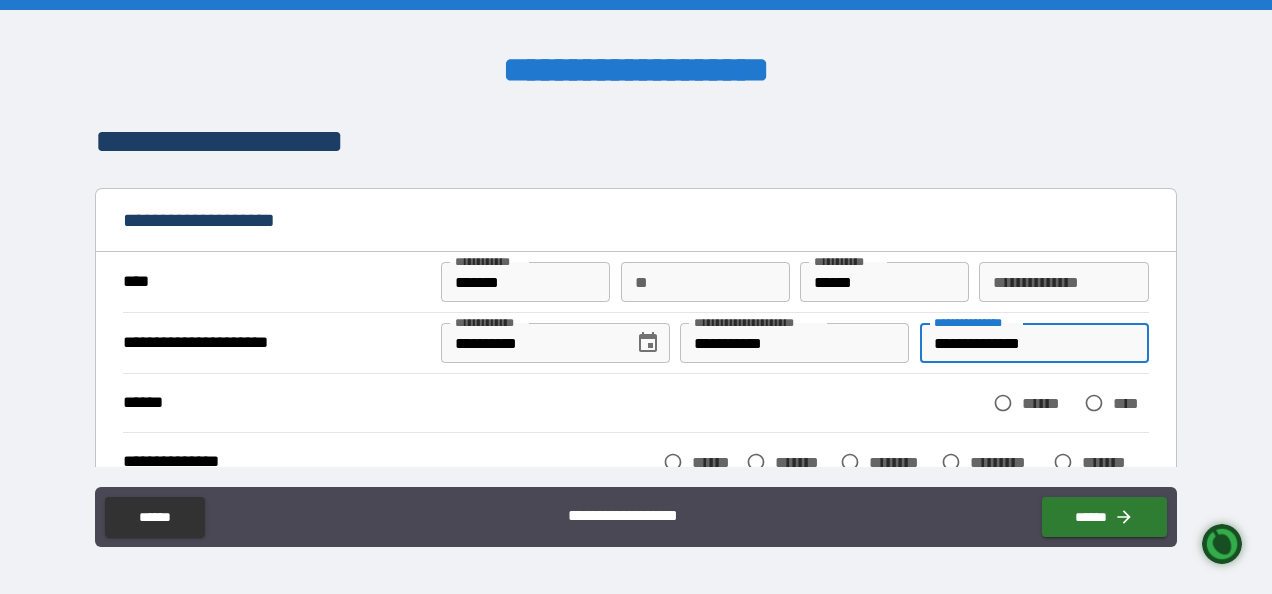 type on "**********" 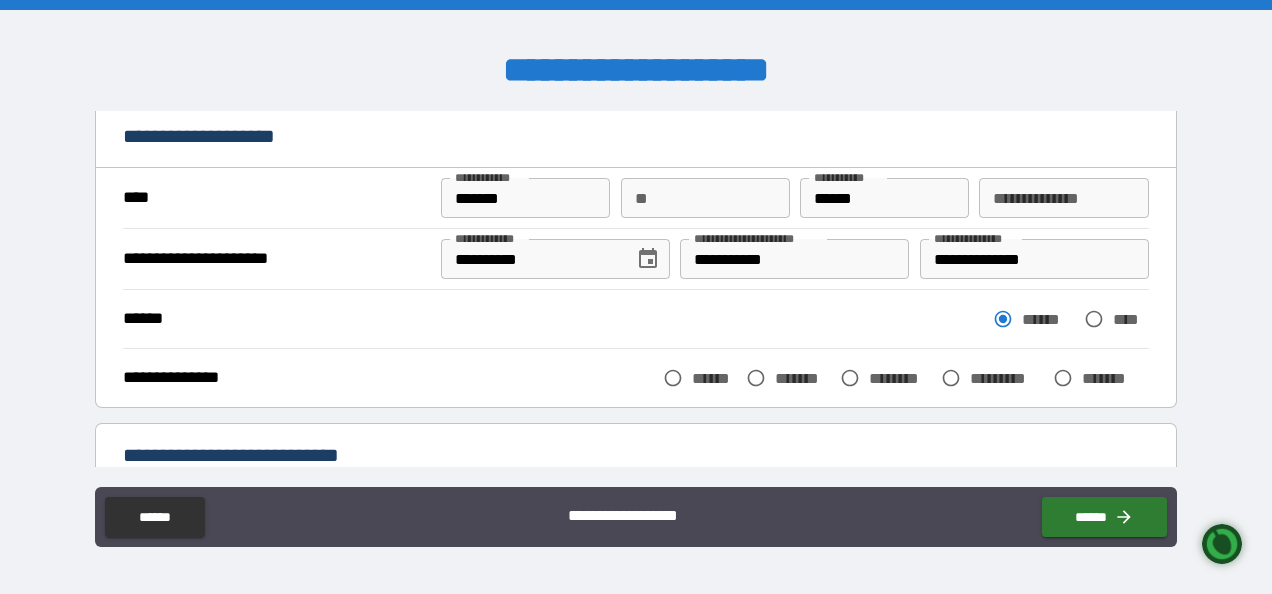 scroll, scrollTop: 200, scrollLeft: 0, axis: vertical 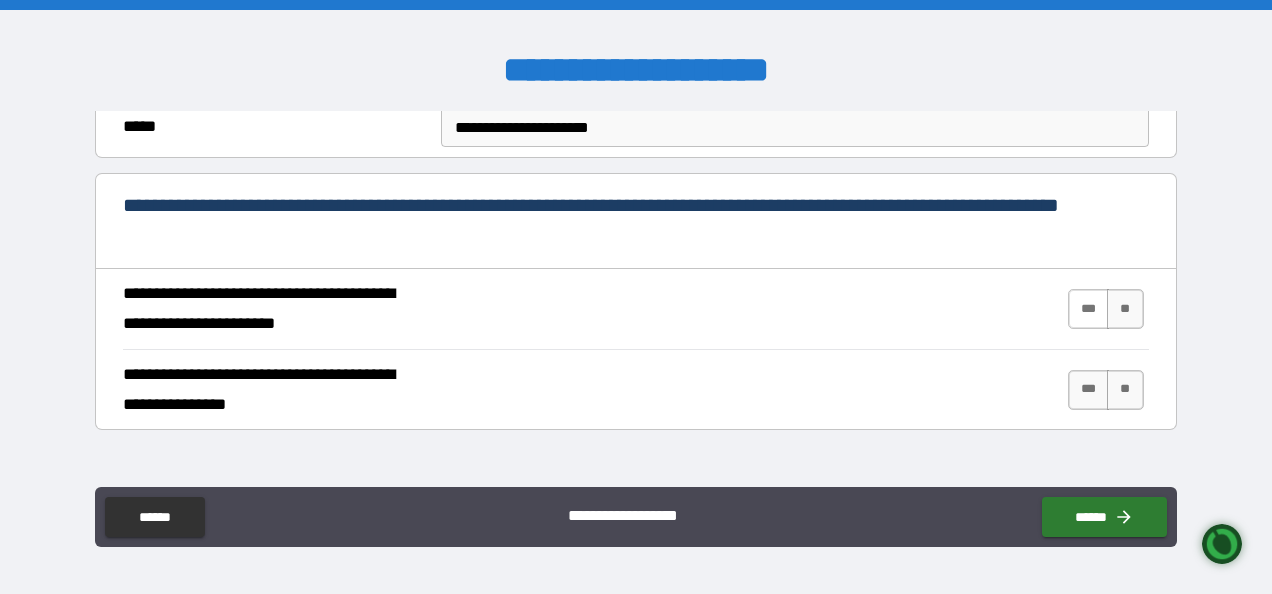 click on "***" at bounding box center (1089, 309) 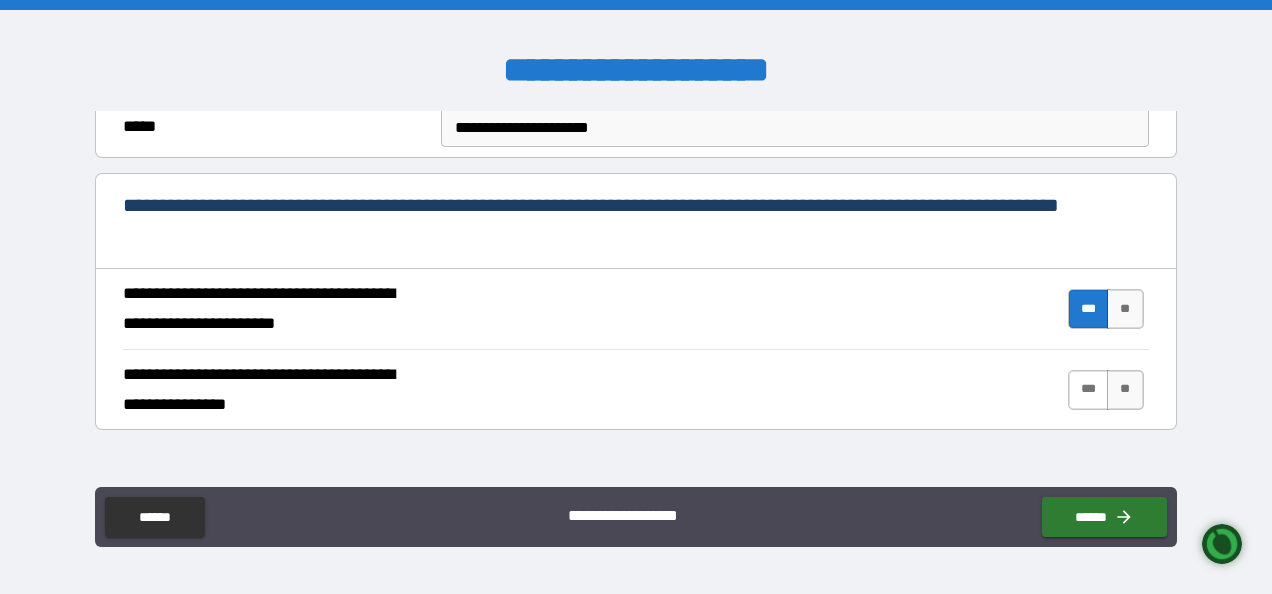 click on "***" at bounding box center (1089, 390) 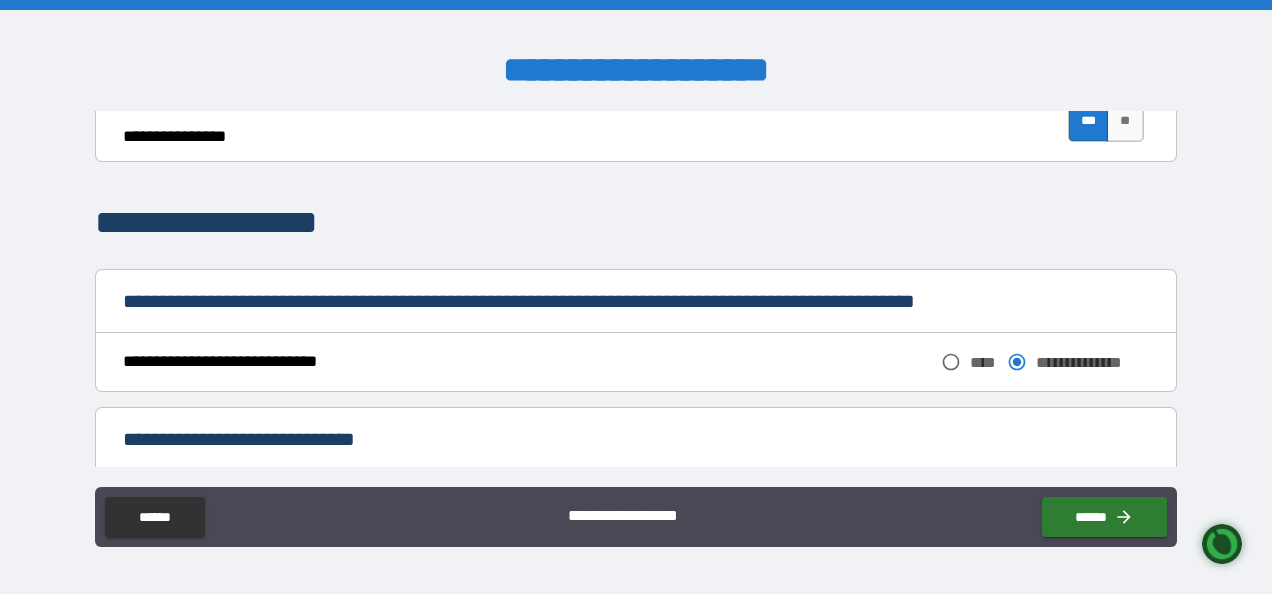 scroll, scrollTop: 1000, scrollLeft: 0, axis: vertical 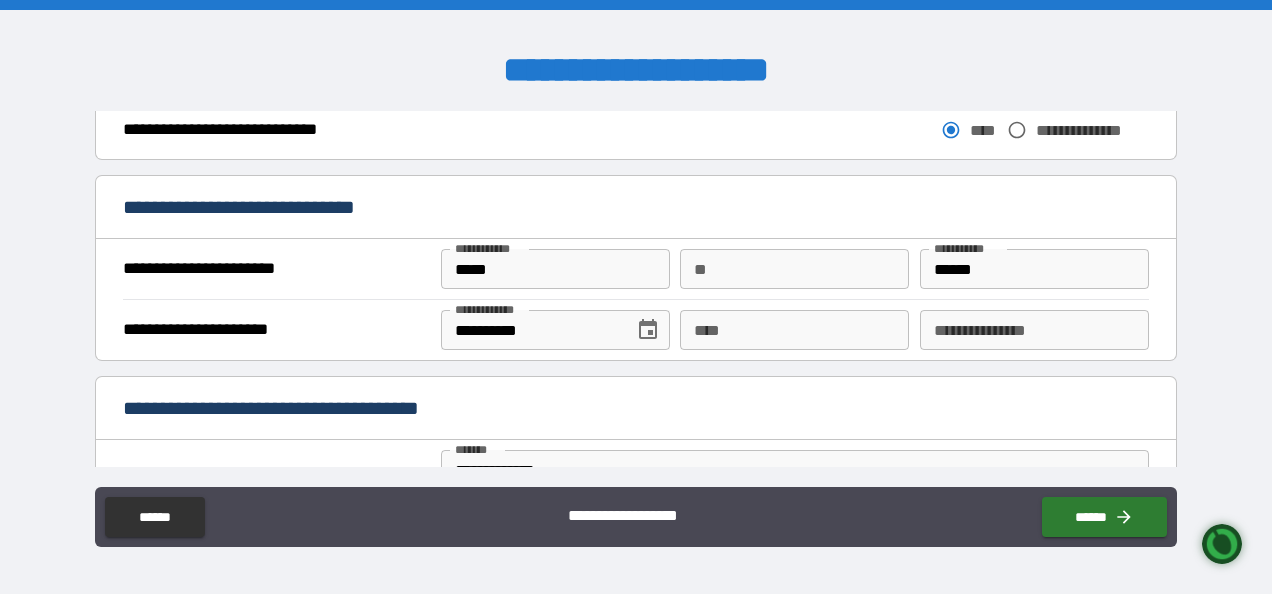click on "*****" at bounding box center (555, 269) 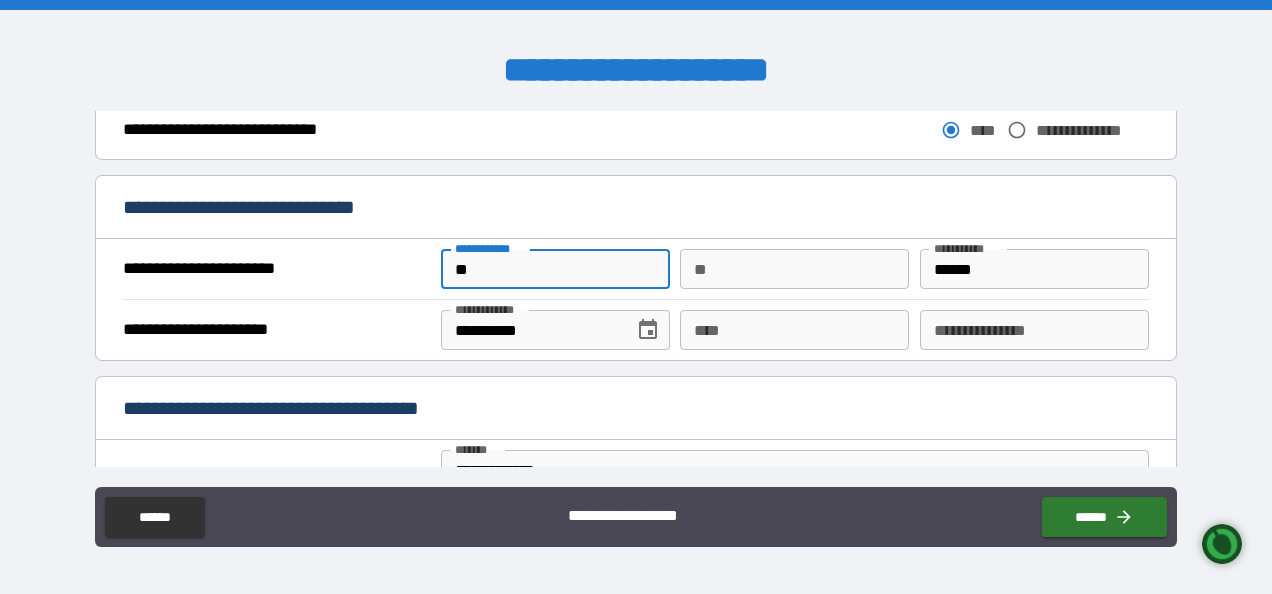 type on "*" 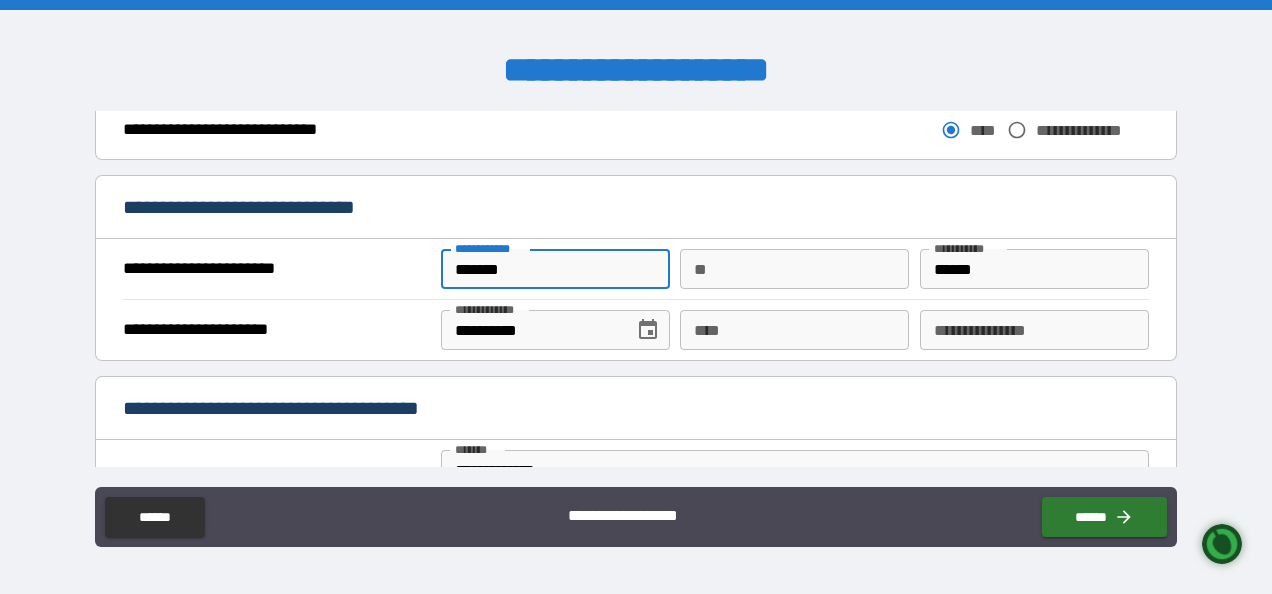 type on "*******" 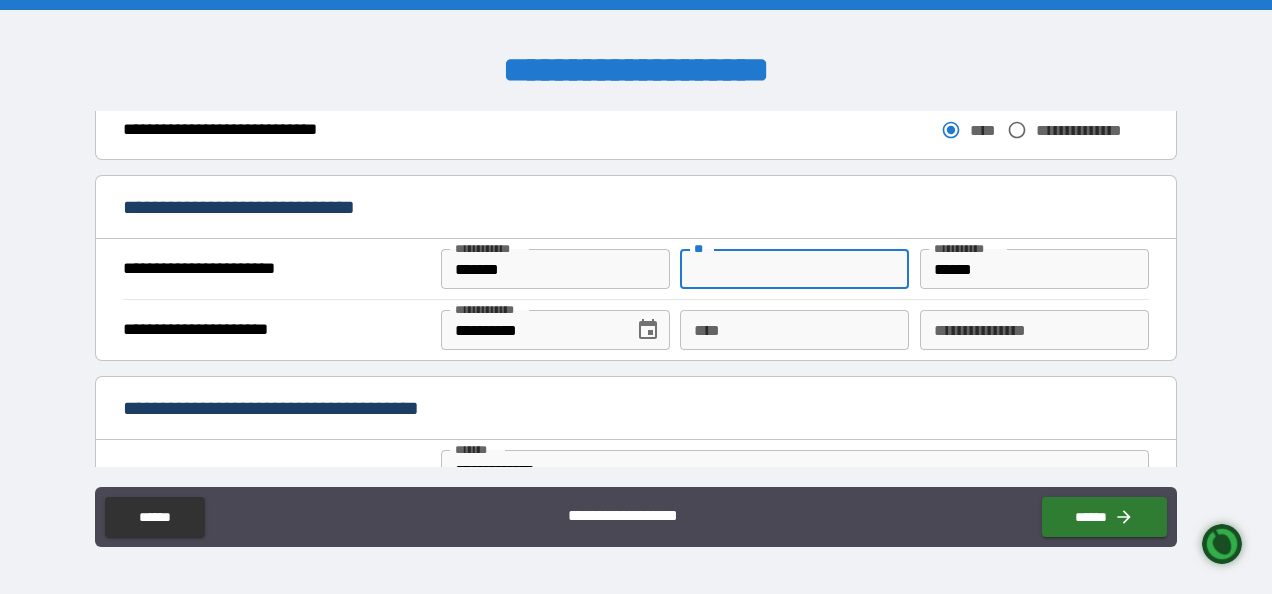 type on "*" 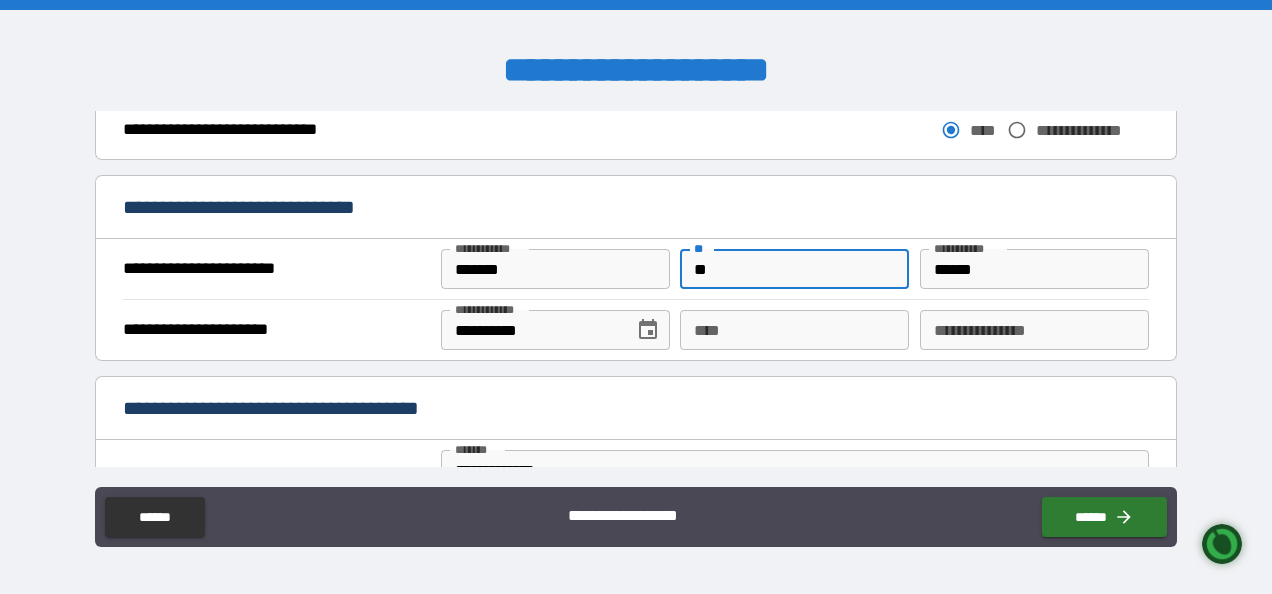 type on "**" 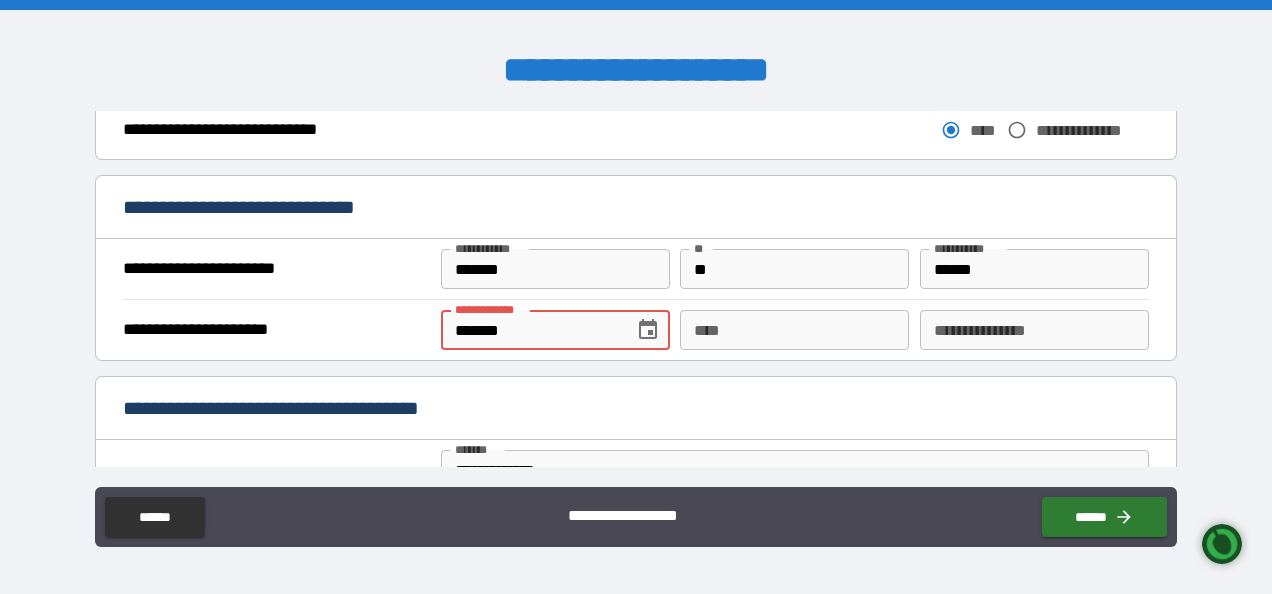 type on "**********" 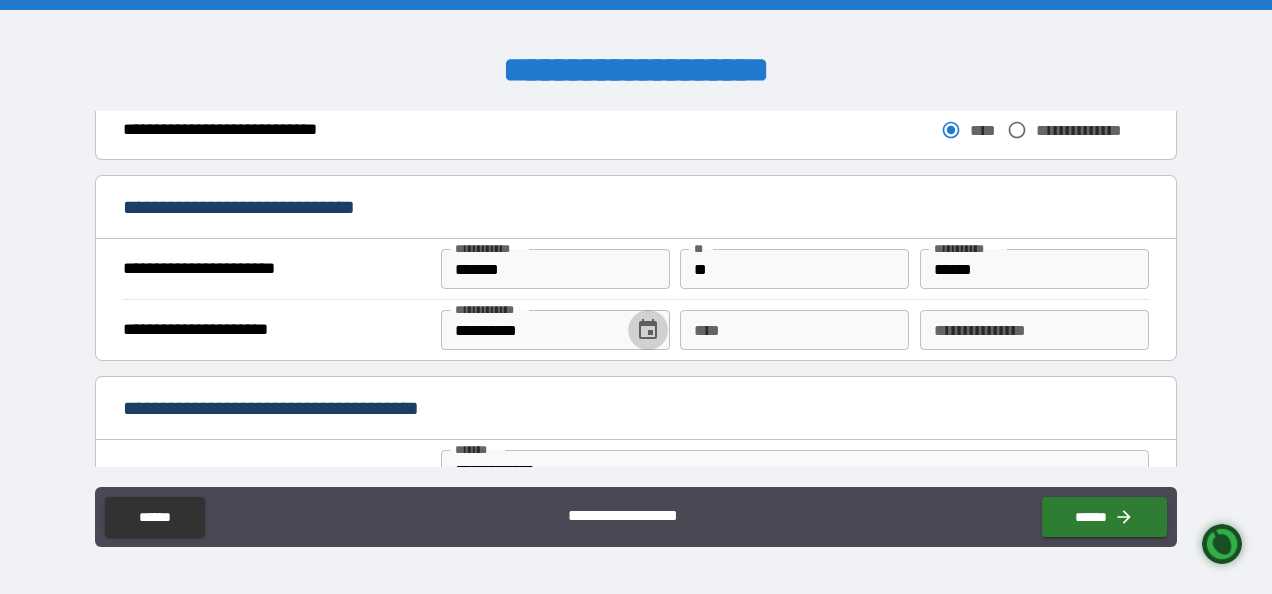 type 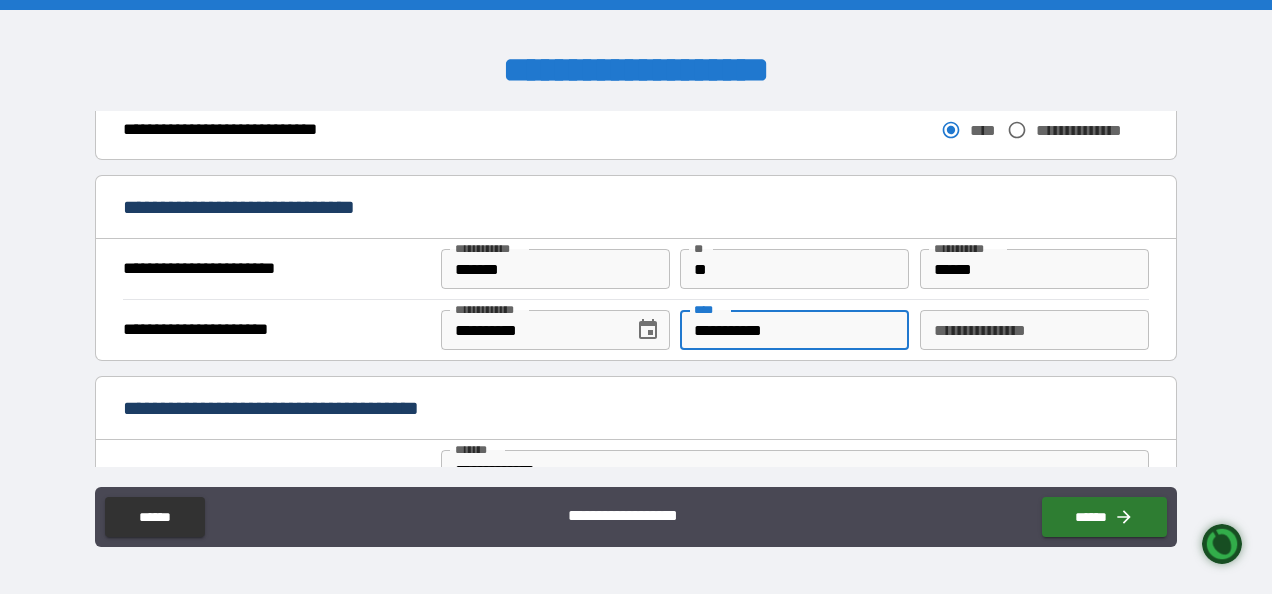type on "**********" 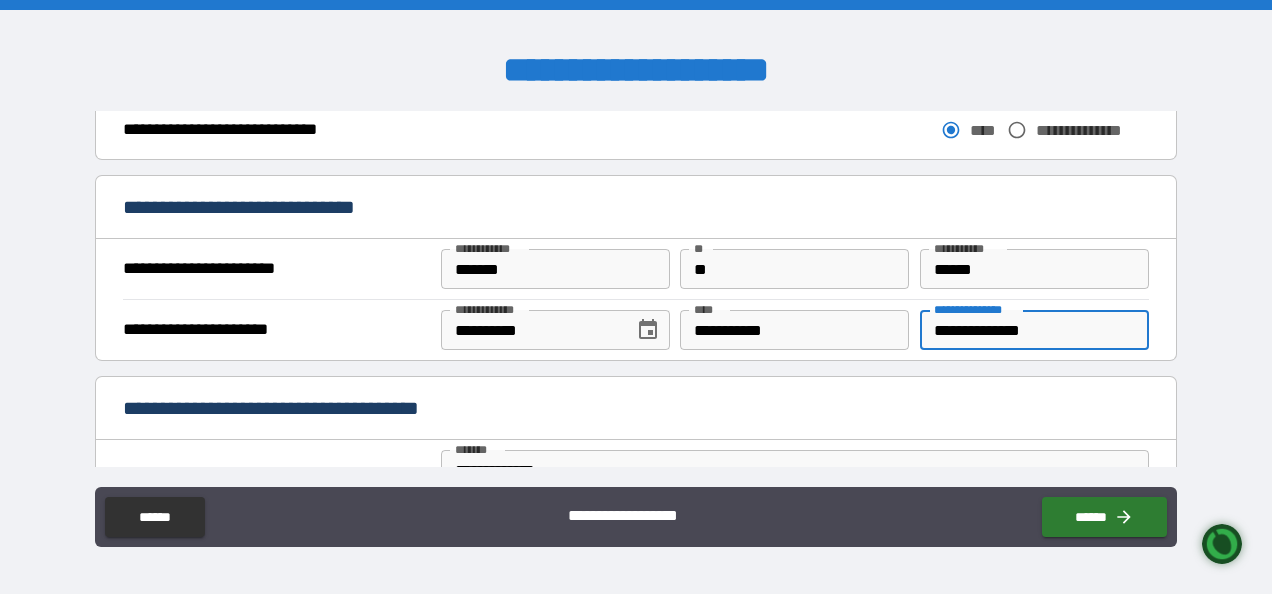 type on "**********" 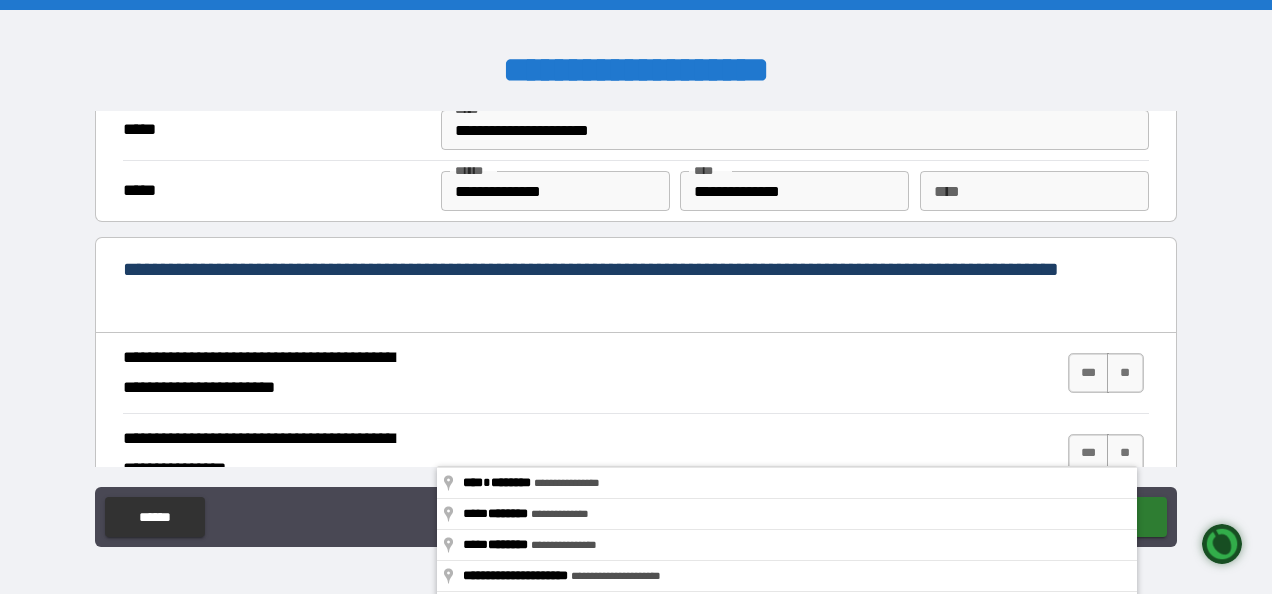 scroll, scrollTop: 1816, scrollLeft: 0, axis: vertical 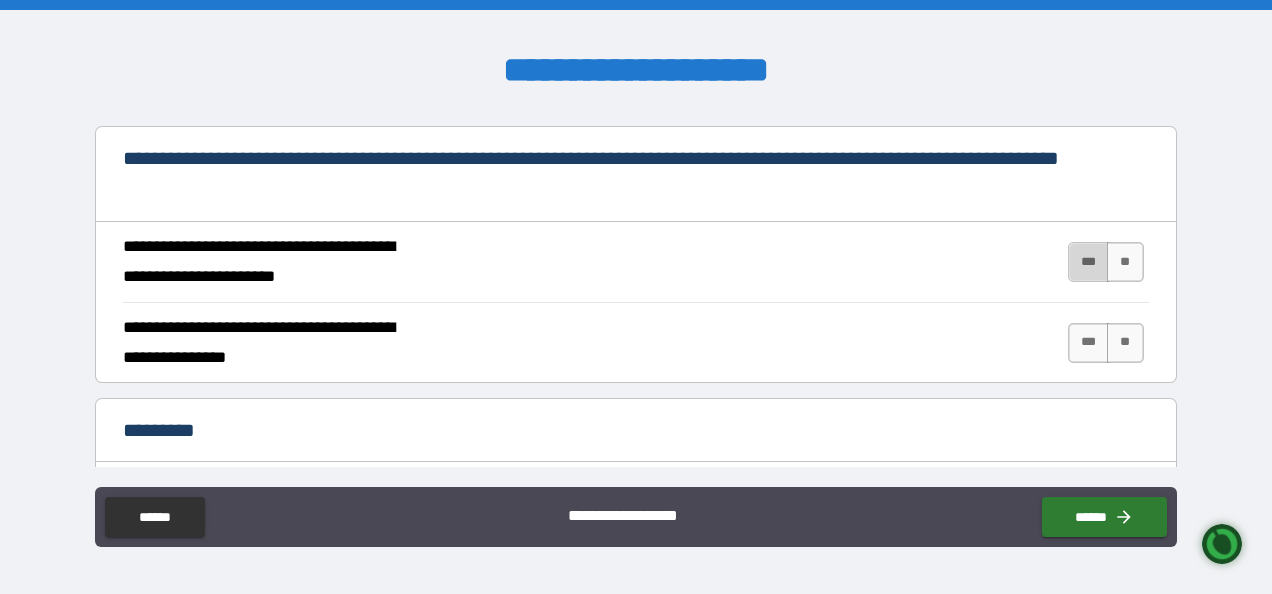 click on "***" at bounding box center [1089, 262] 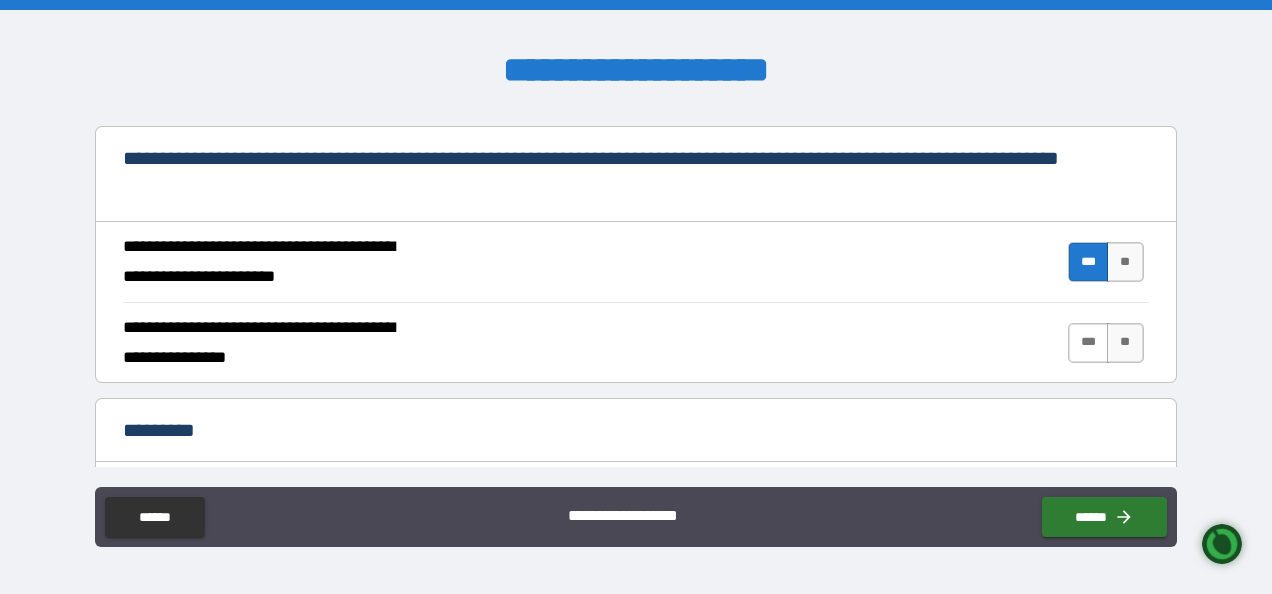 click on "***" at bounding box center (1089, 343) 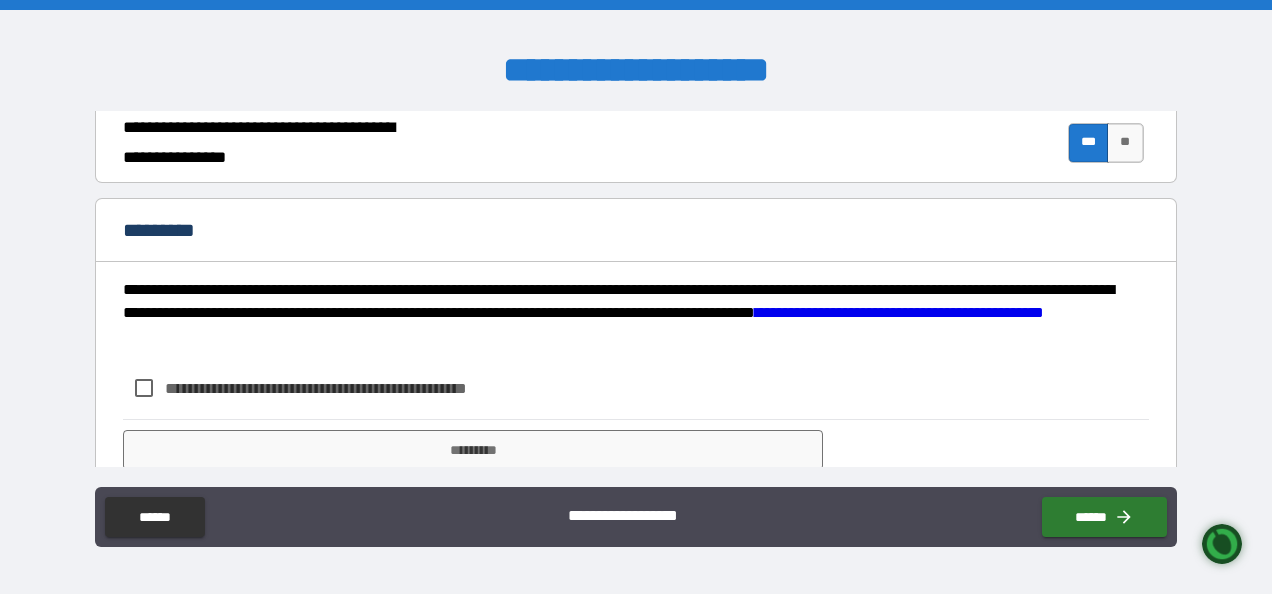 scroll, scrollTop: 2079, scrollLeft: 0, axis: vertical 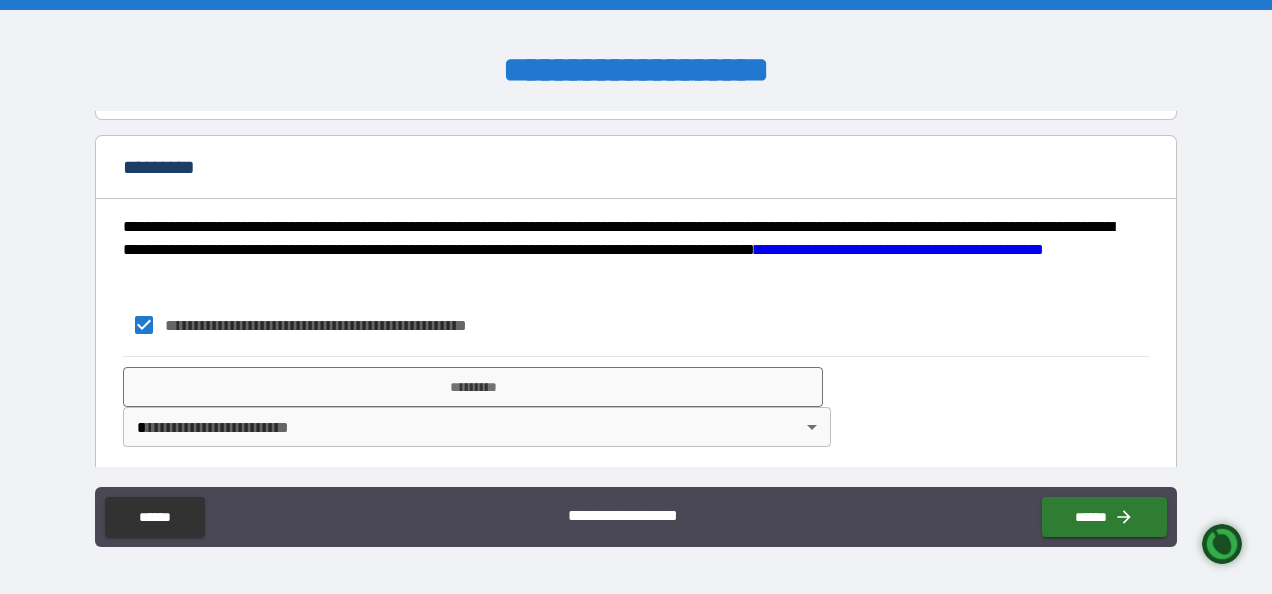 click on "**********" at bounding box center (636, 297) 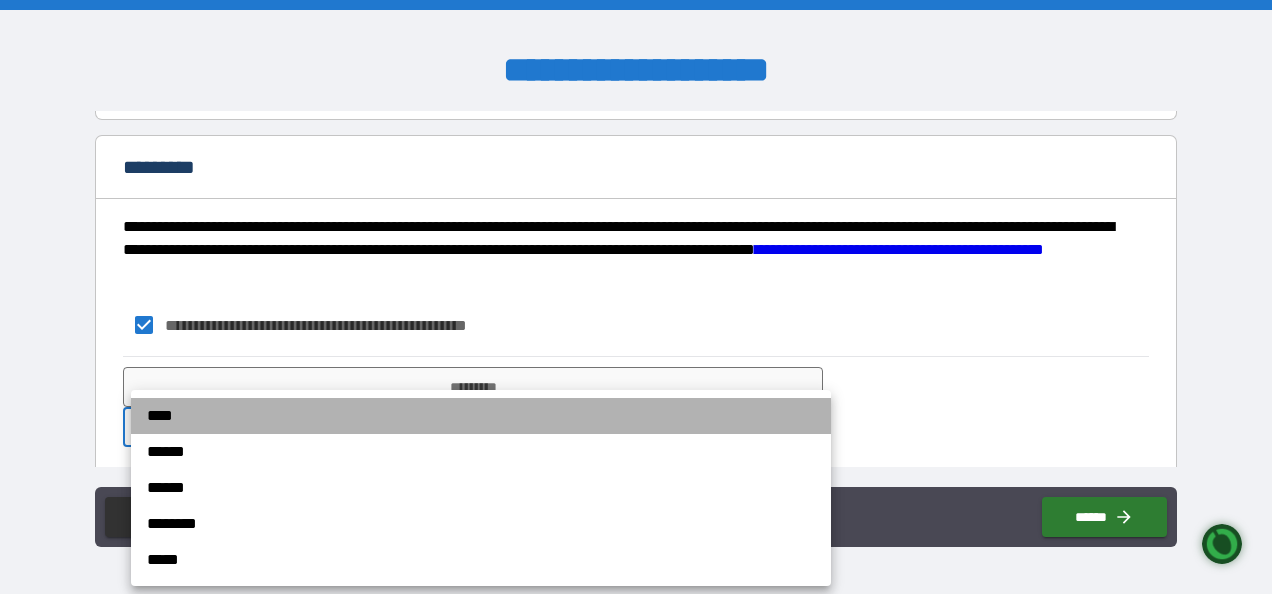 drag, startPoint x: 273, startPoint y: 426, endPoint x: 274, endPoint y: 407, distance: 19.026299 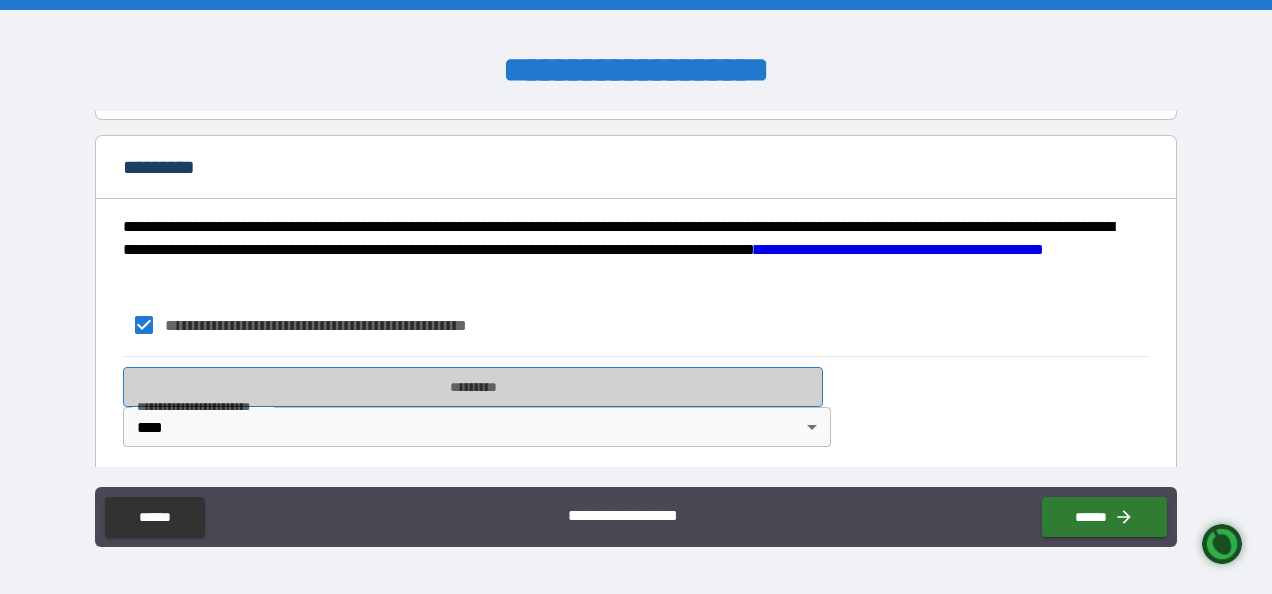click on "*********" at bounding box center (473, 387) 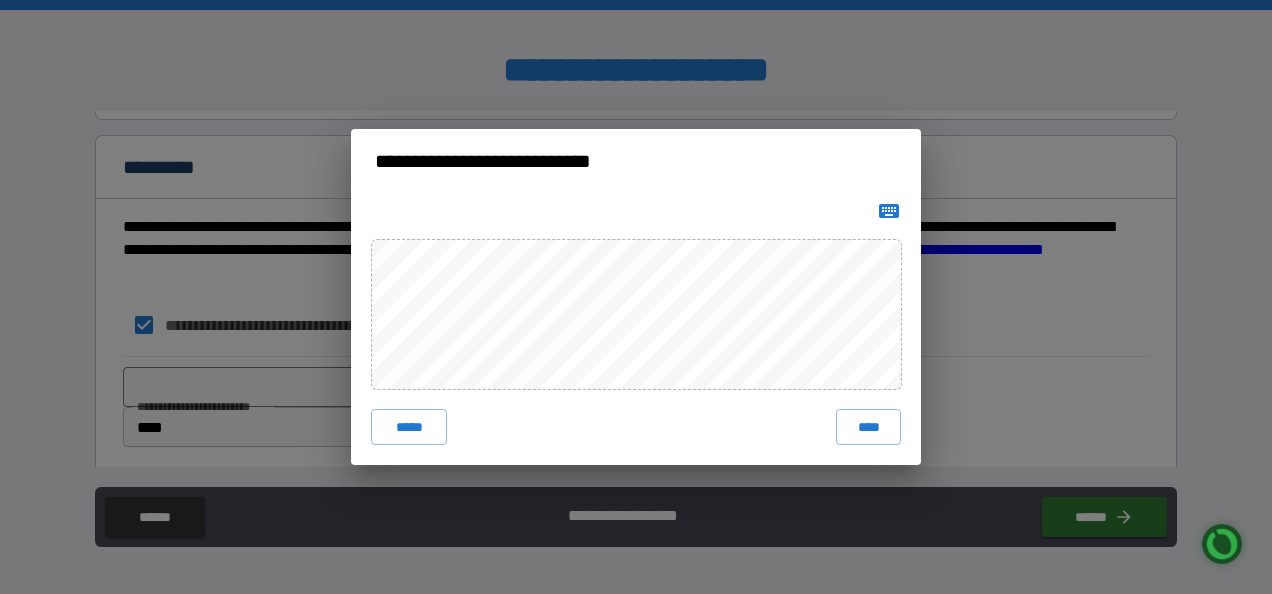 click 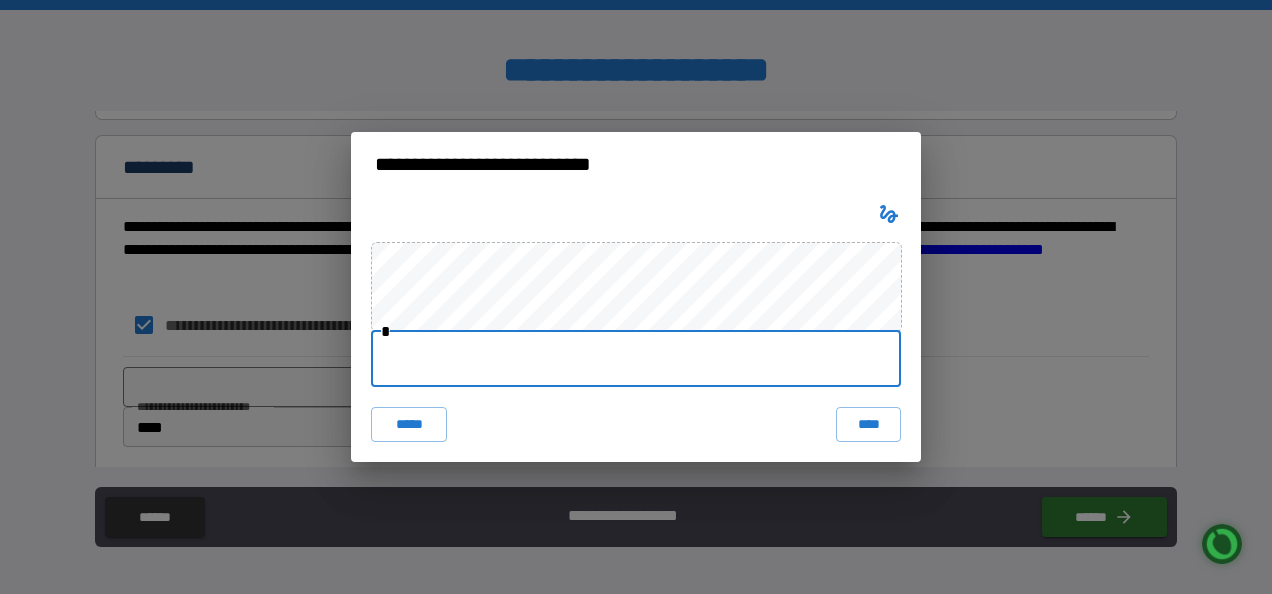 click at bounding box center (636, 359) 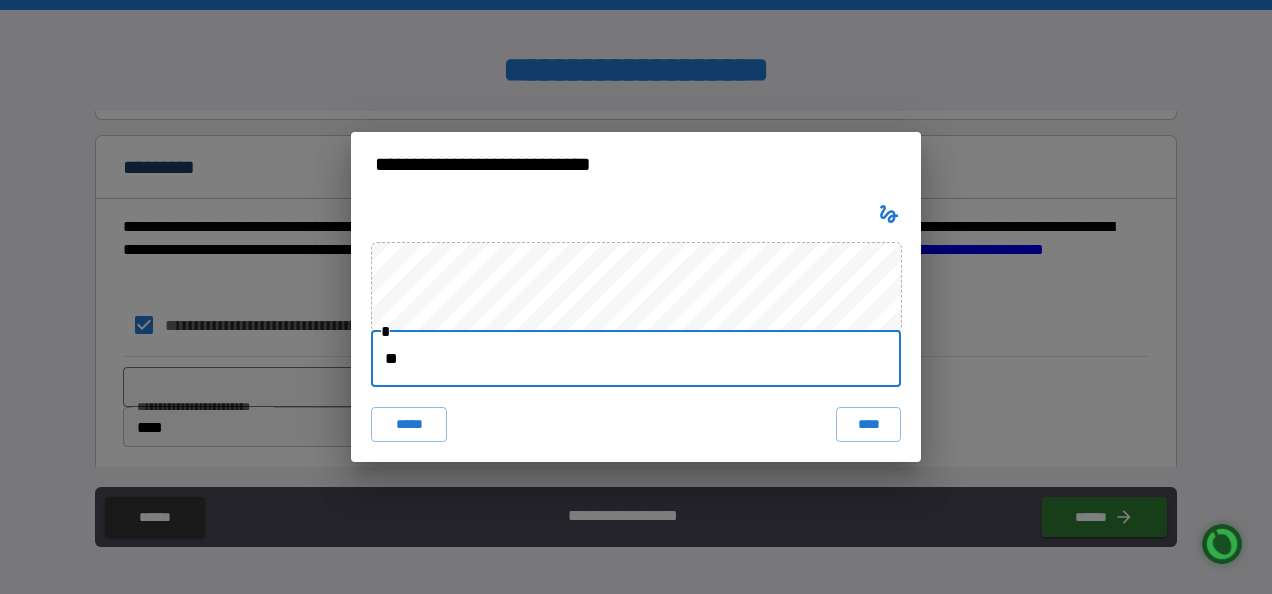 type on "*" 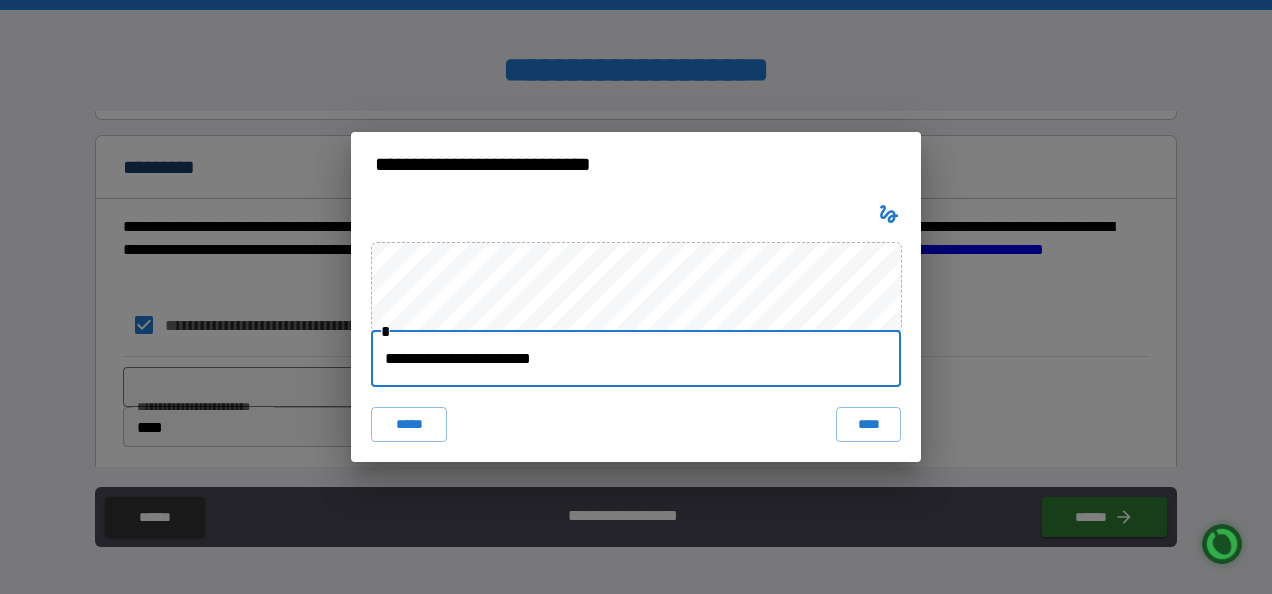 type on "**********" 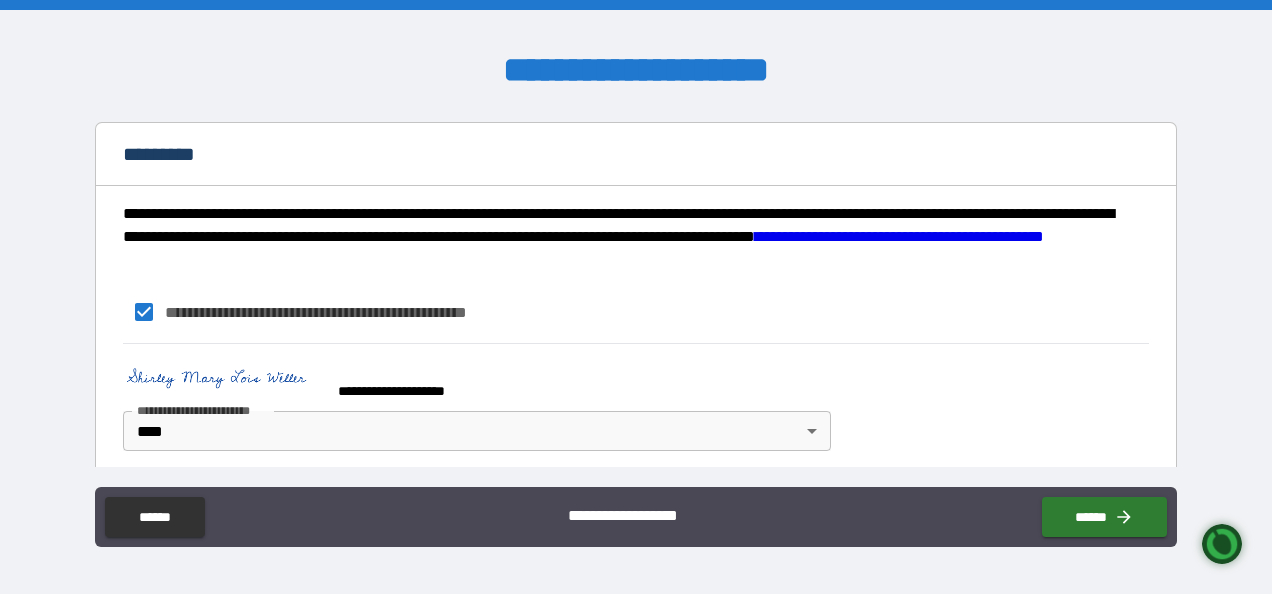 scroll, scrollTop: 2096, scrollLeft: 0, axis: vertical 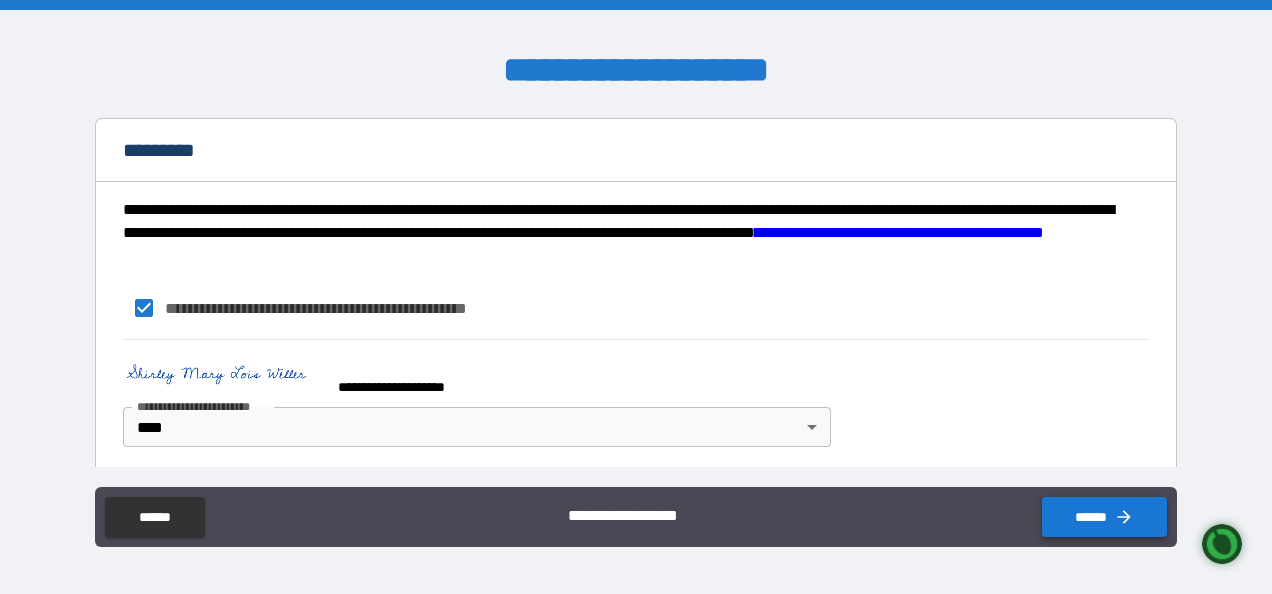 click on "******" at bounding box center (1104, 517) 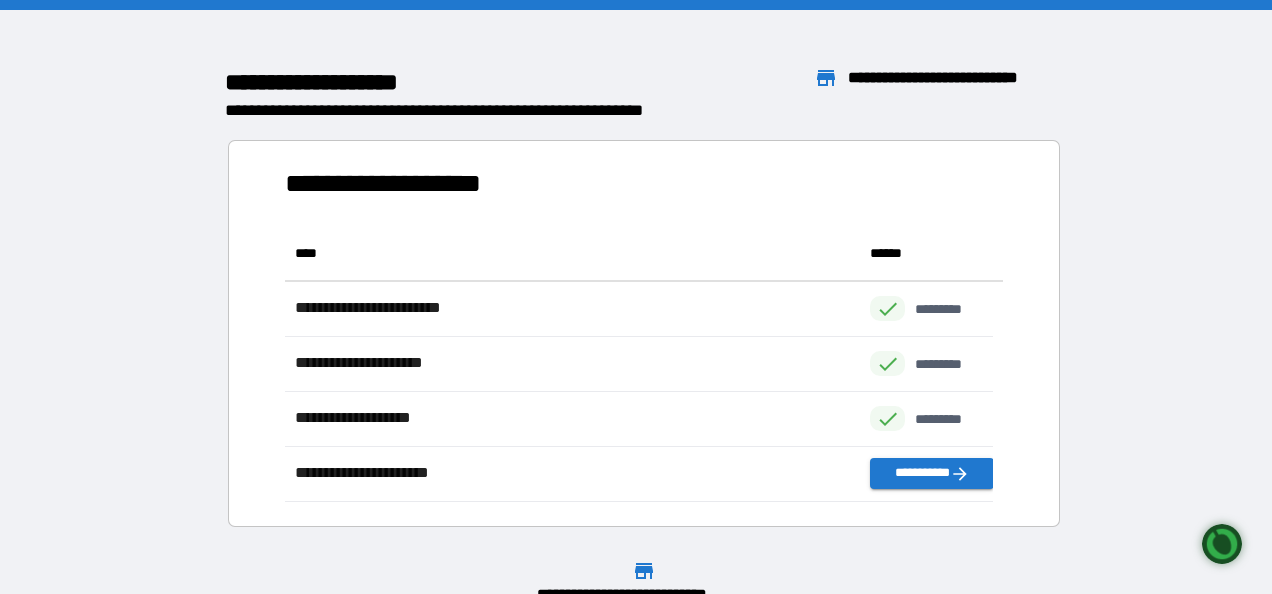 scroll, scrollTop: 16, scrollLeft: 16, axis: both 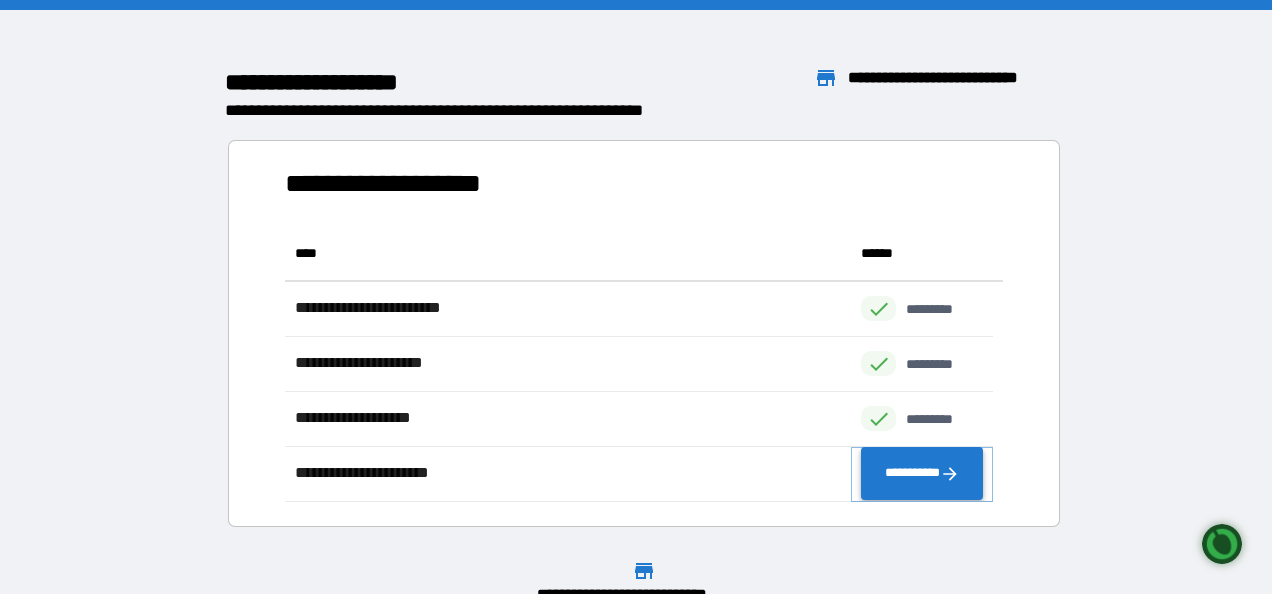 click on "**********" at bounding box center (922, 474) 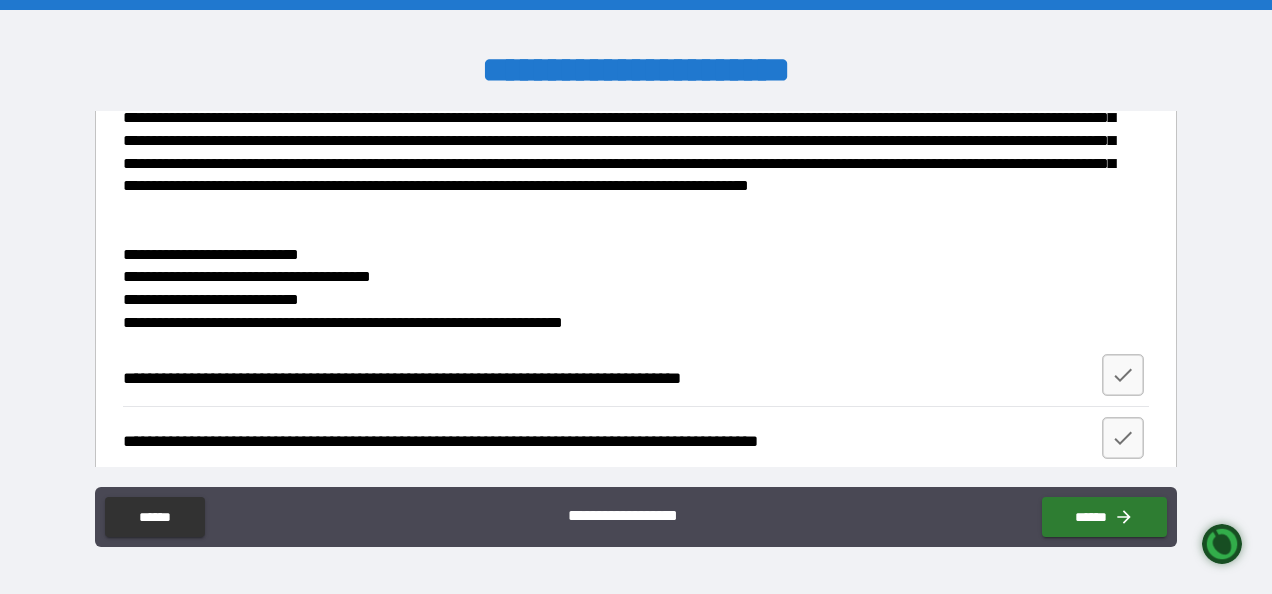 scroll, scrollTop: 1747, scrollLeft: 0, axis: vertical 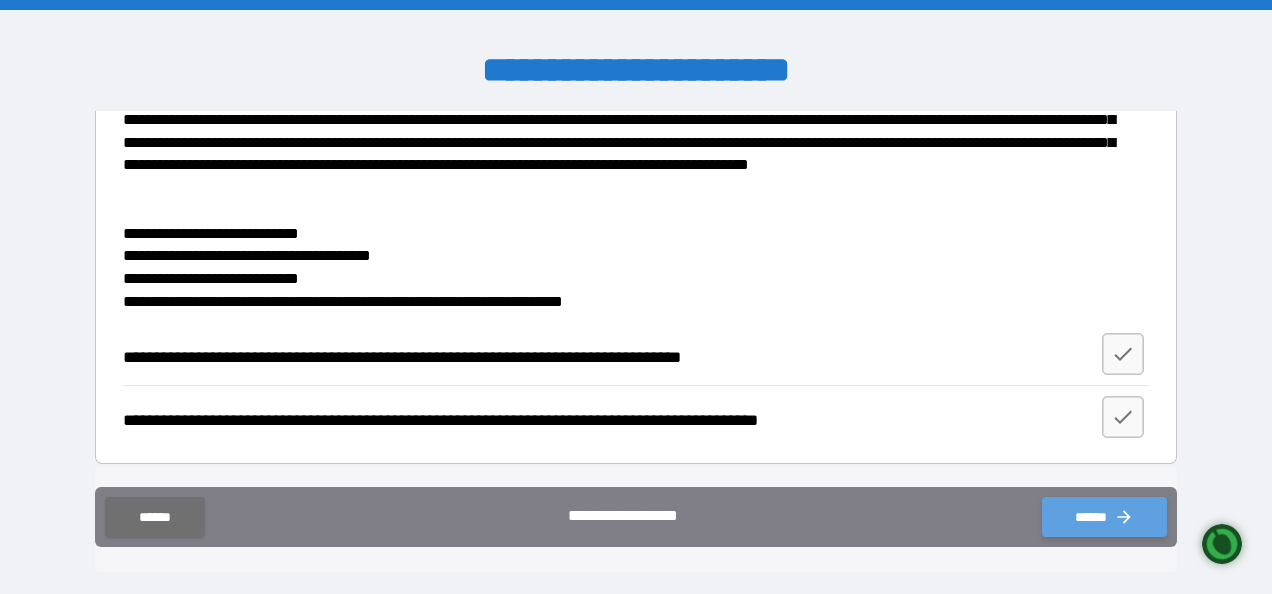 click on "******" at bounding box center (1104, 517) 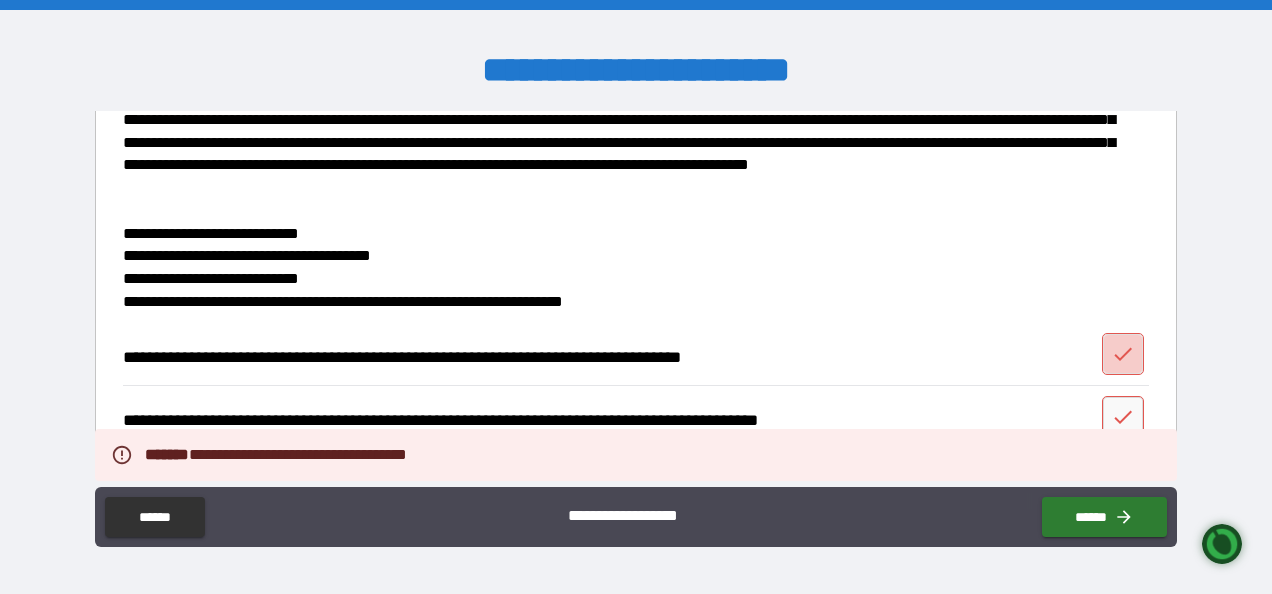click 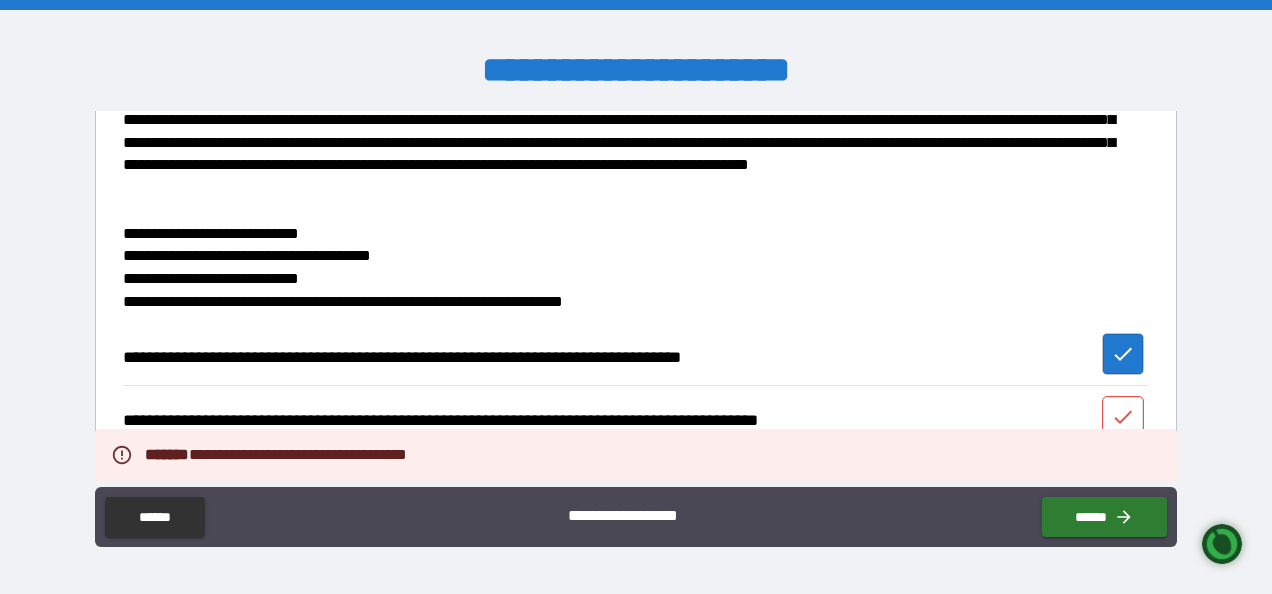 click 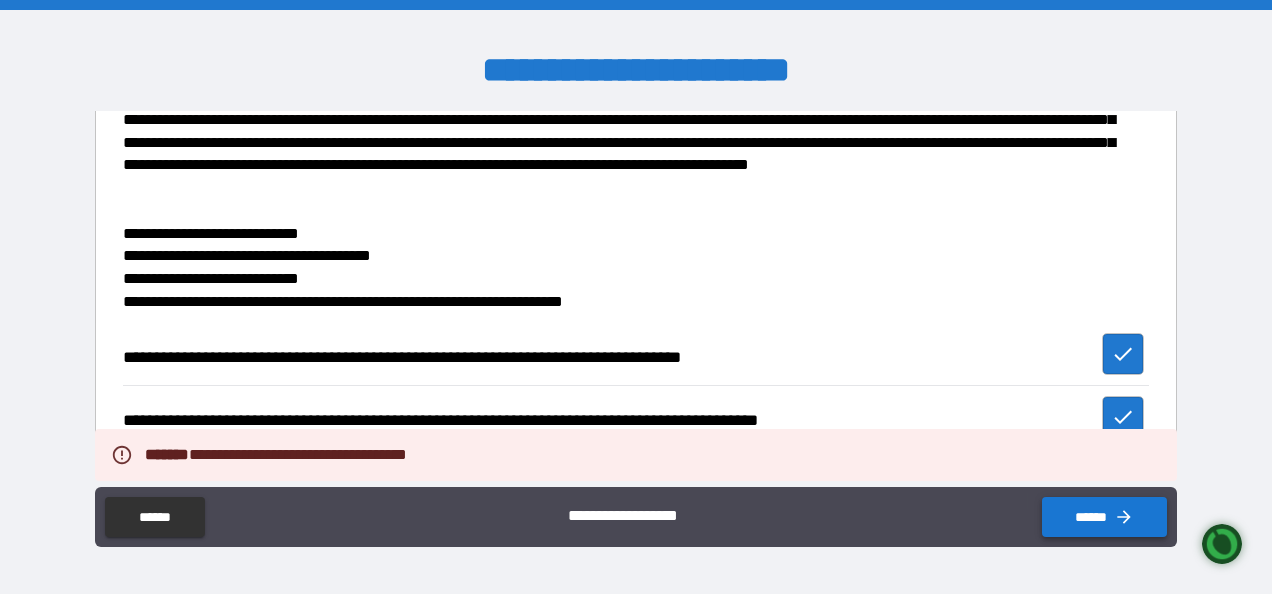 click on "******" at bounding box center (1104, 517) 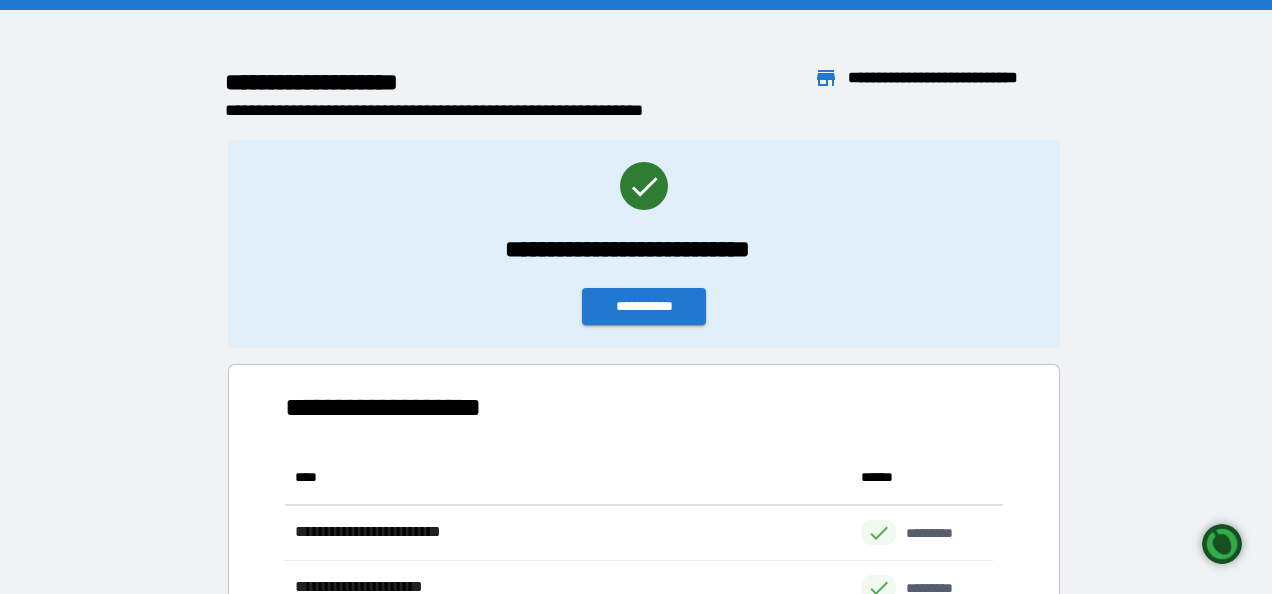 scroll, scrollTop: 16, scrollLeft: 16, axis: both 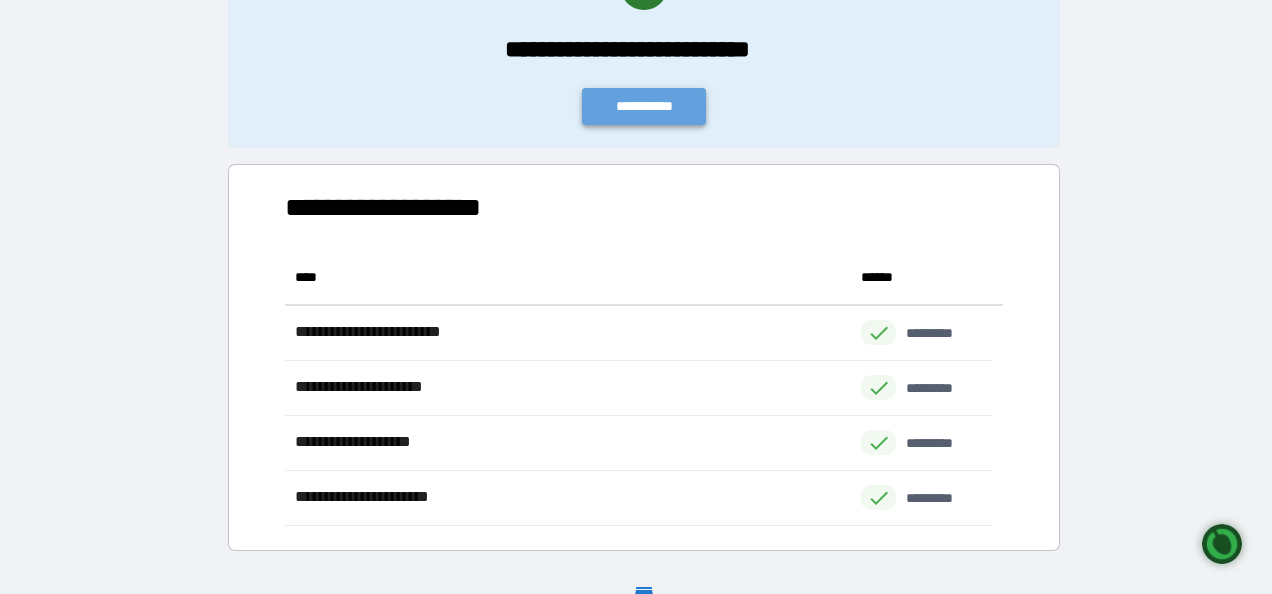 click on "**********" at bounding box center [644, 106] 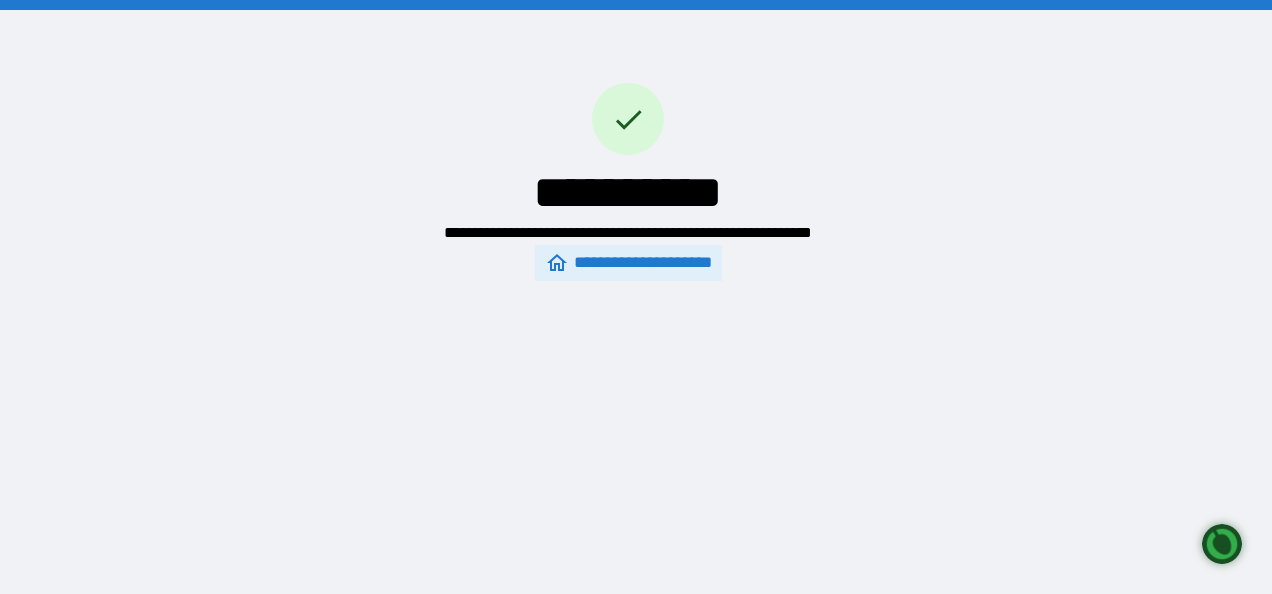 scroll, scrollTop: 0, scrollLeft: 0, axis: both 